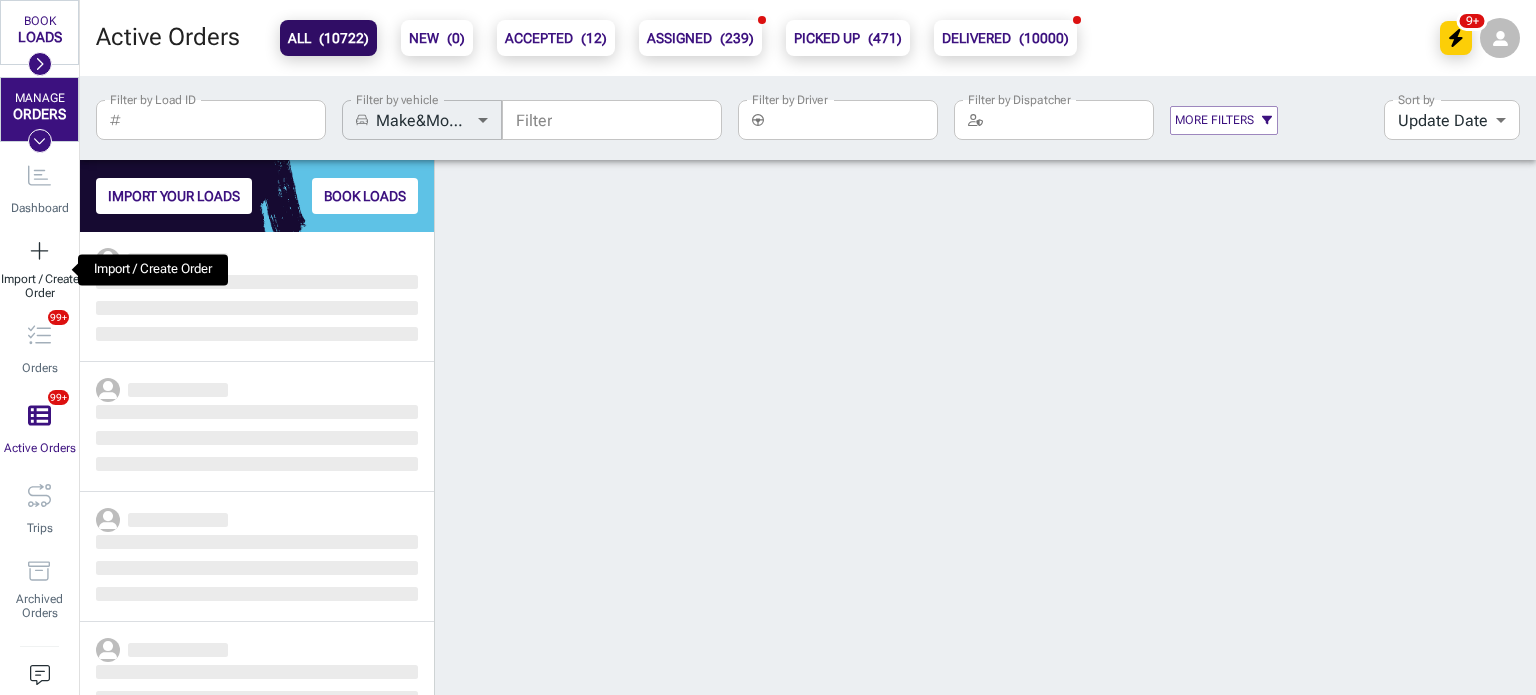 scroll, scrollTop: 0, scrollLeft: 0, axis: both 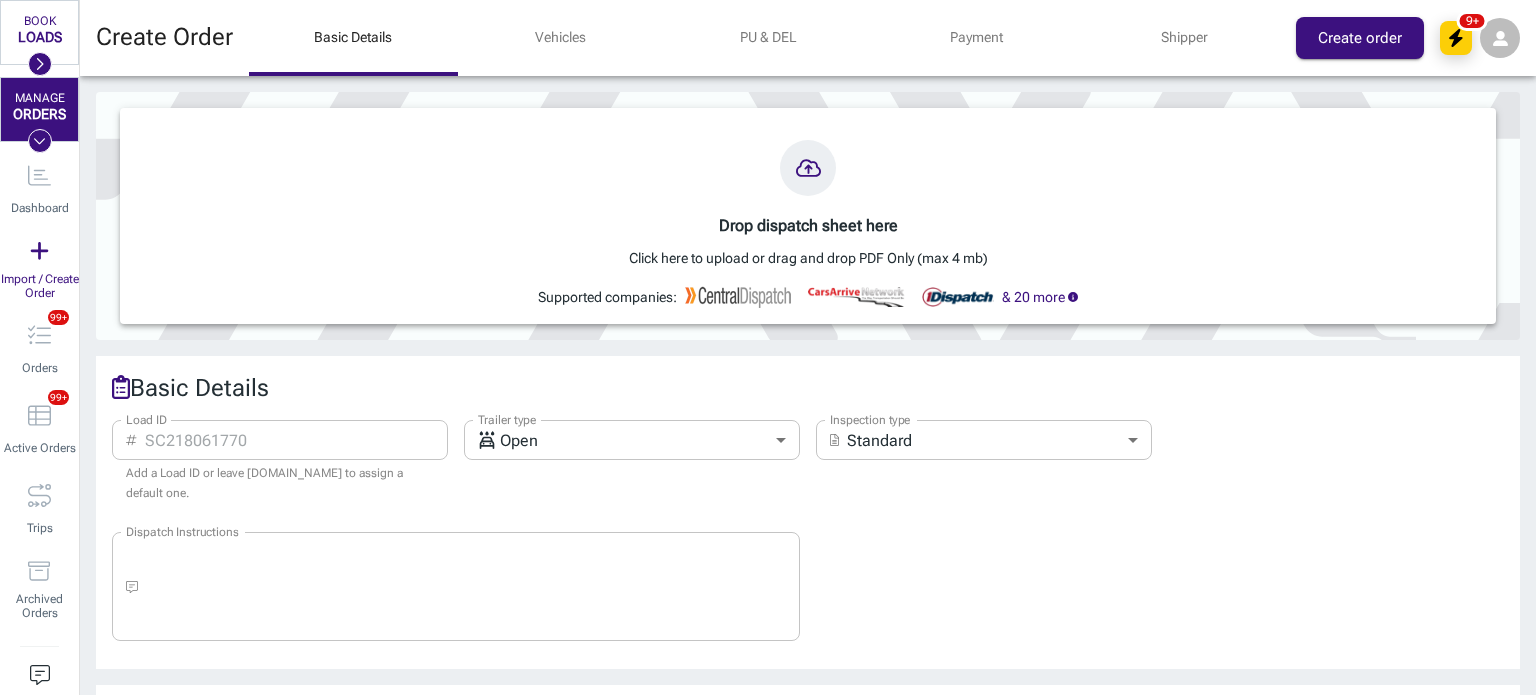 click at bounding box center [808, 168] 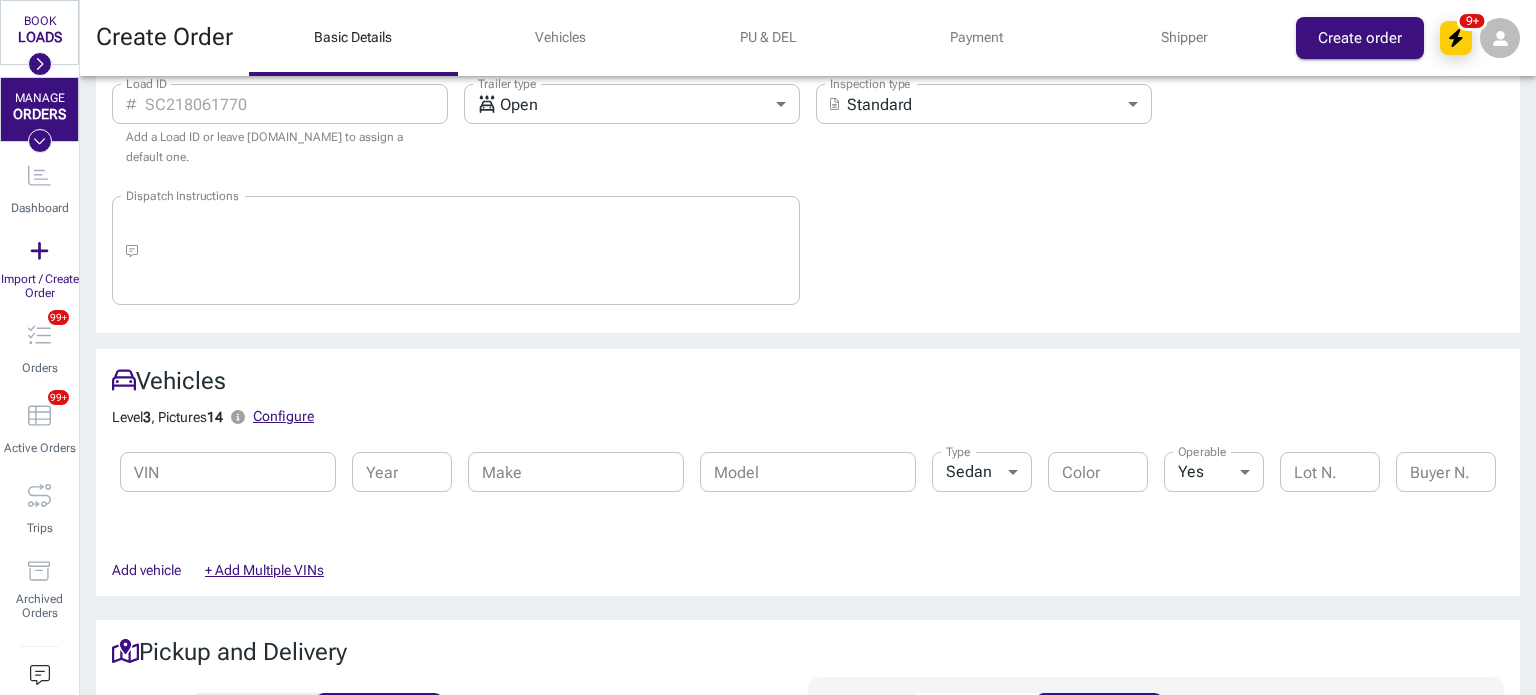 scroll, scrollTop: 189, scrollLeft: 0, axis: vertical 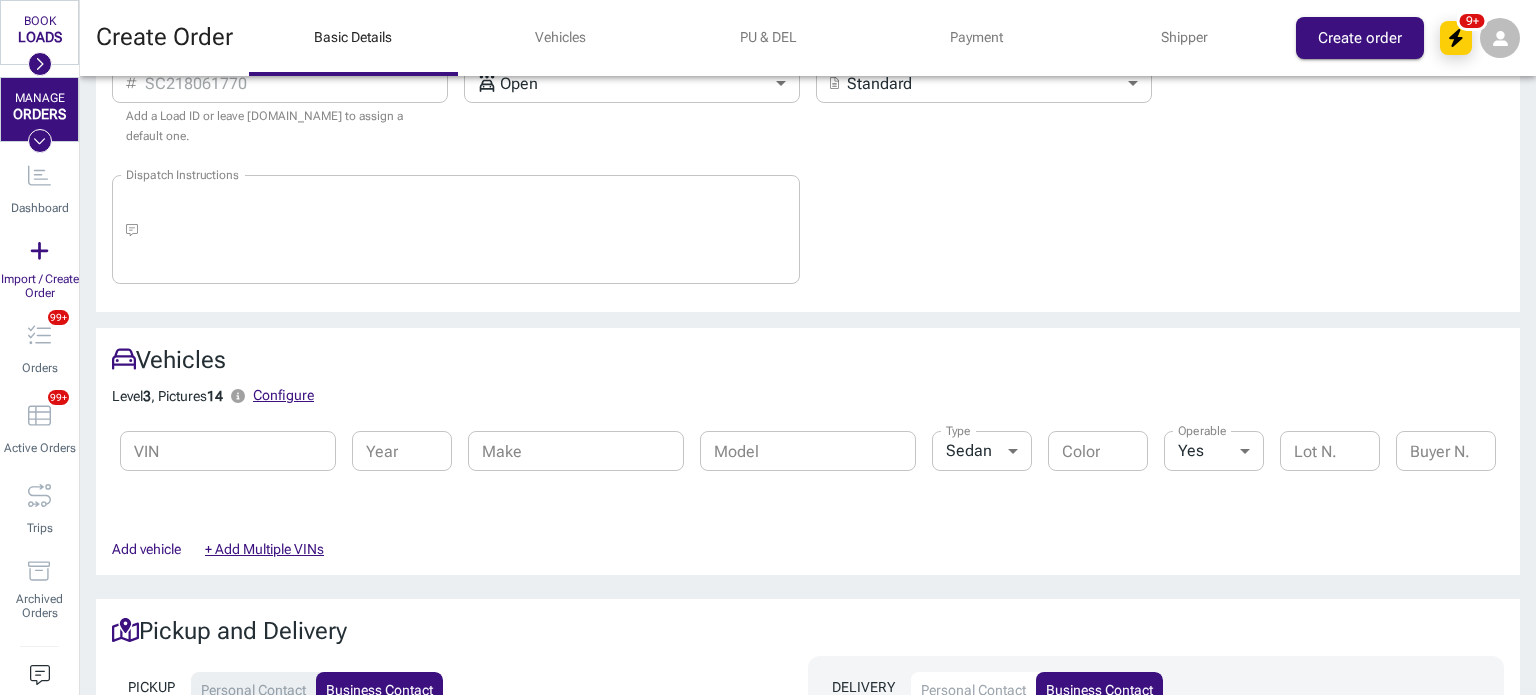 type on "fltopa" 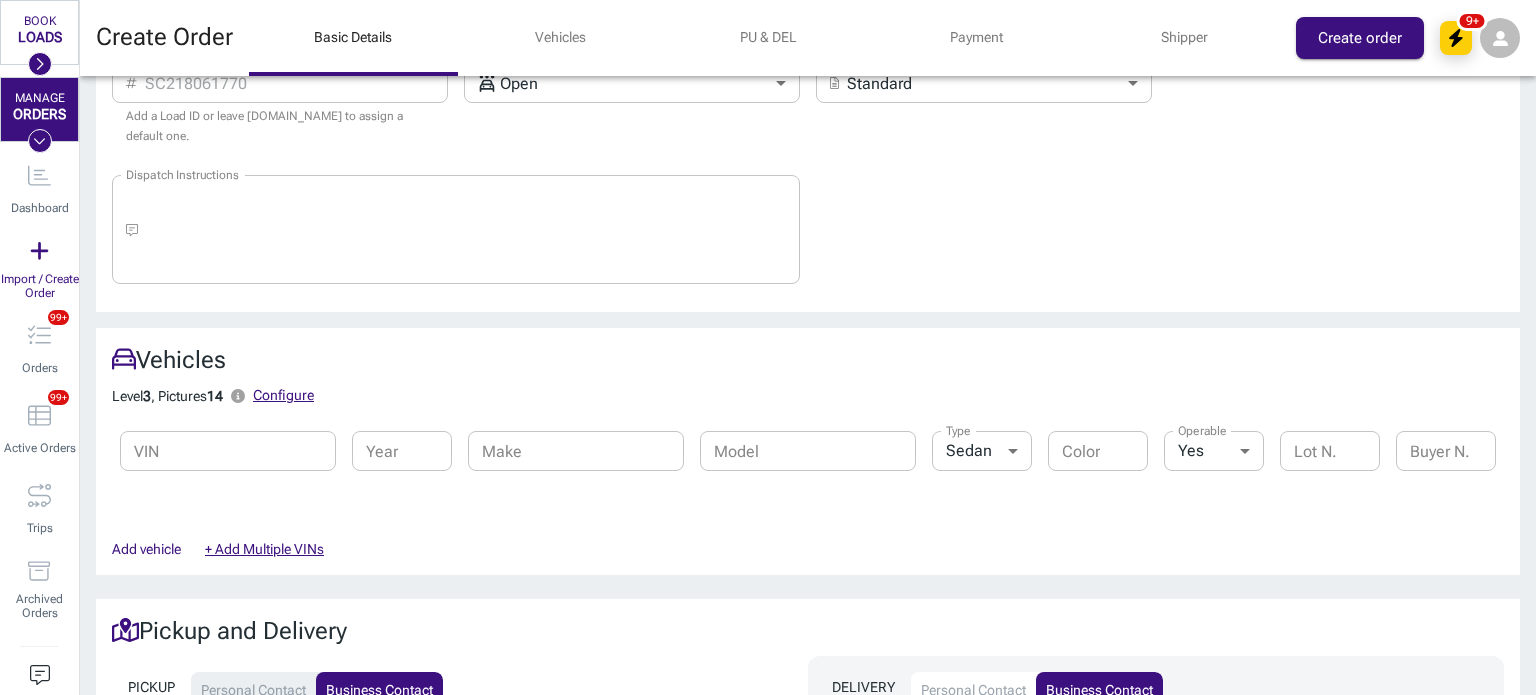 type on "email [EMAIL_ADDRESS][DOMAIN_NAME]" 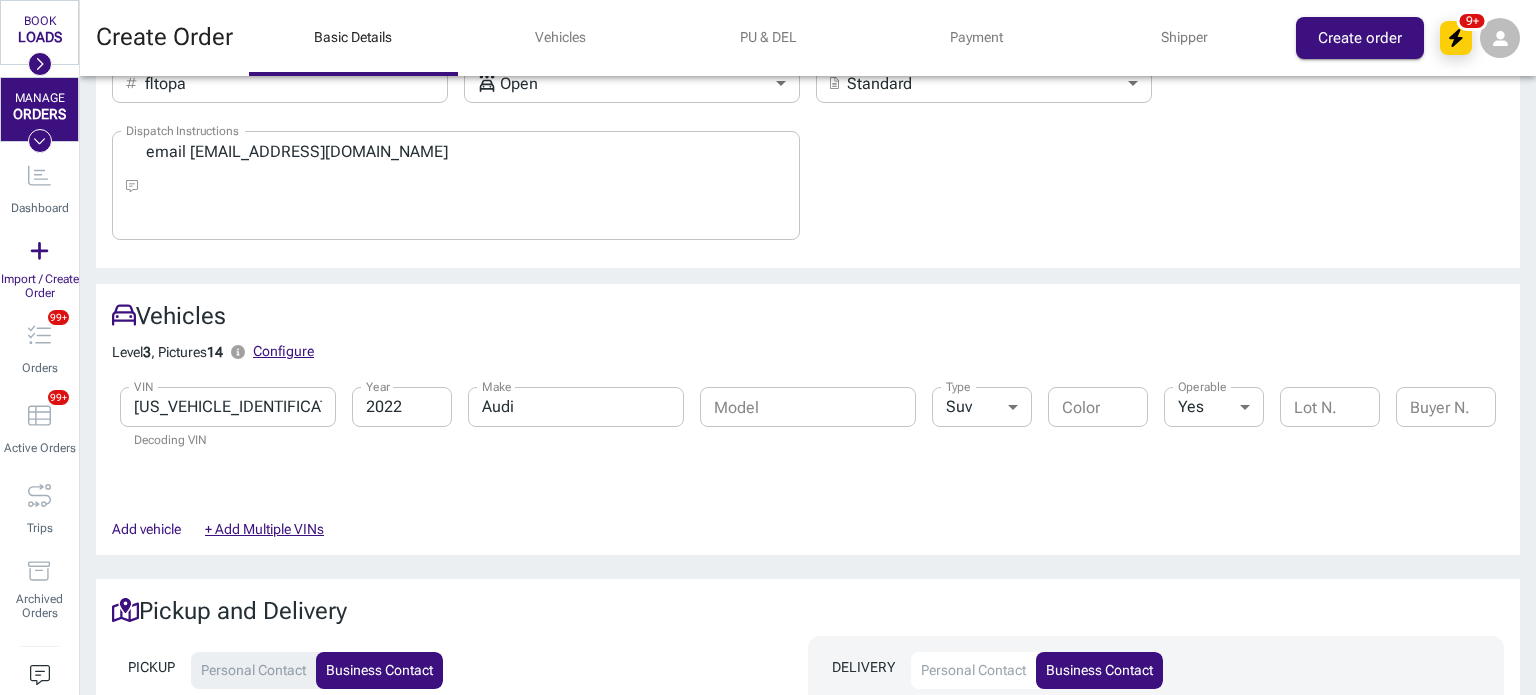 type on "[DATE] – MM/DD/YYYY" 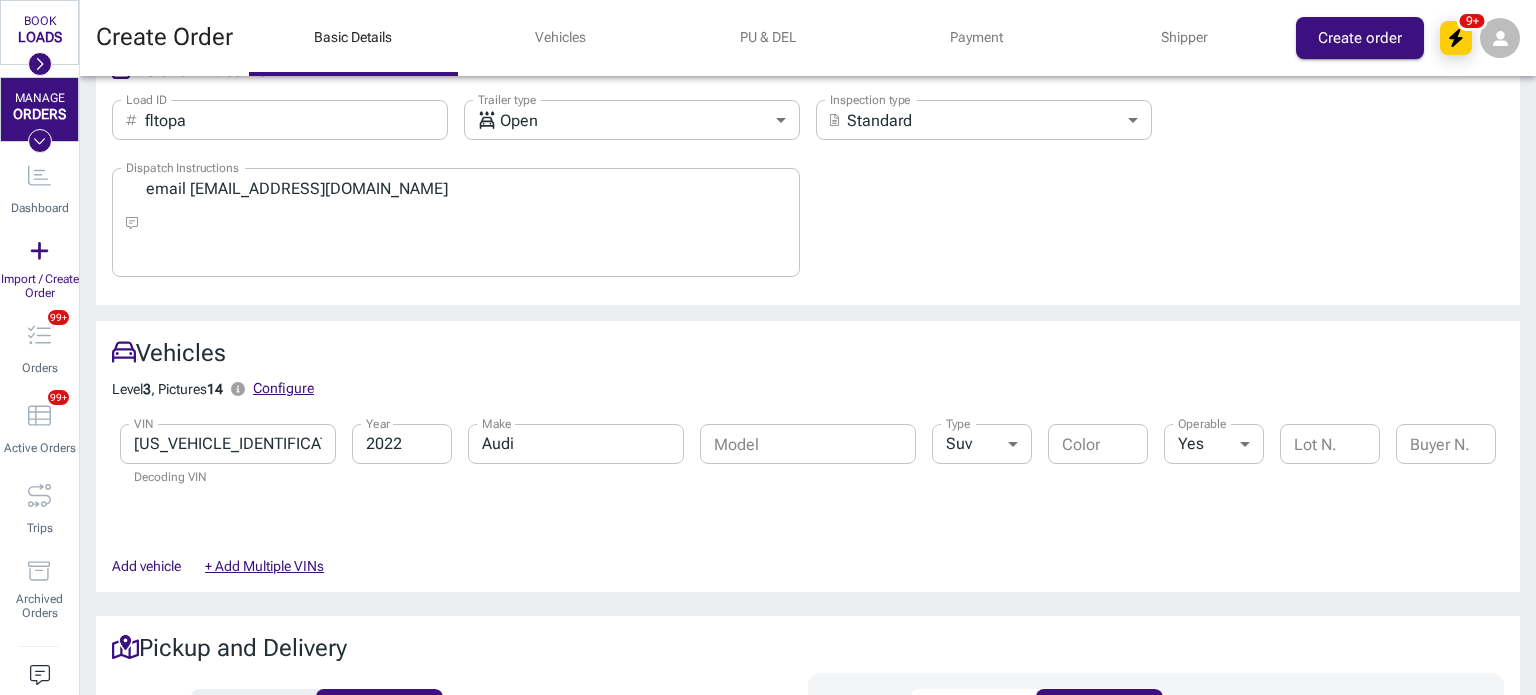 type on "Q5" 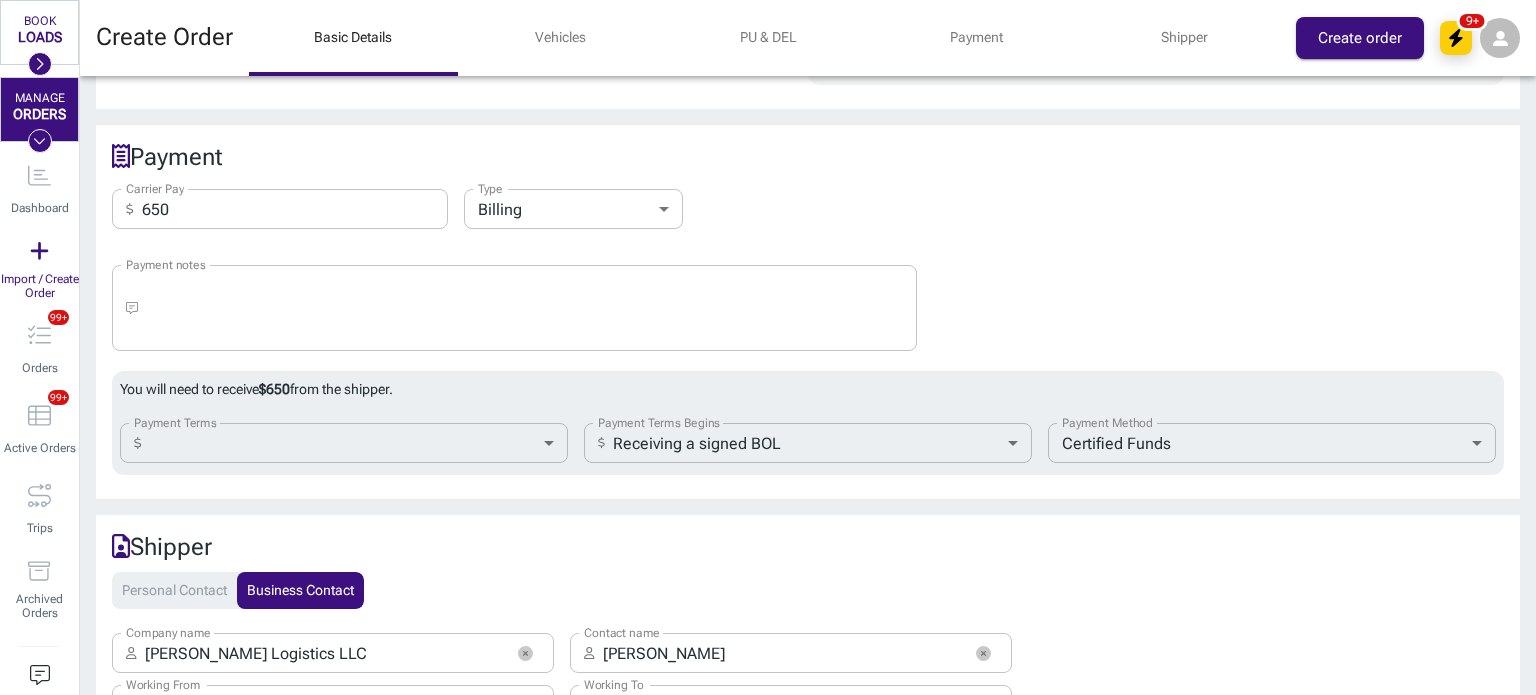 scroll, scrollTop: 1372, scrollLeft: 0, axis: vertical 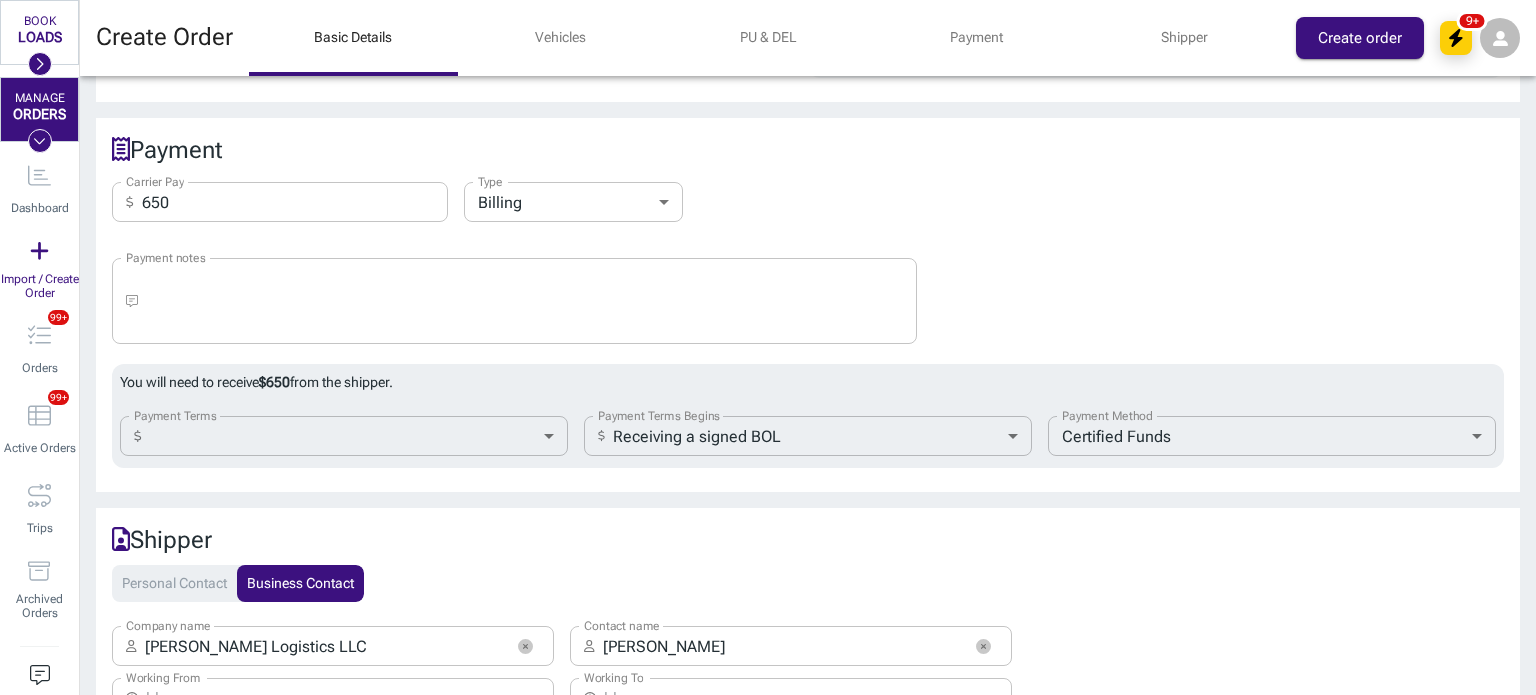 click on "BOOK LOADS Load Board Negotiations 6 My Lanes Shipper Network MANAGE ORDERS Dashboard Import / Create Order Orders 99+ Active Orders 99+ Trips Archived Orders Users Driver Chat Invoices Reporting Contact Book Create Order Basic Details Vehicles PU & DEL Payment Shipper Create order 9+ File Upload Successfully 0118b61a-ea5c-4d57-b630-8623d7058ac0.pdf CLEAR  Basic Details Load ID ​ fltopa Load ID Trailer type   Open open Trailer type Inspection type ​ Standard standard Inspection type Dispatch Instructions ​ email [EMAIL_ADDRESS][DOMAIN_NAME] x Dispatch Instructions  Vehicles Level  3 , Pictures  14 Configure VIN [US_VEHICLE_IDENTIFICATION_NUMBER] VIN Year [DATE] Year Make Audi Make Model Q5 Model Type Suv suv Type Color Color Operable Yes 1 Operable Lot N. Lot N. Buyer N. Buyer N. Add vehicle + Add Multiple VINs  Pickup and Delivery PICKUP Personal contact Business contact Company name ​ PALM BEACH Company name Contact name ​ Contact name Working From ​ Working From Working To ​ Working To Email ​ Email ​ ​ ​" at bounding box center (768, 347) 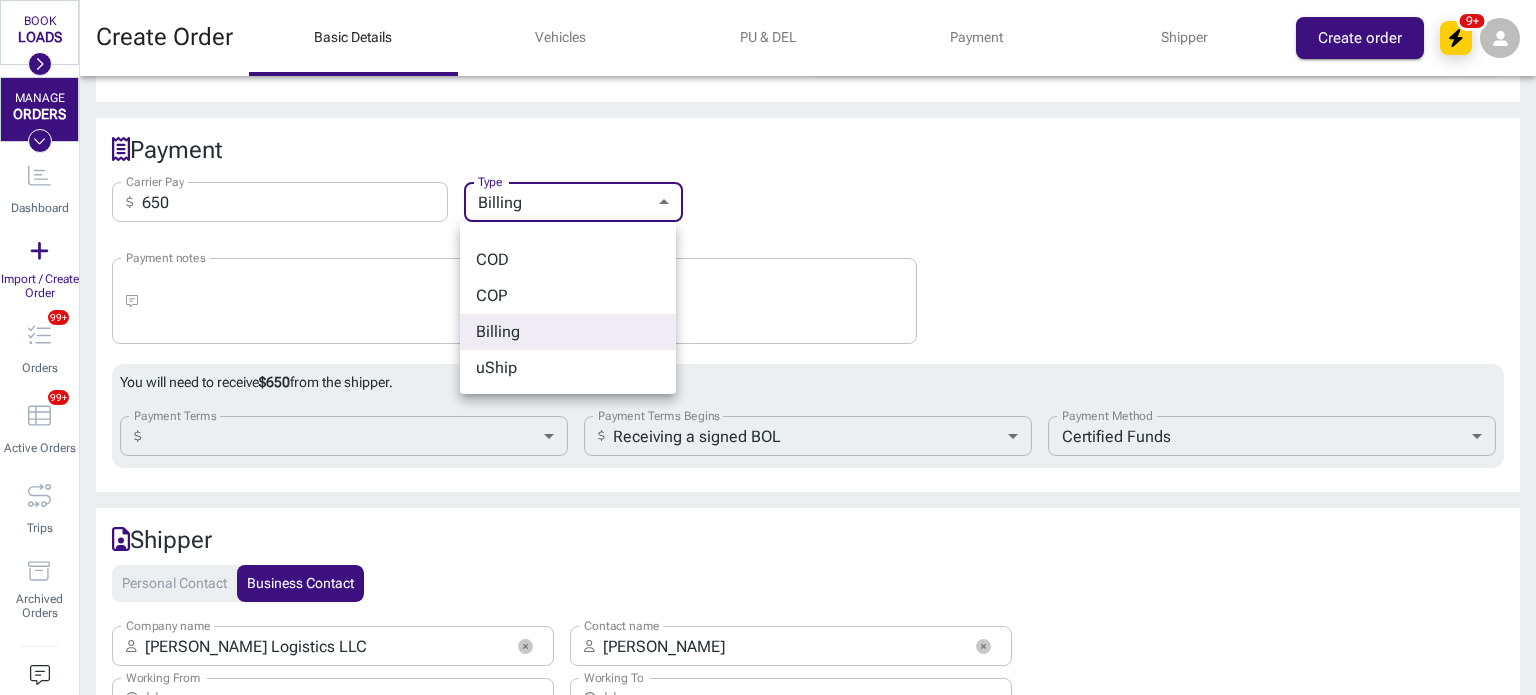 click on "COD" at bounding box center (568, 260) 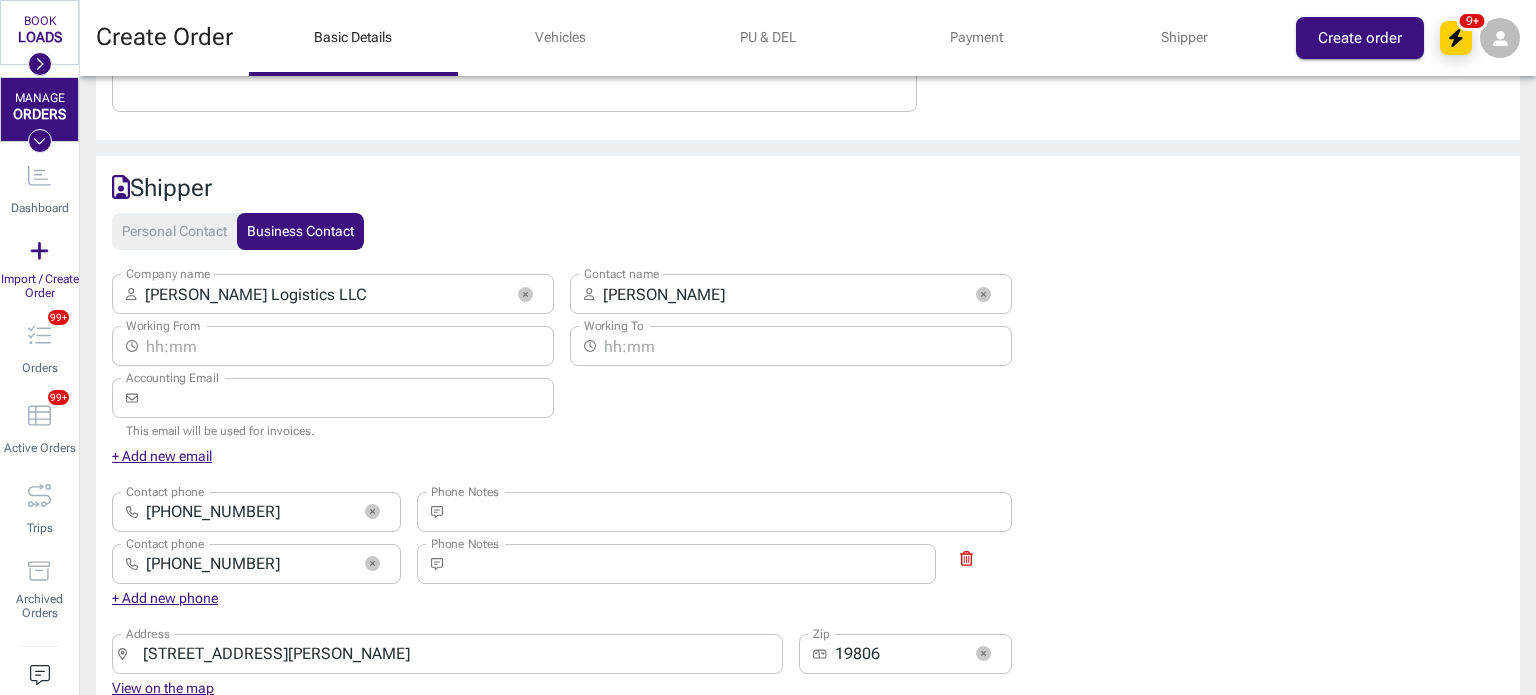 scroll, scrollTop: 1695, scrollLeft: 0, axis: vertical 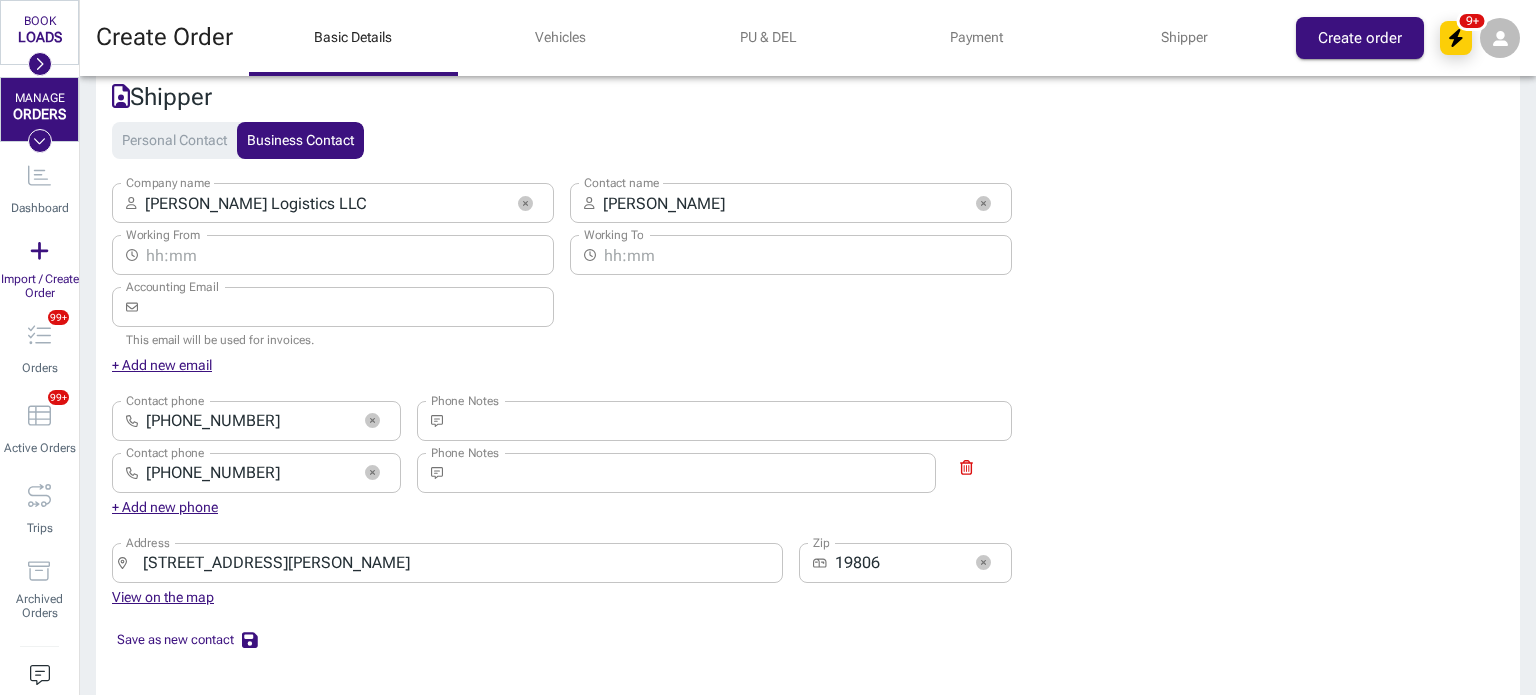 click on "[PERSON_NAME] Logistics LLC" at bounding box center (324, 203) 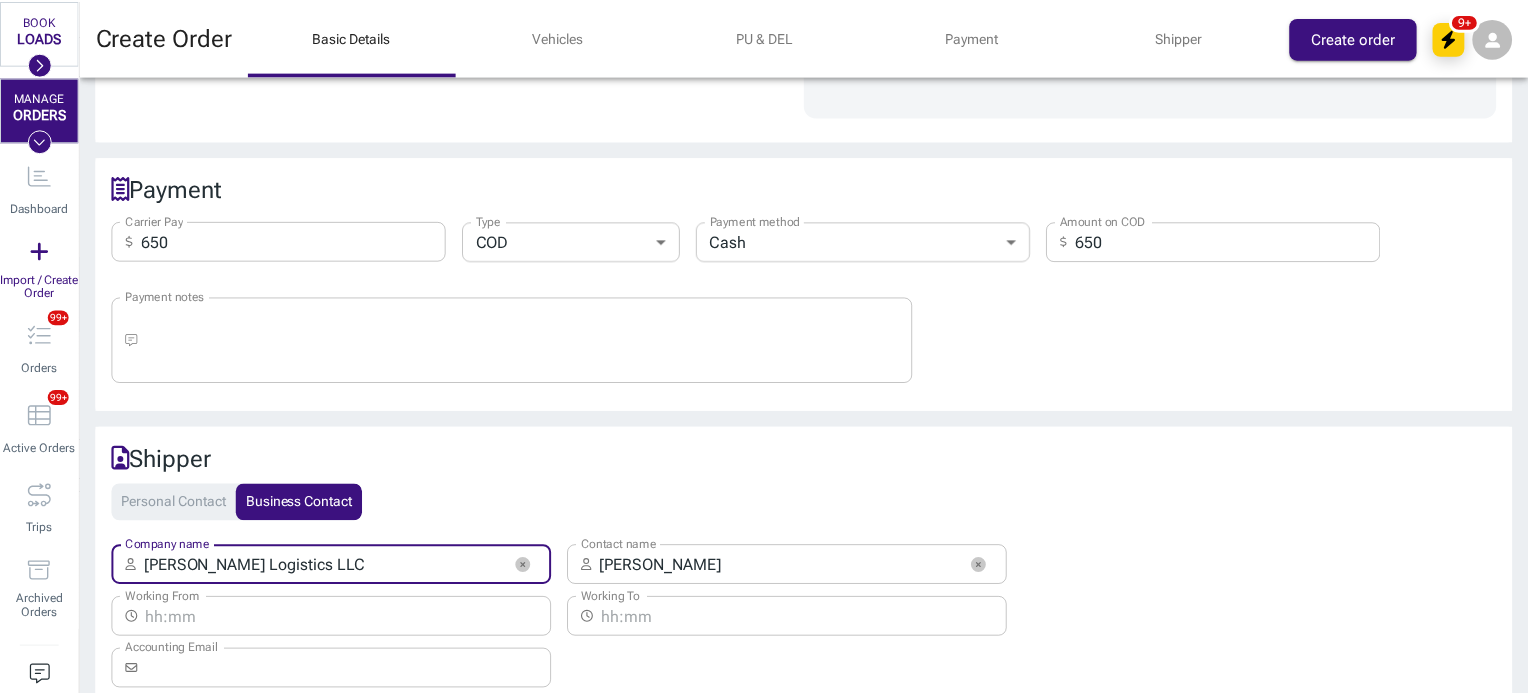 scroll, scrollTop: 1324, scrollLeft: 0, axis: vertical 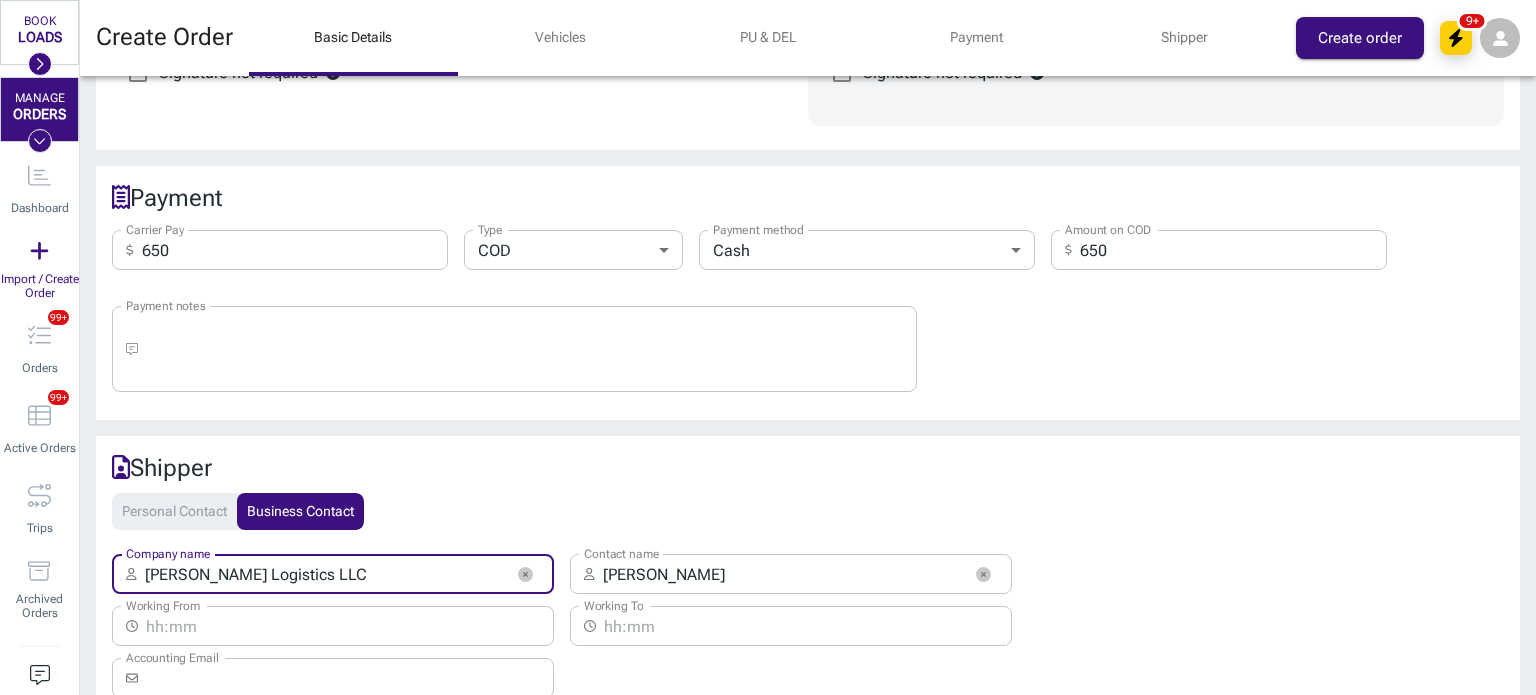 click on "Create order" at bounding box center [1360, 38] 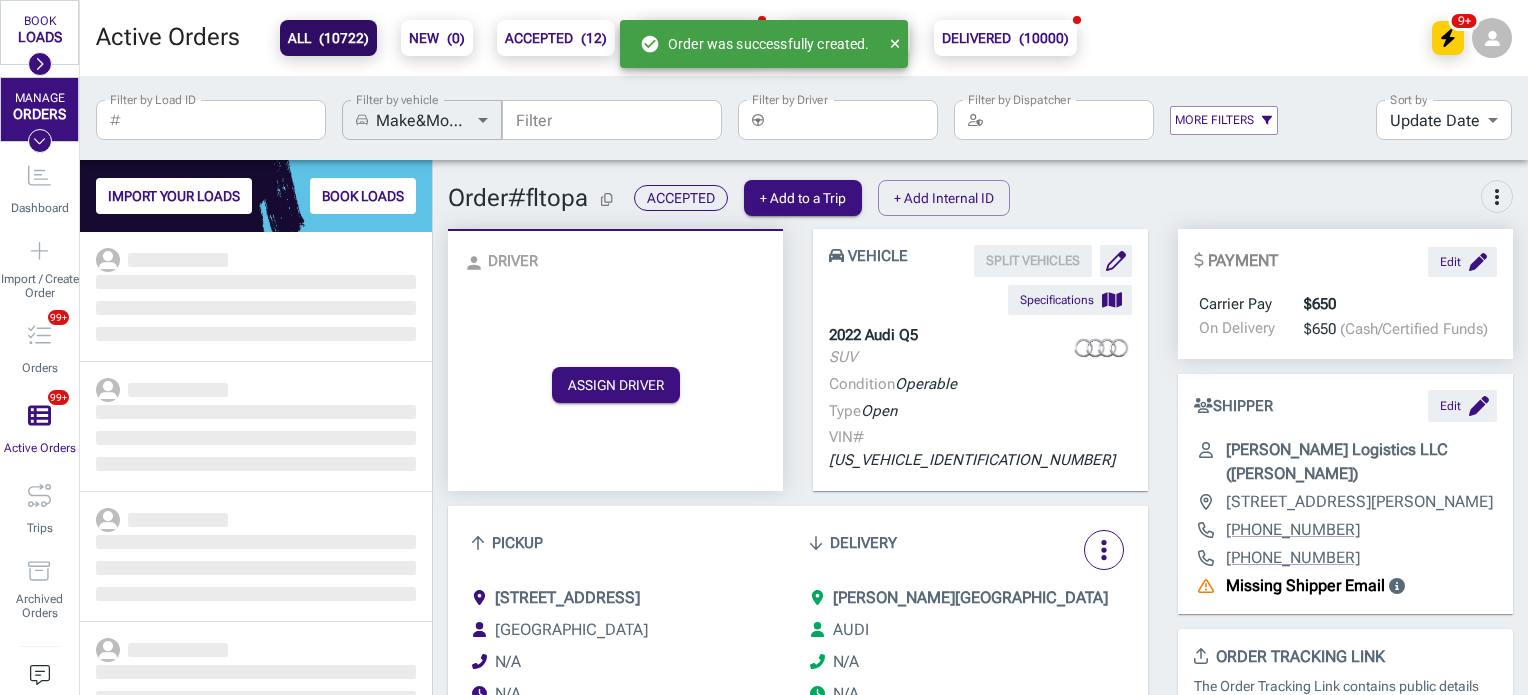 scroll, scrollTop: 448, scrollLeft: 337, axis: both 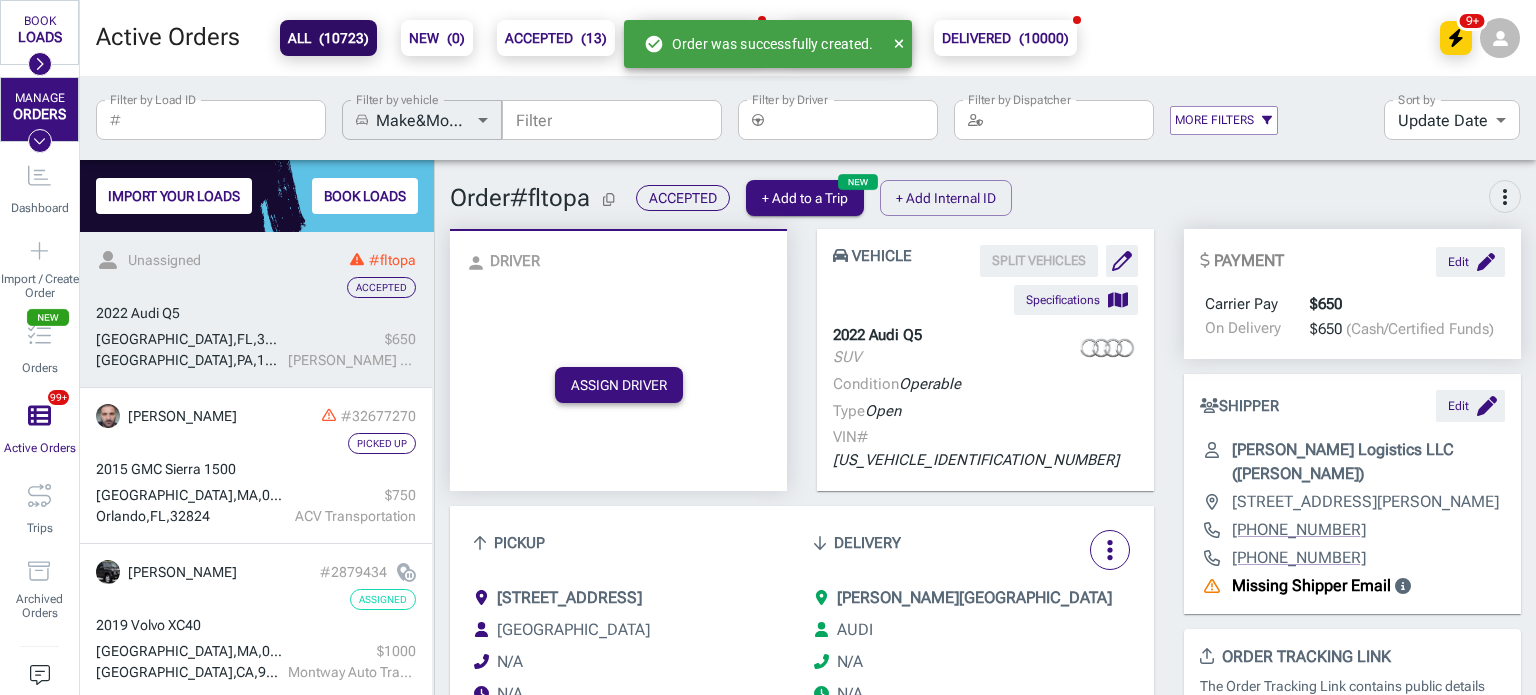 click on "ASSIGN DRIVER" at bounding box center [619, 385] 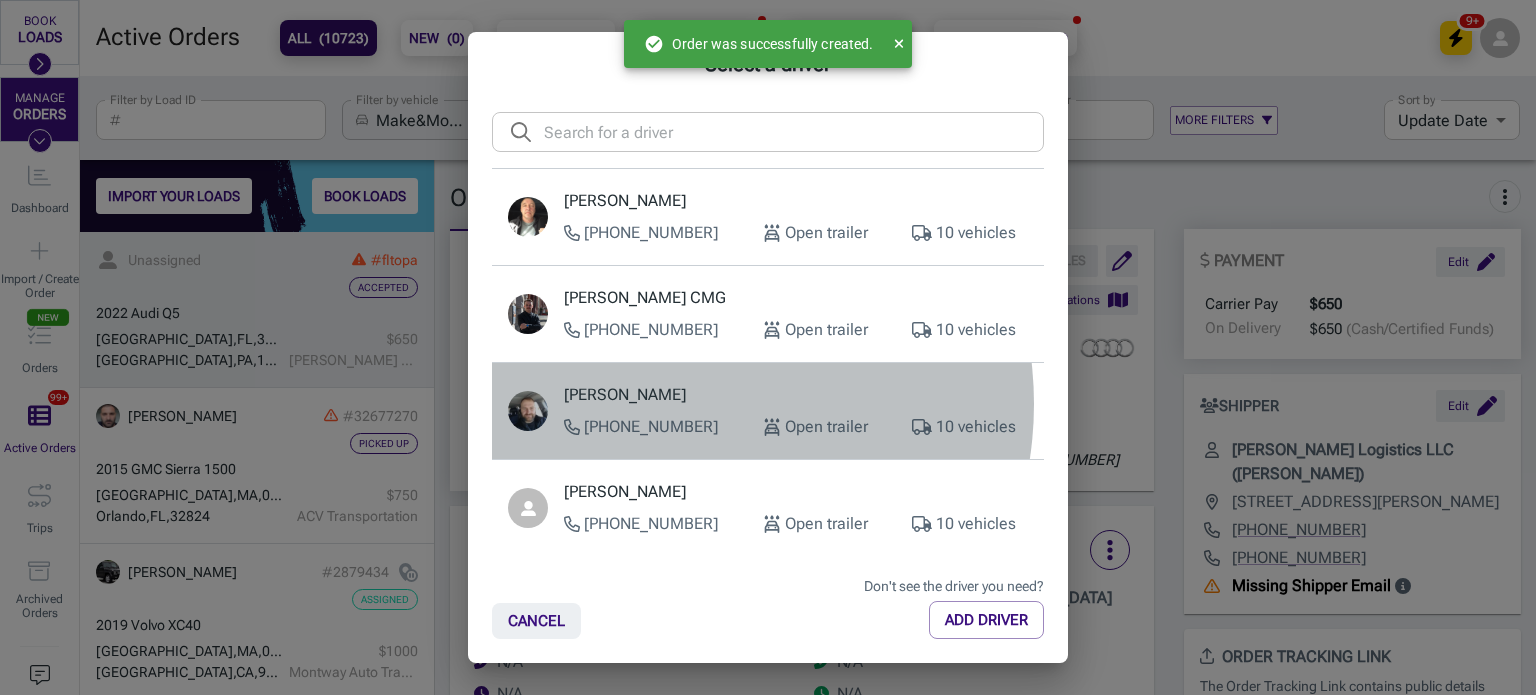 click on "[PERSON_NAME]" at bounding box center [796, 395] 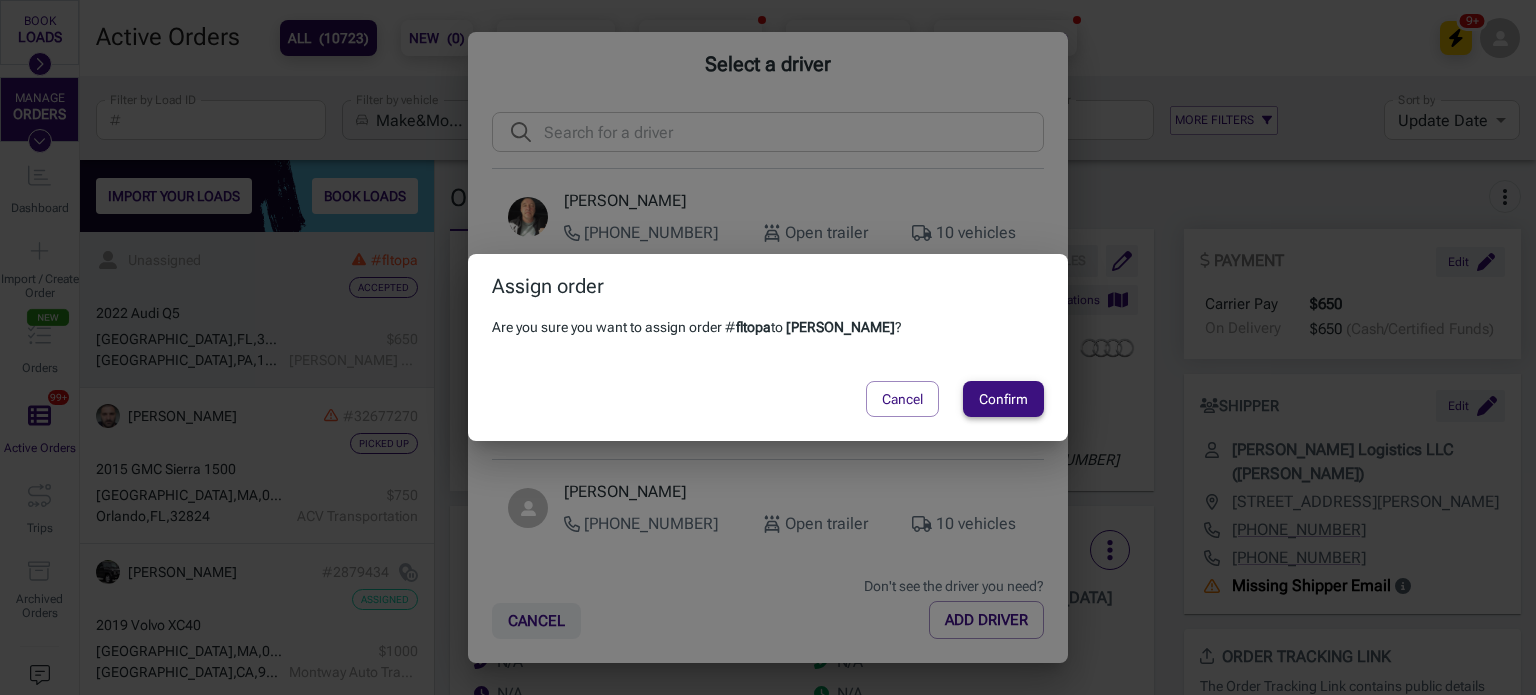click on "Confirm" at bounding box center (1003, 399) 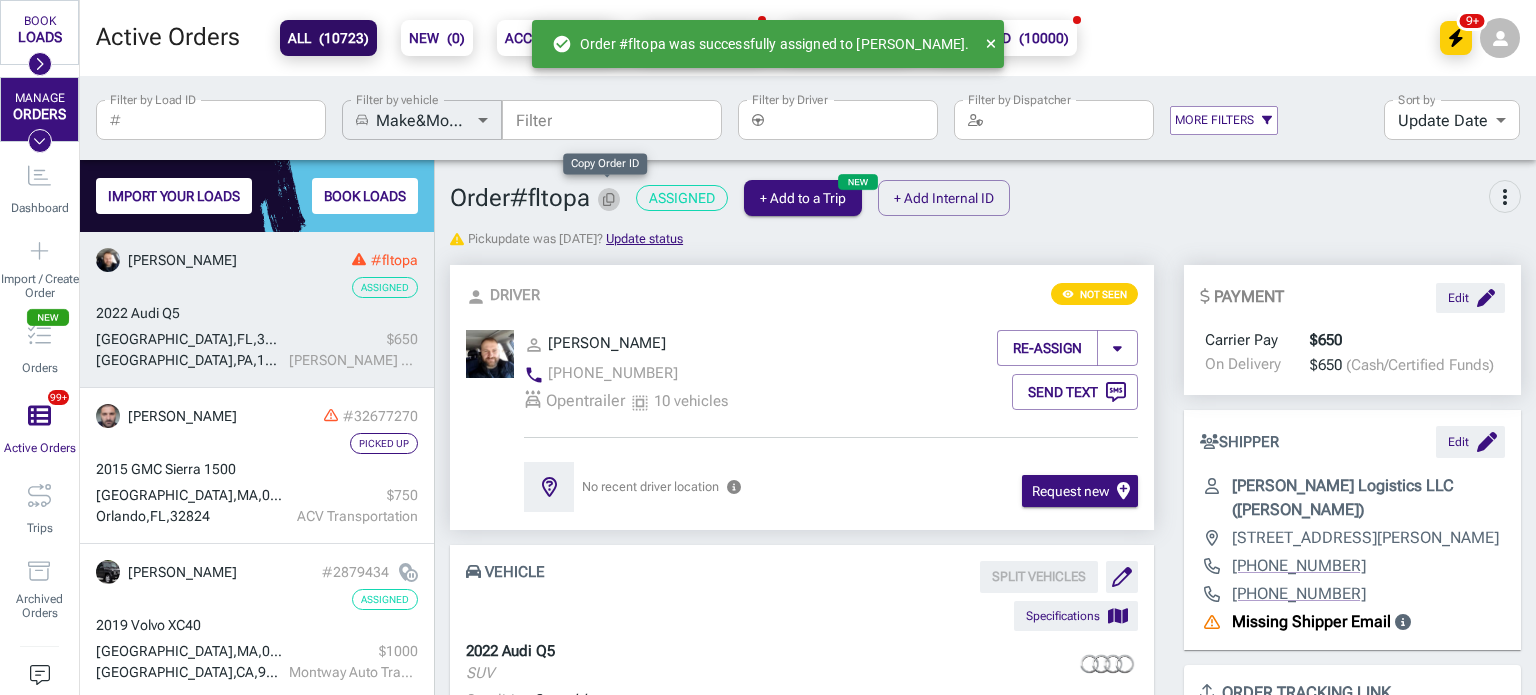 click 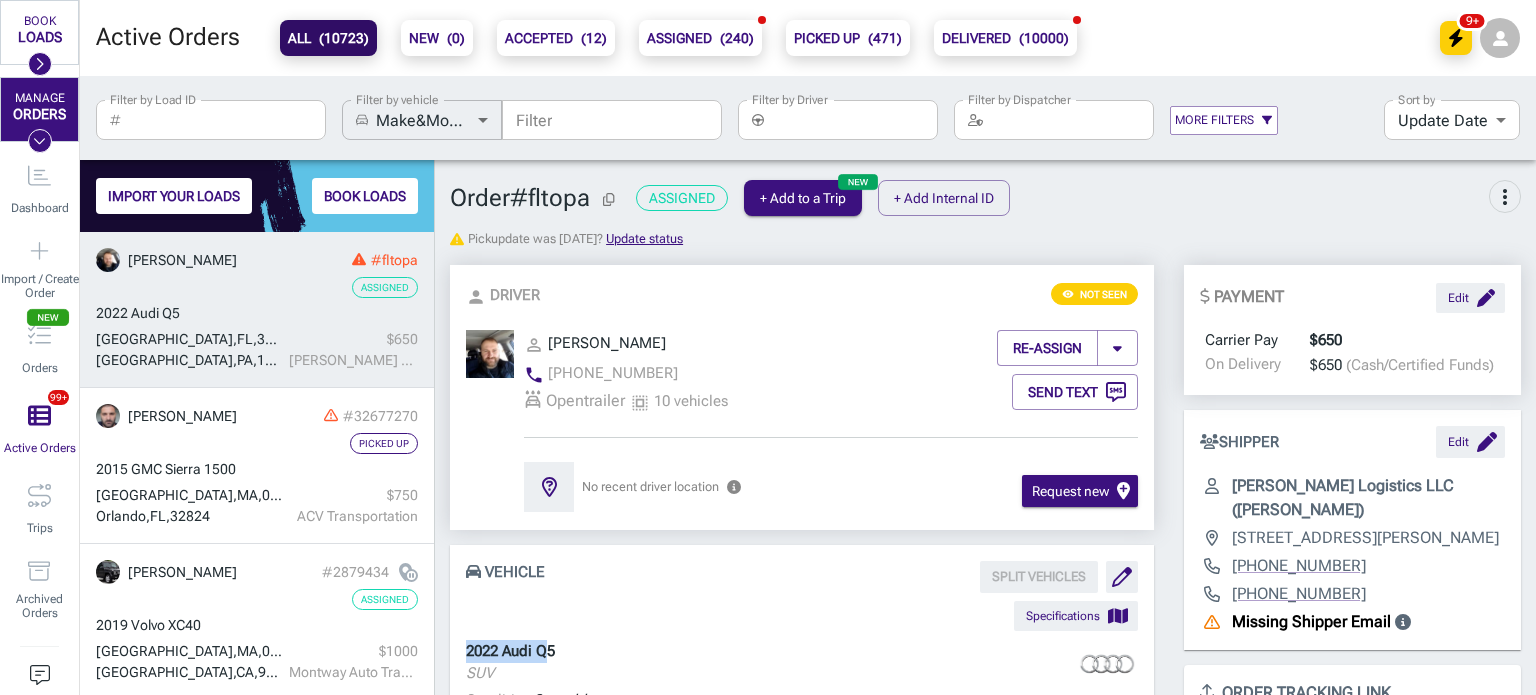 drag, startPoint x: 552, startPoint y: 651, endPoint x: 467, endPoint y: 646, distance: 85.146935 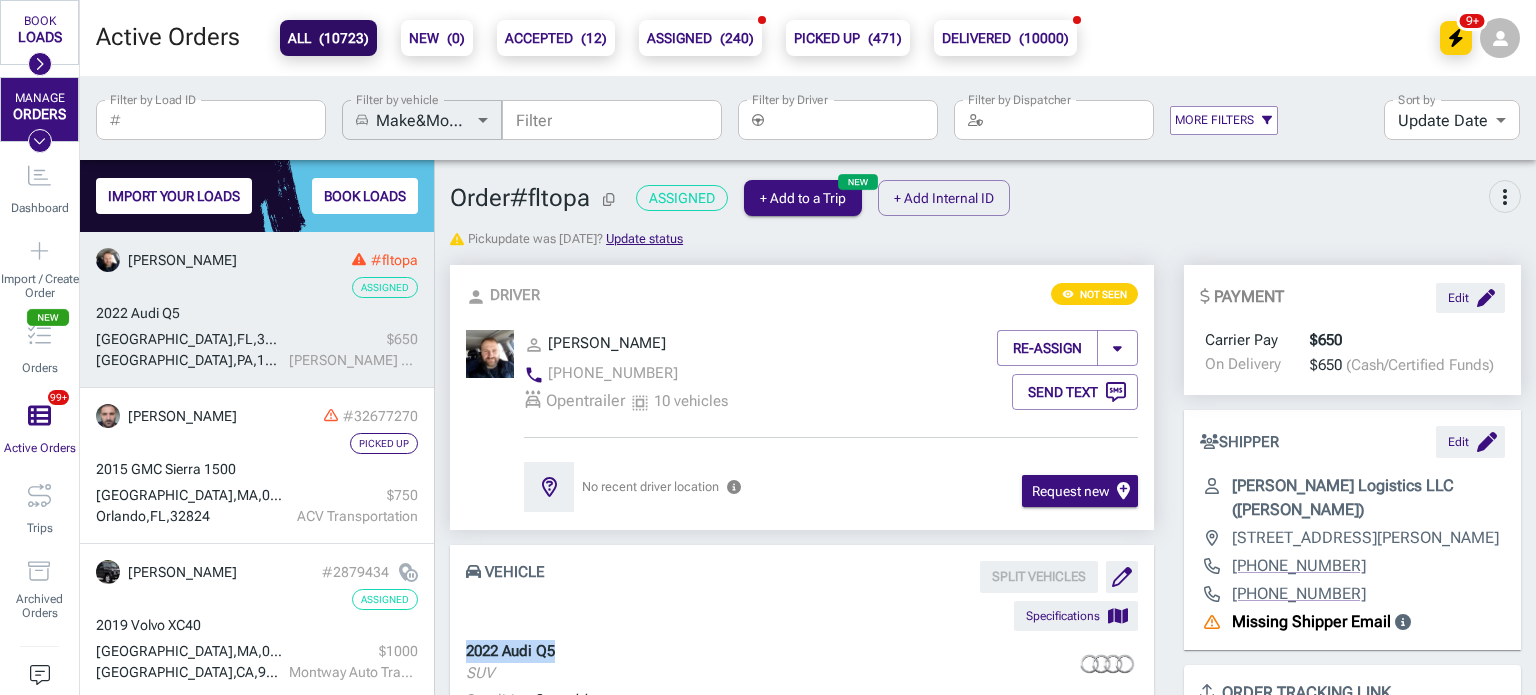 drag, startPoint x: 560, startPoint y: 645, endPoint x: 468, endPoint y: 643, distance: 92.021736 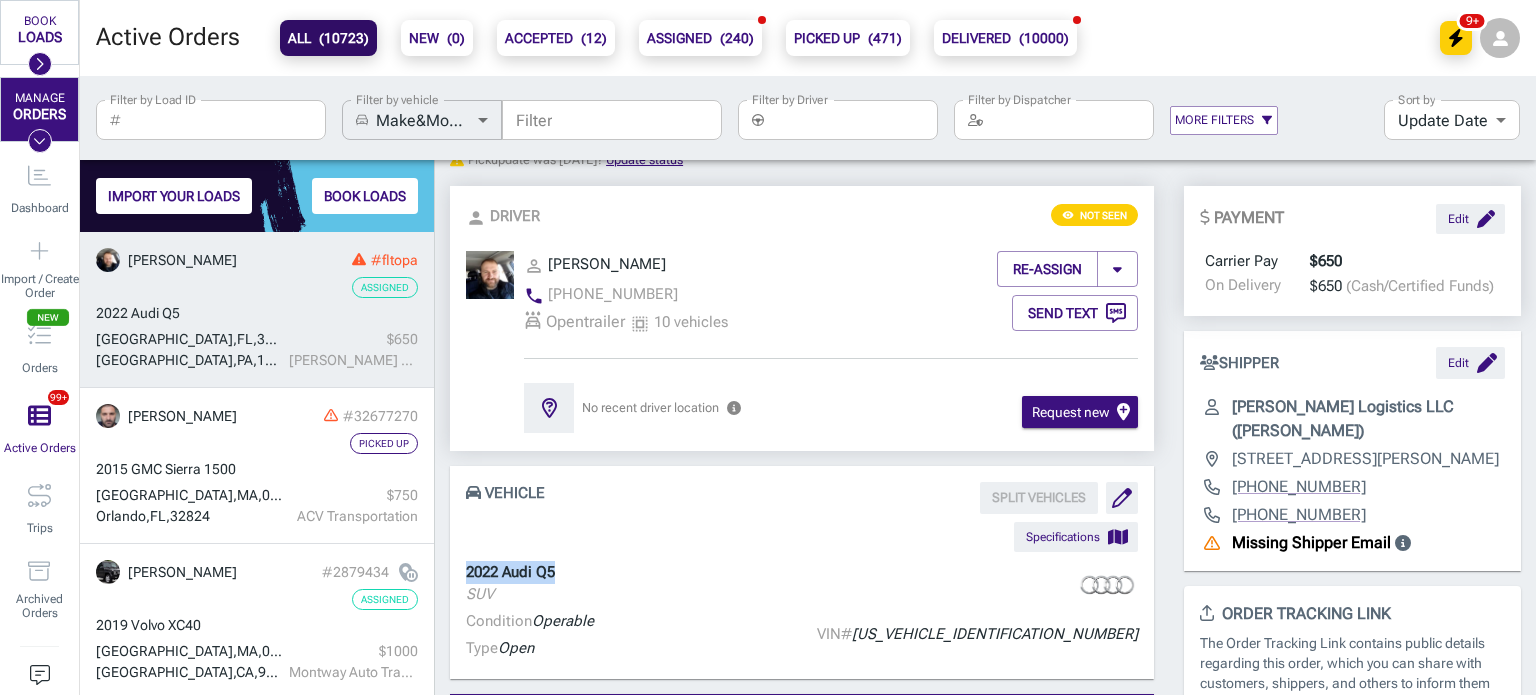scroll, scrollTop: 485, scrollLeft: 0, axis: vertical 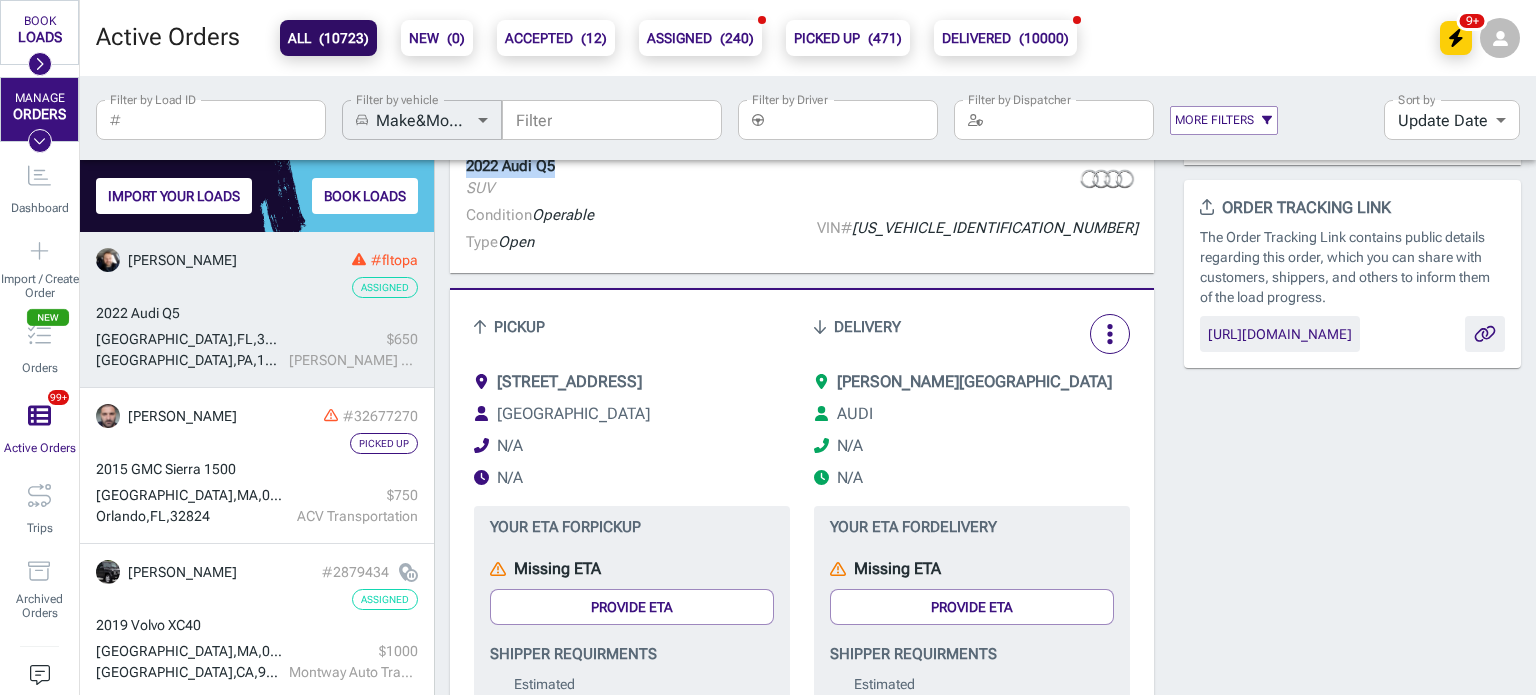 drag, startPoint x: 720, startPoint y: 384, endPoint x: 610, endPoint y: 411, distance: 113.265175 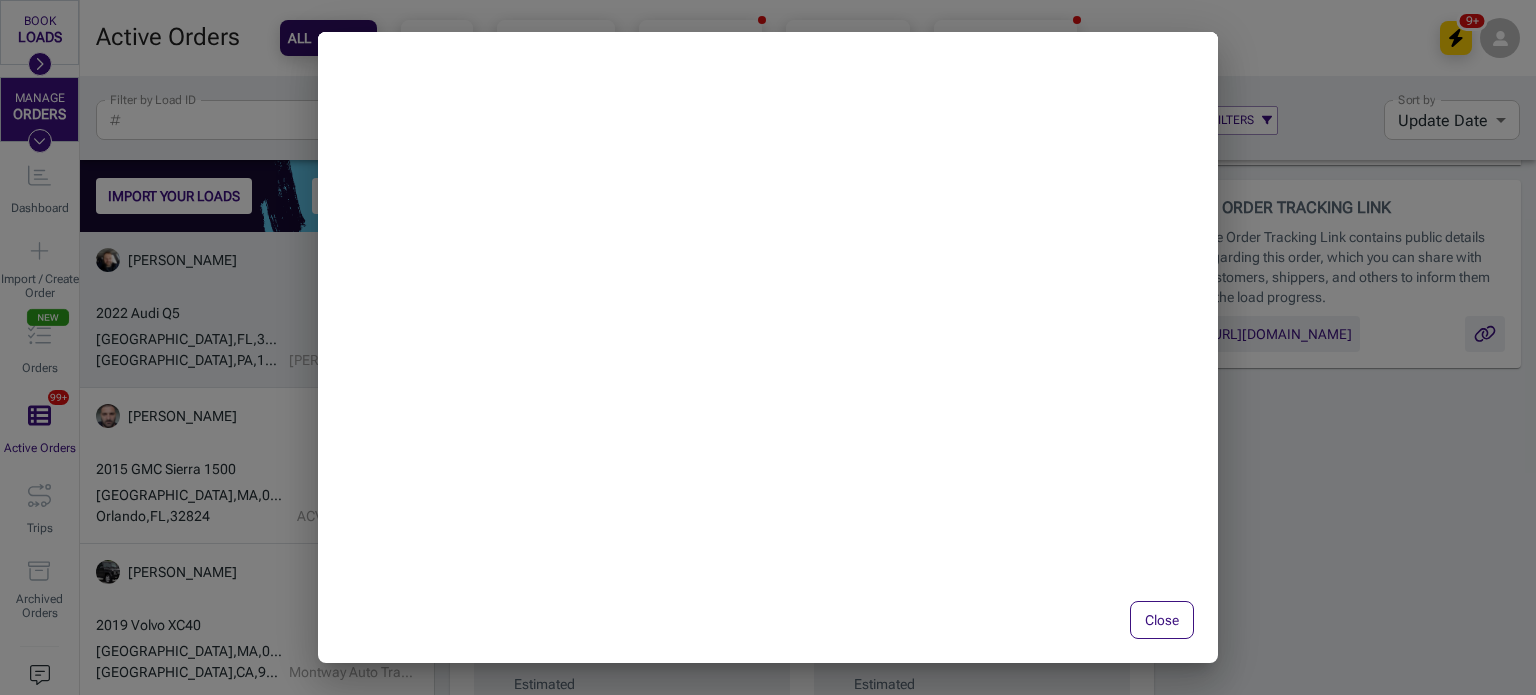 copy on "[GEOGRAPHIC_DATA], [GEOGRAPHIC_DATA]" 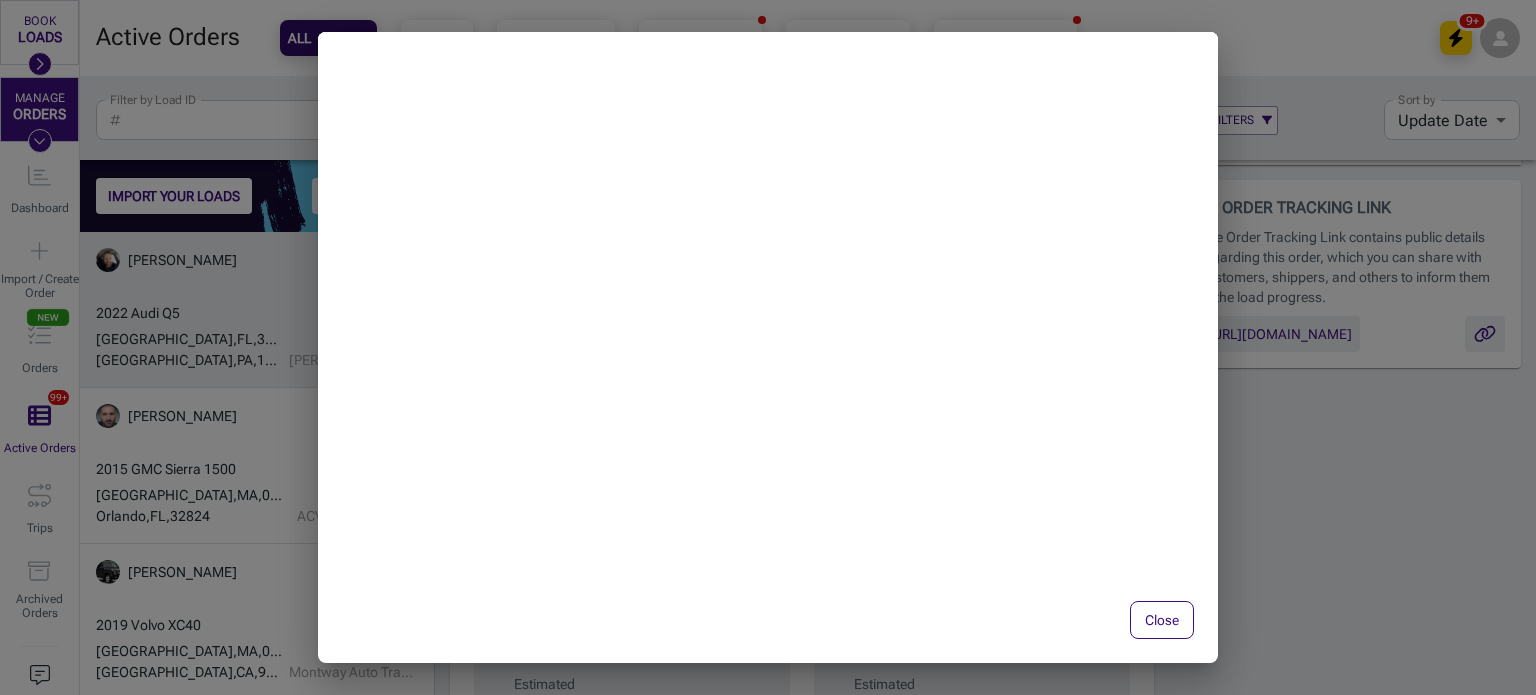 click on "Close" at bounding box center [1162, 620] 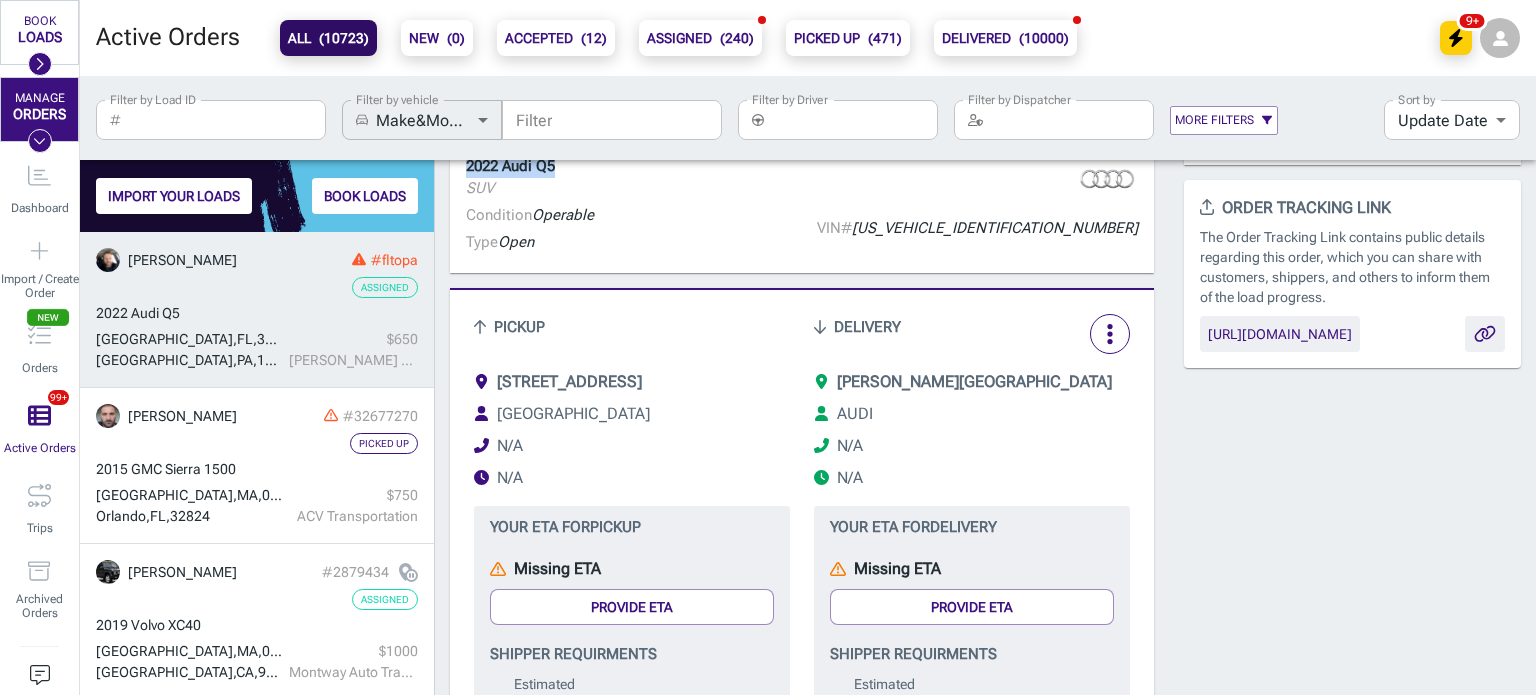 drag, startPoint x: 987, startPoint y: 384, endPoint x: 1092, endPoint y: 383, distance: 105.00476 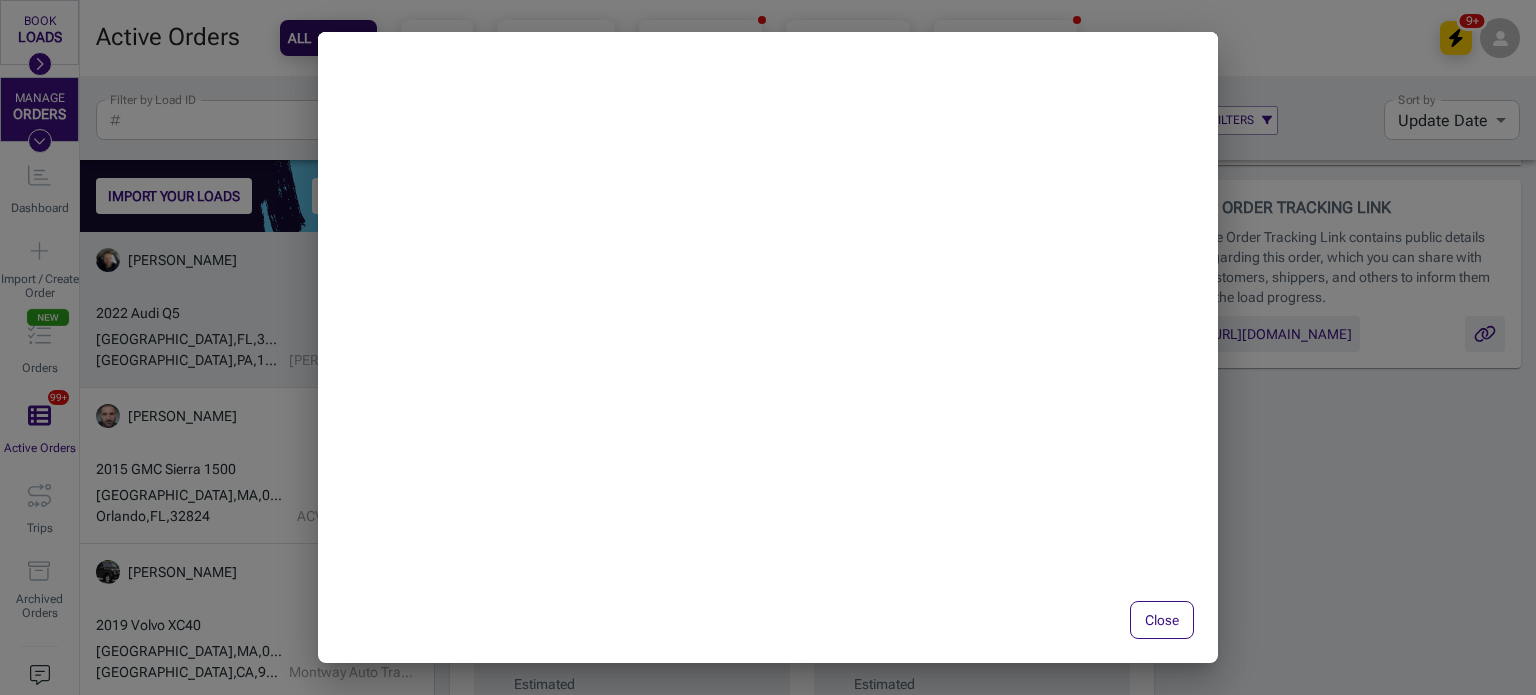 copy on "[GEOGRAPHIC_DATA], [GEOGRAPHIC_DATA]" 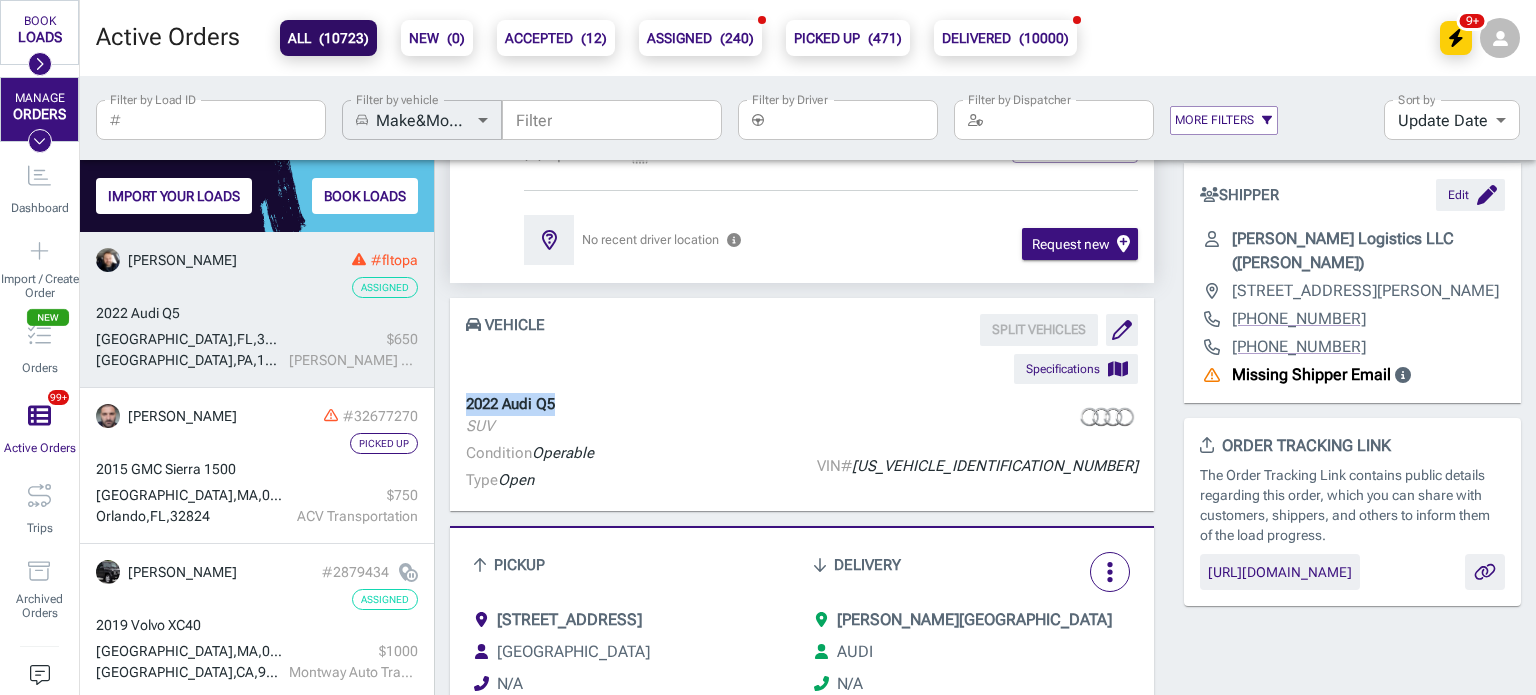 scroll, scrollTop: 254, scrollLeft: 0, axis: vertical 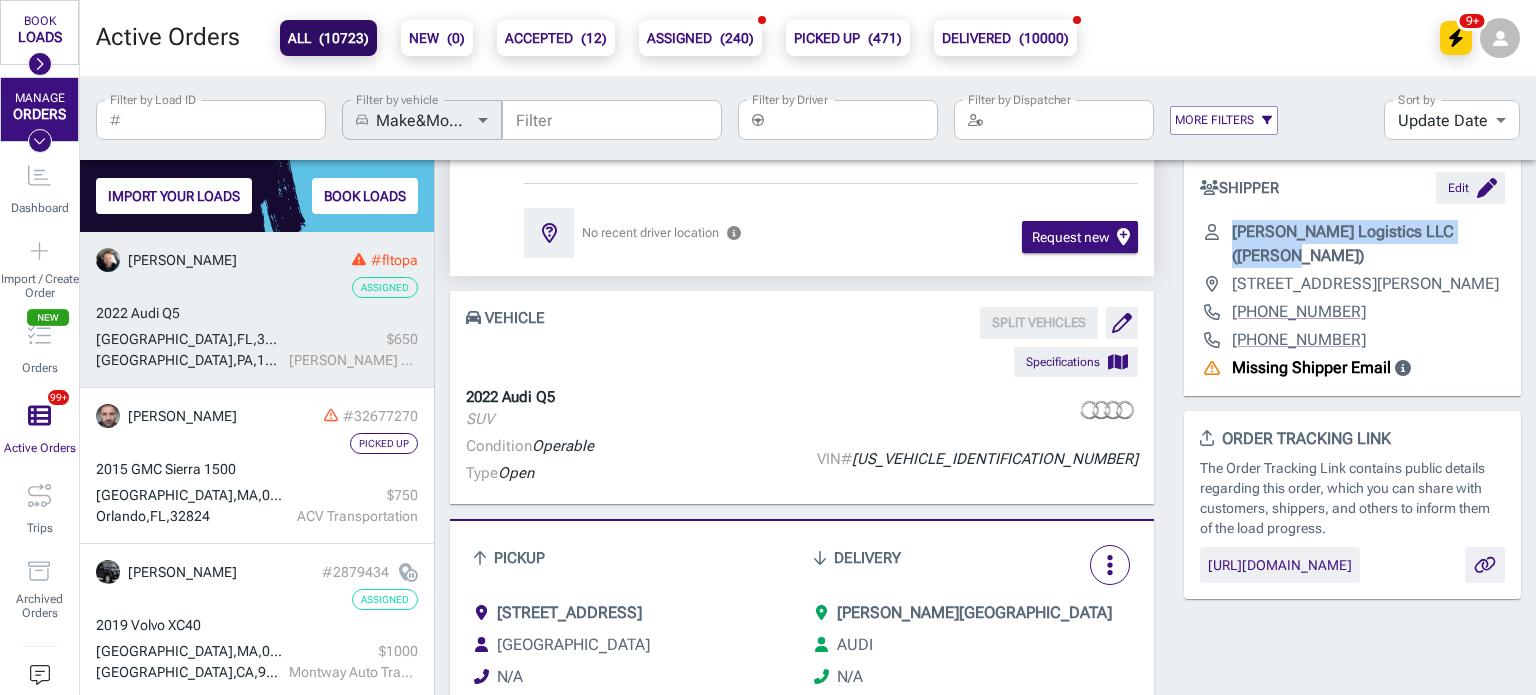 drag, startPoint x: 1312, startPoint y: 253, endPoint x: 1200, endPoint y: 223, distance: 115.948265 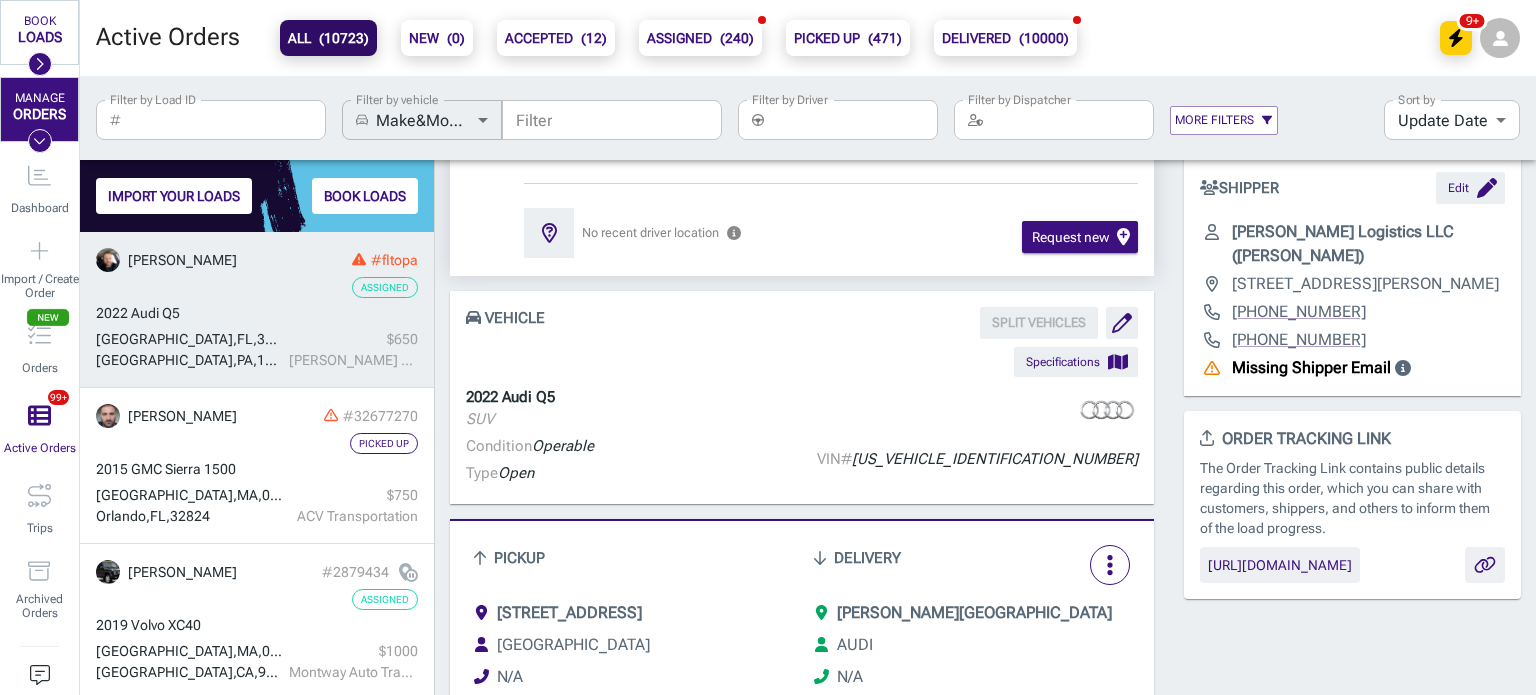 click on "[STREET_ADDRESS]" at bounding box center [569, 612] 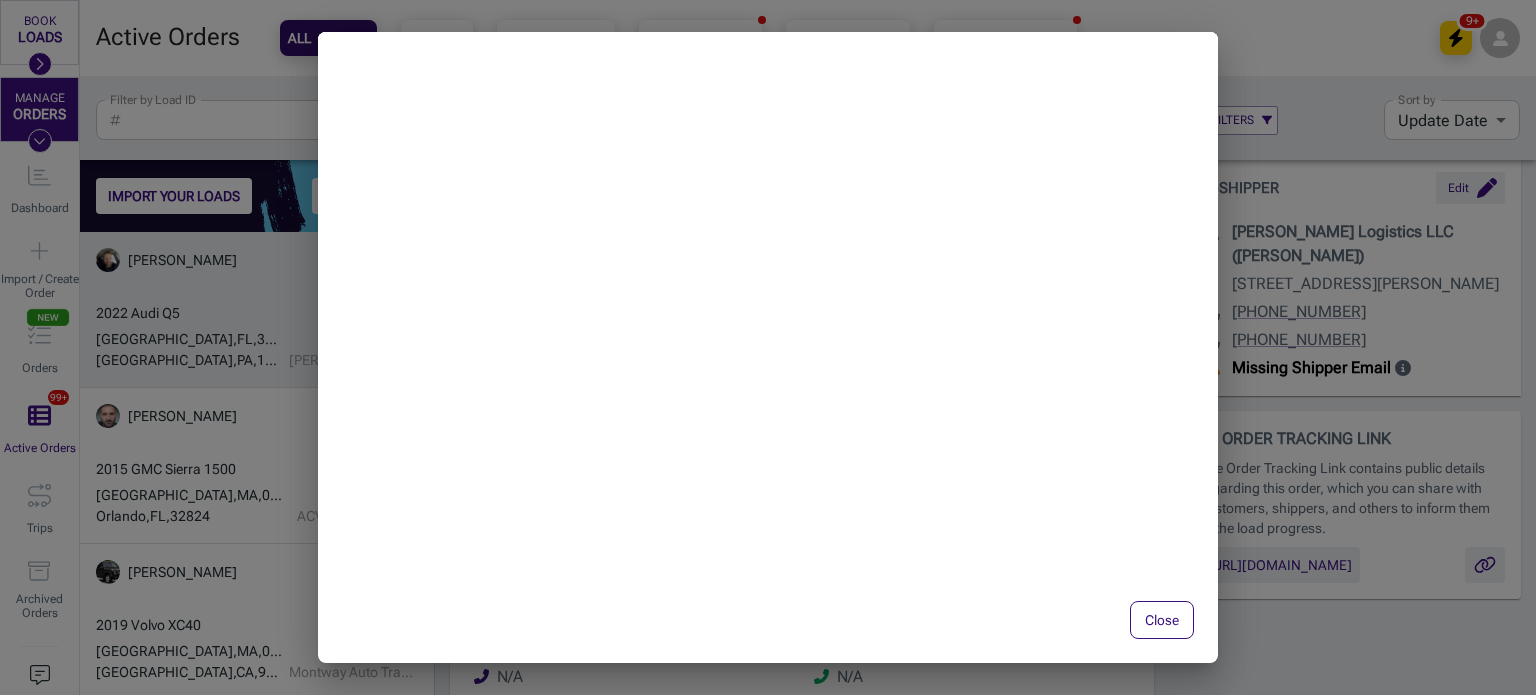click on "Close" at bounding box center [768, 620] 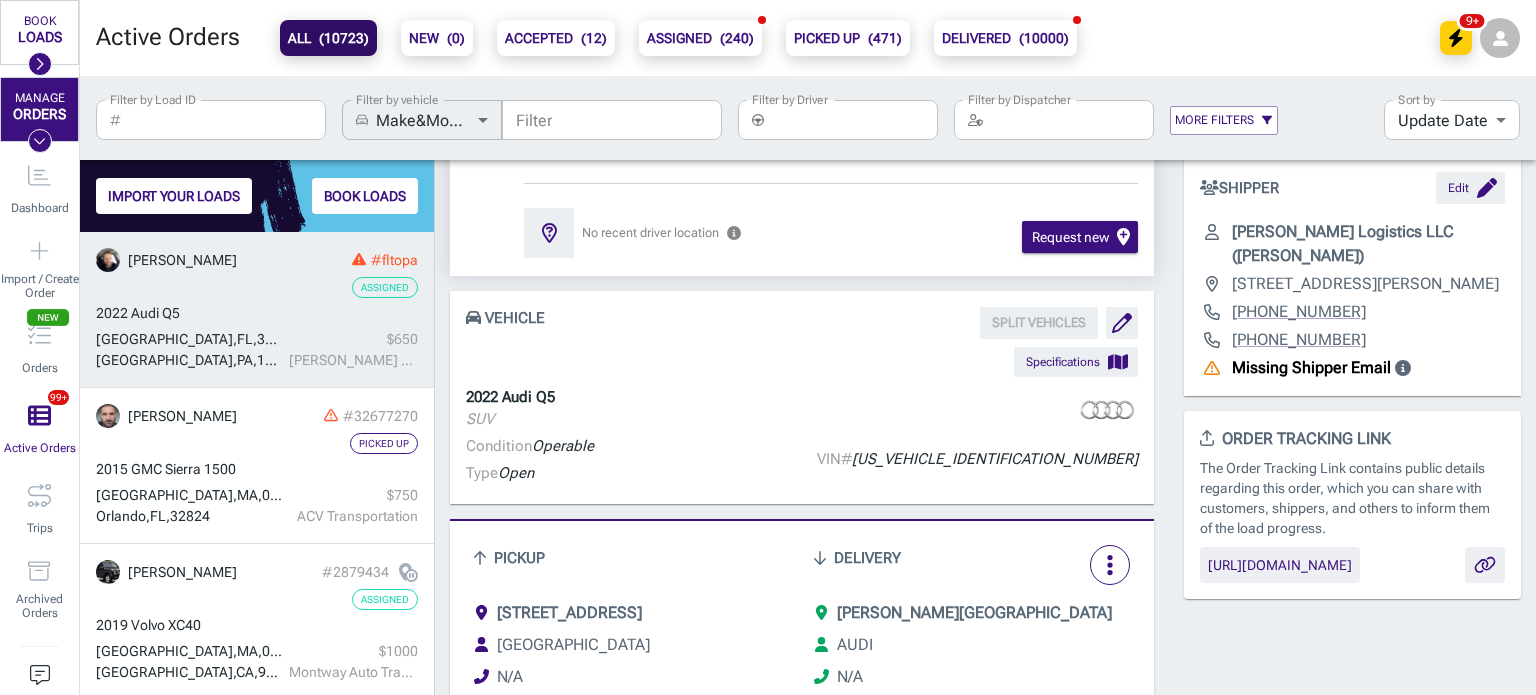 scroll, scrollTop: 282, scrollLeft: 0, axis: vertical 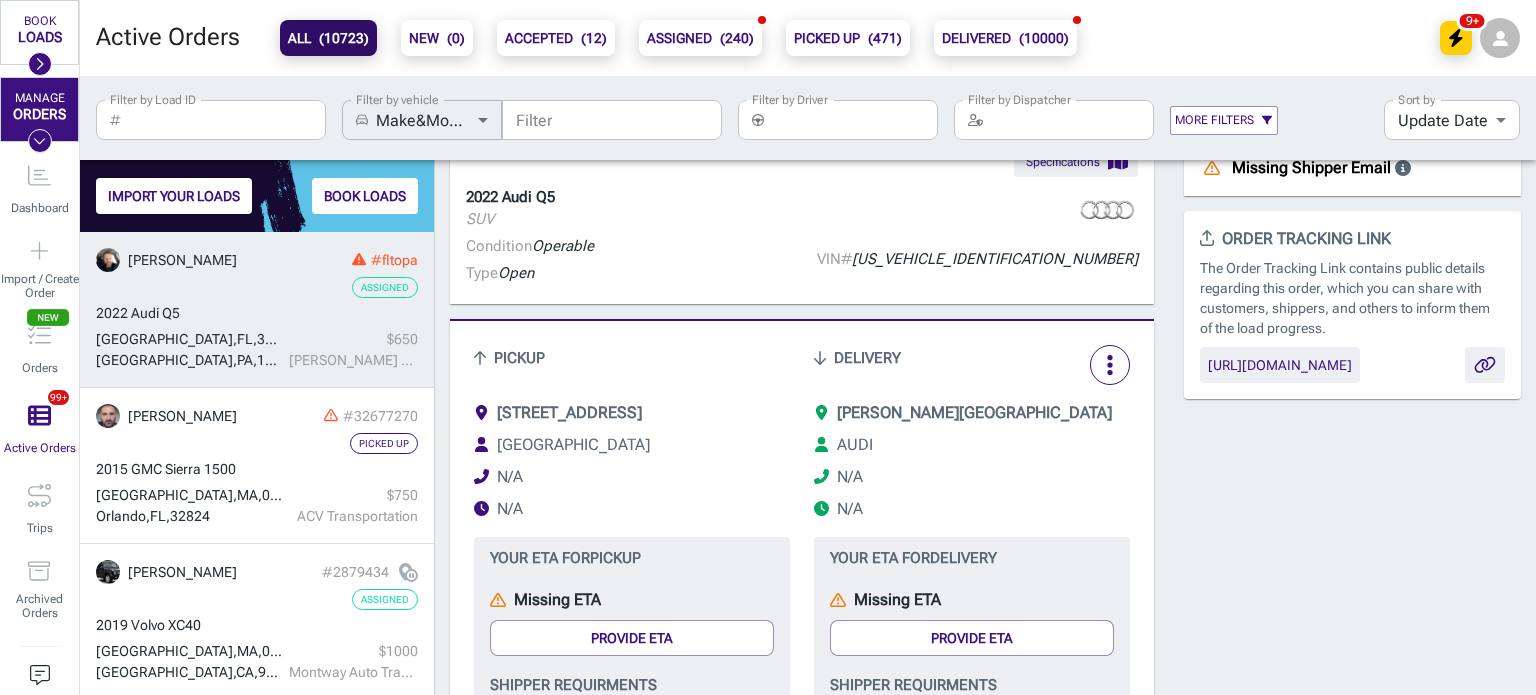 click 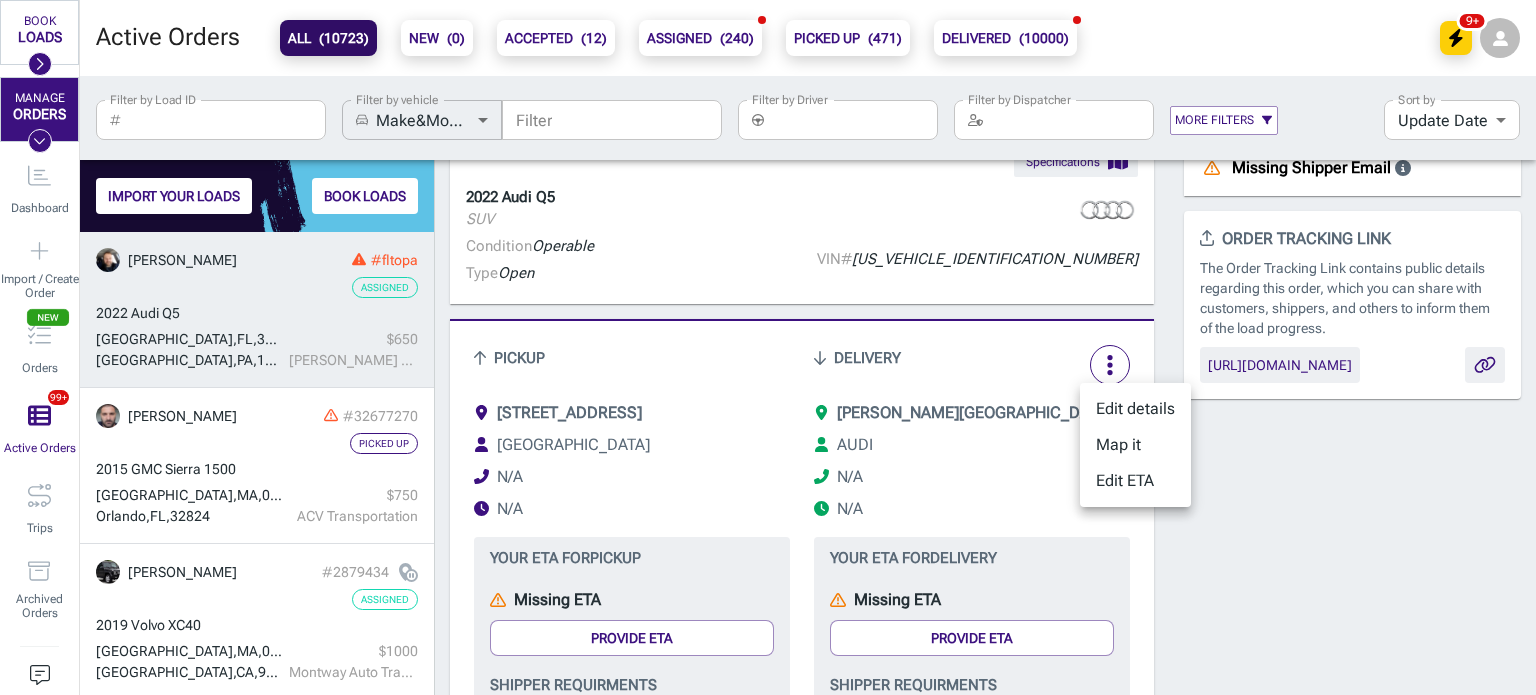 click at bounding box center [768, 347] 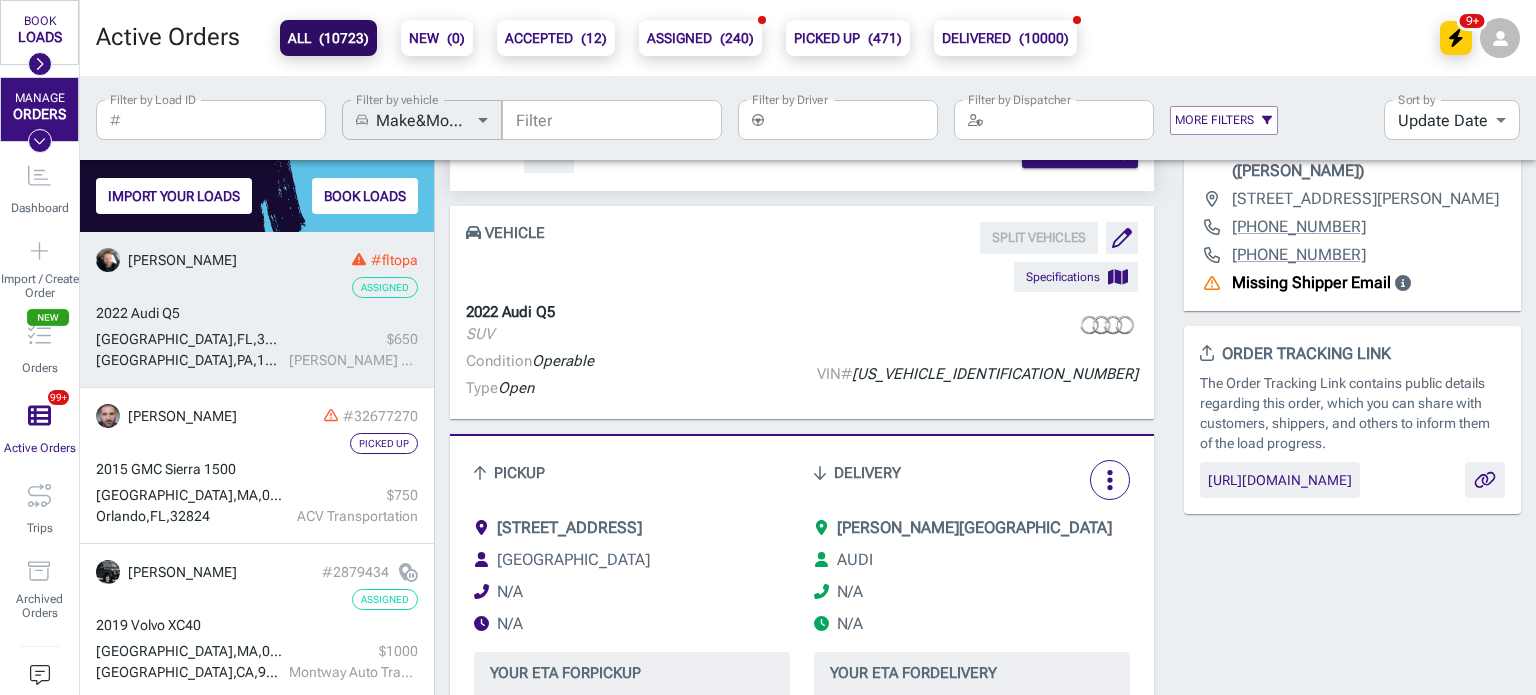scroll, scrollTop: 342, scrollLeft: 0, axis: vertical 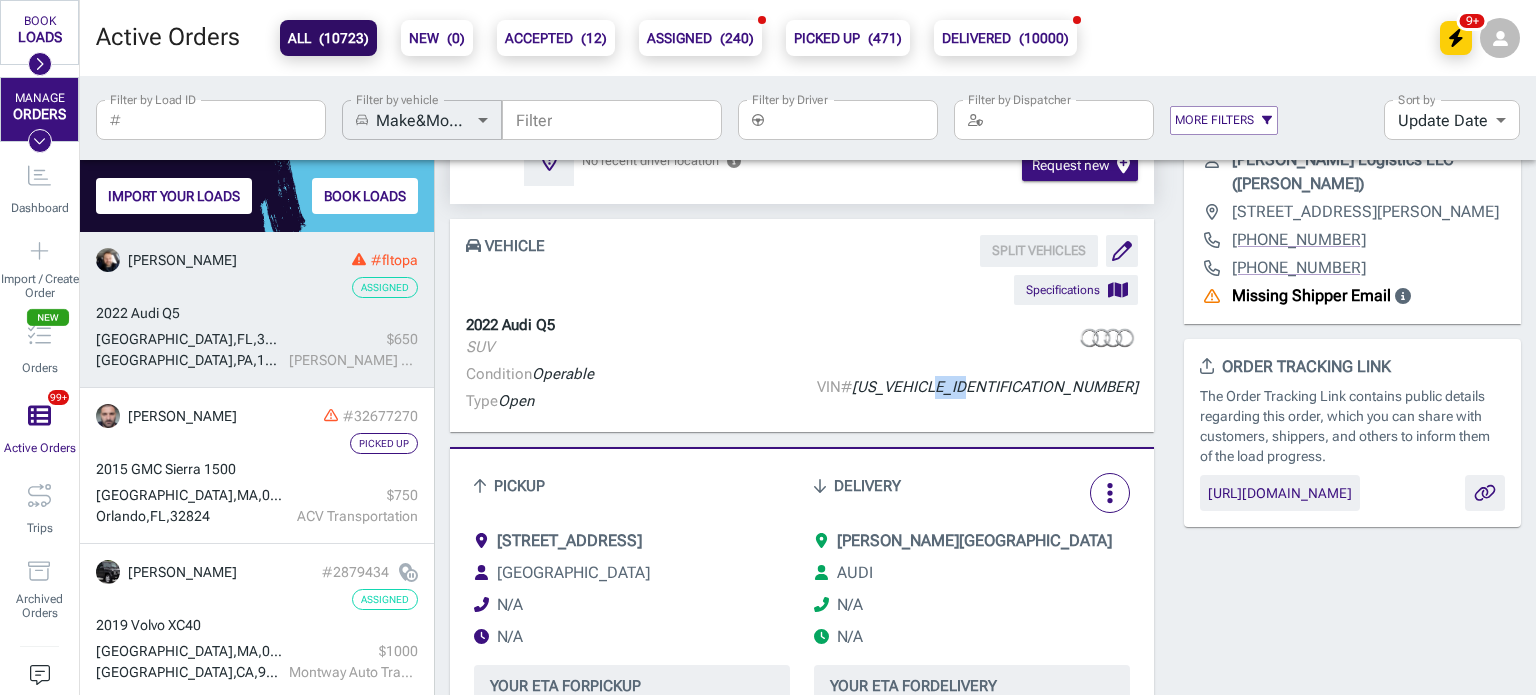 drag, startPoint x: 1068, startPoint y: 382, endPoint x: 1105, endPoint y: 380, distance: 37.054016 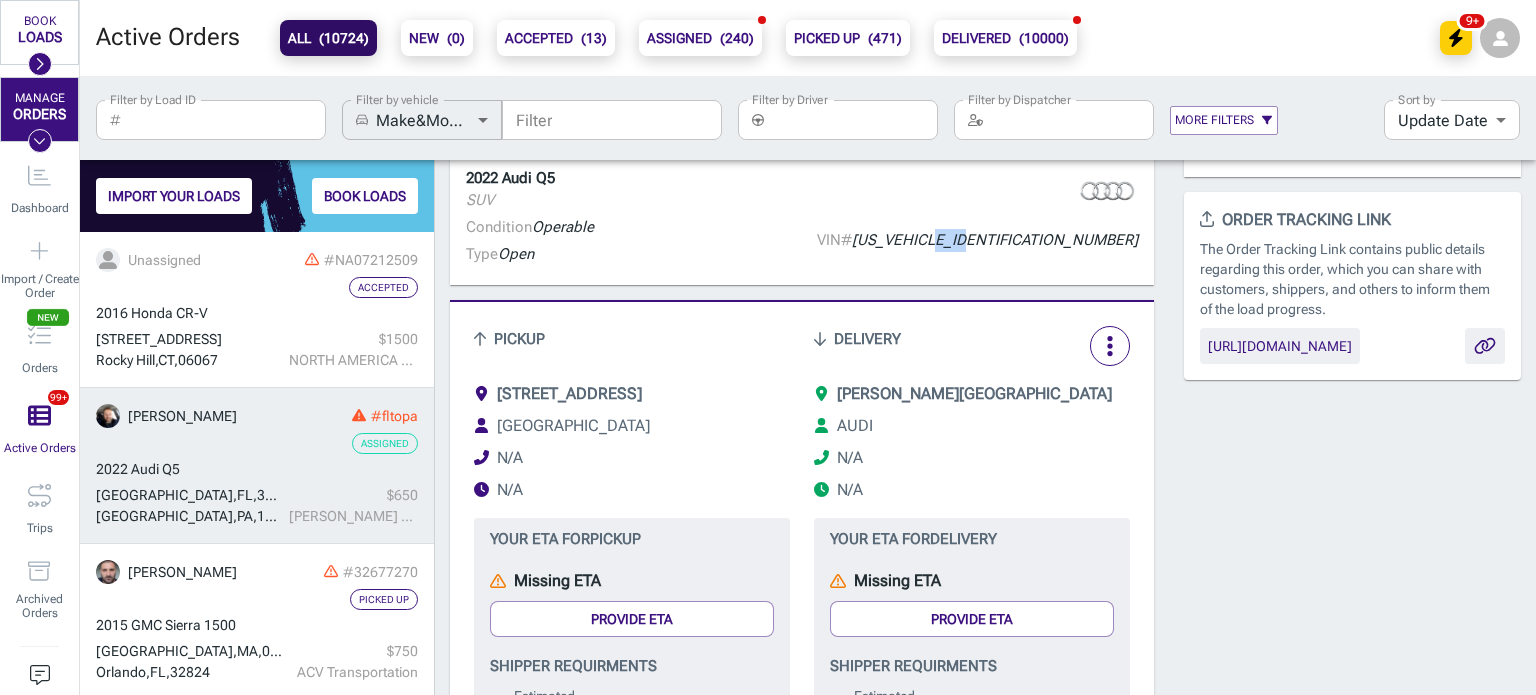click at bounding box center [1110, 346] 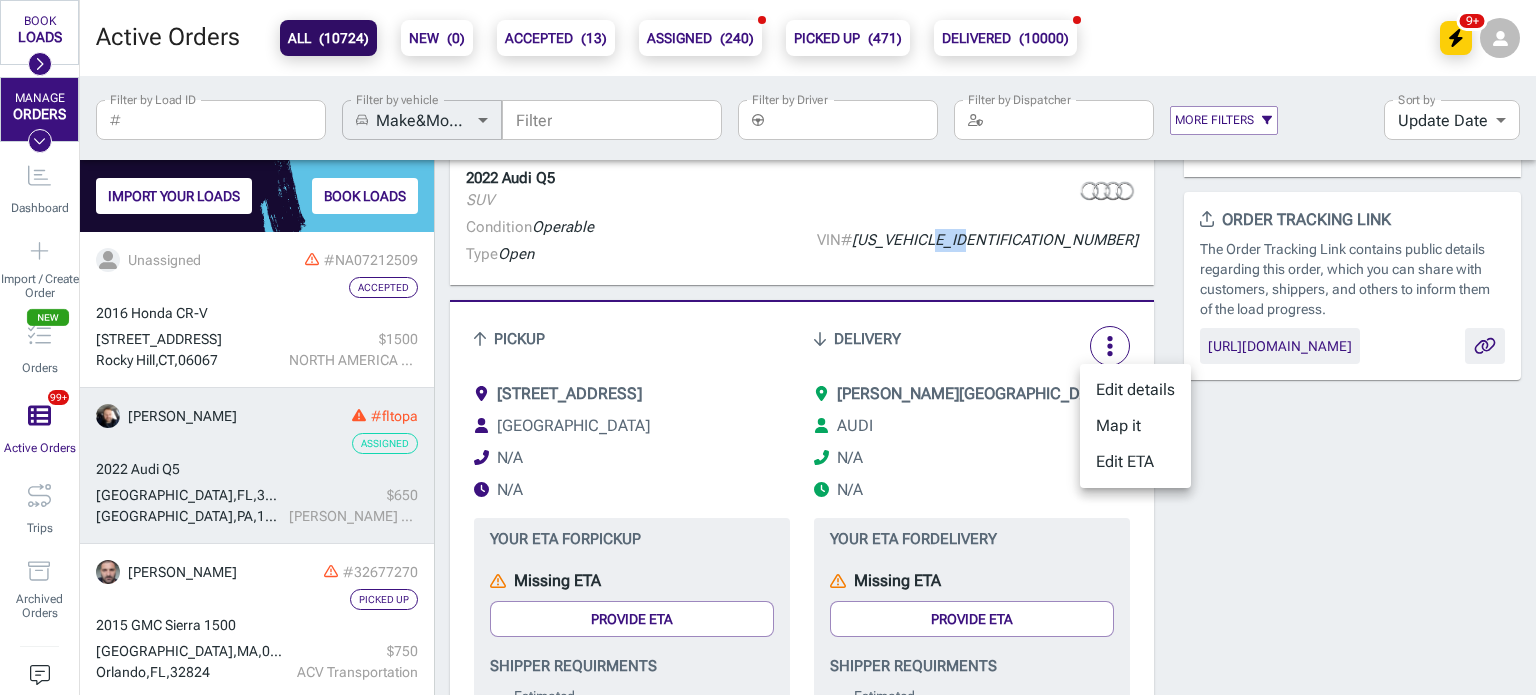 click on "Edit details" at bounding box center (1135, 390) 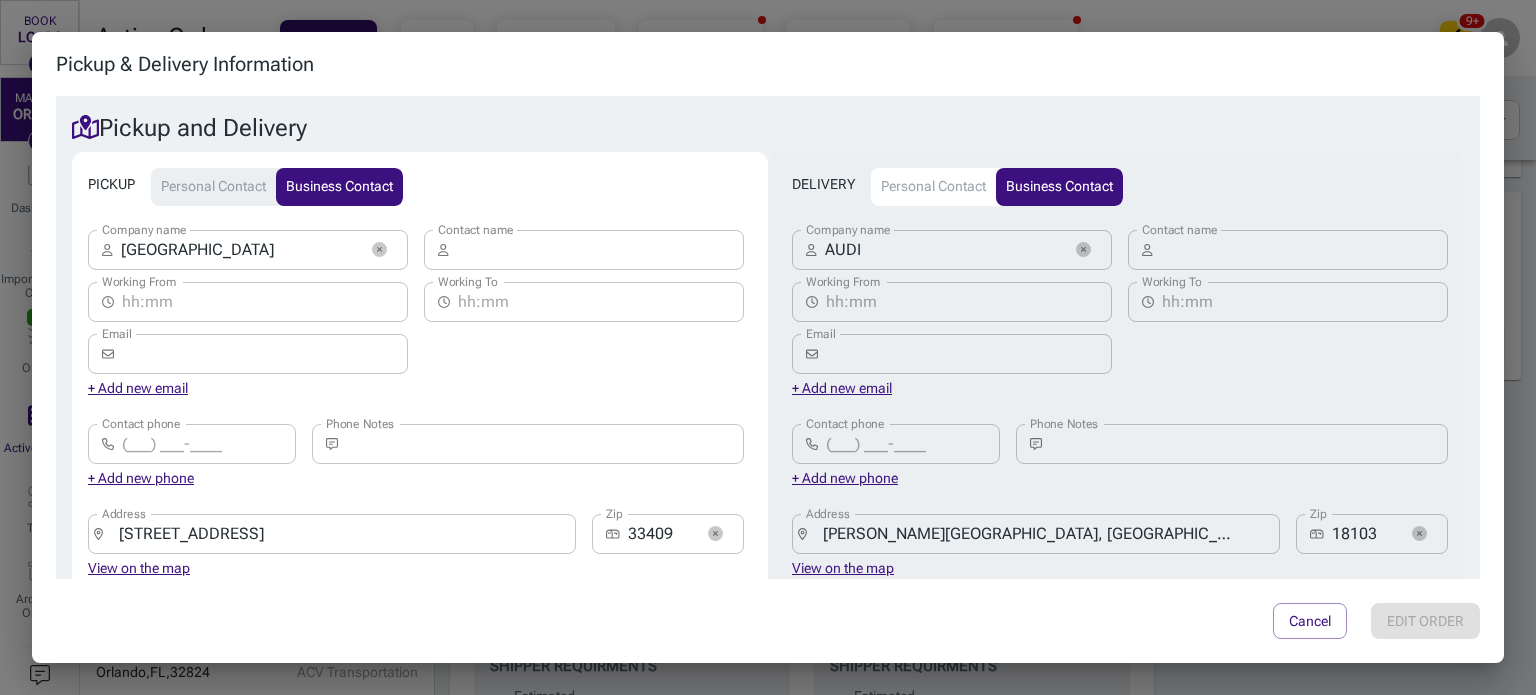 click on "[GEOGRAPHIC_DATA]" at bounding box center [239, 250] 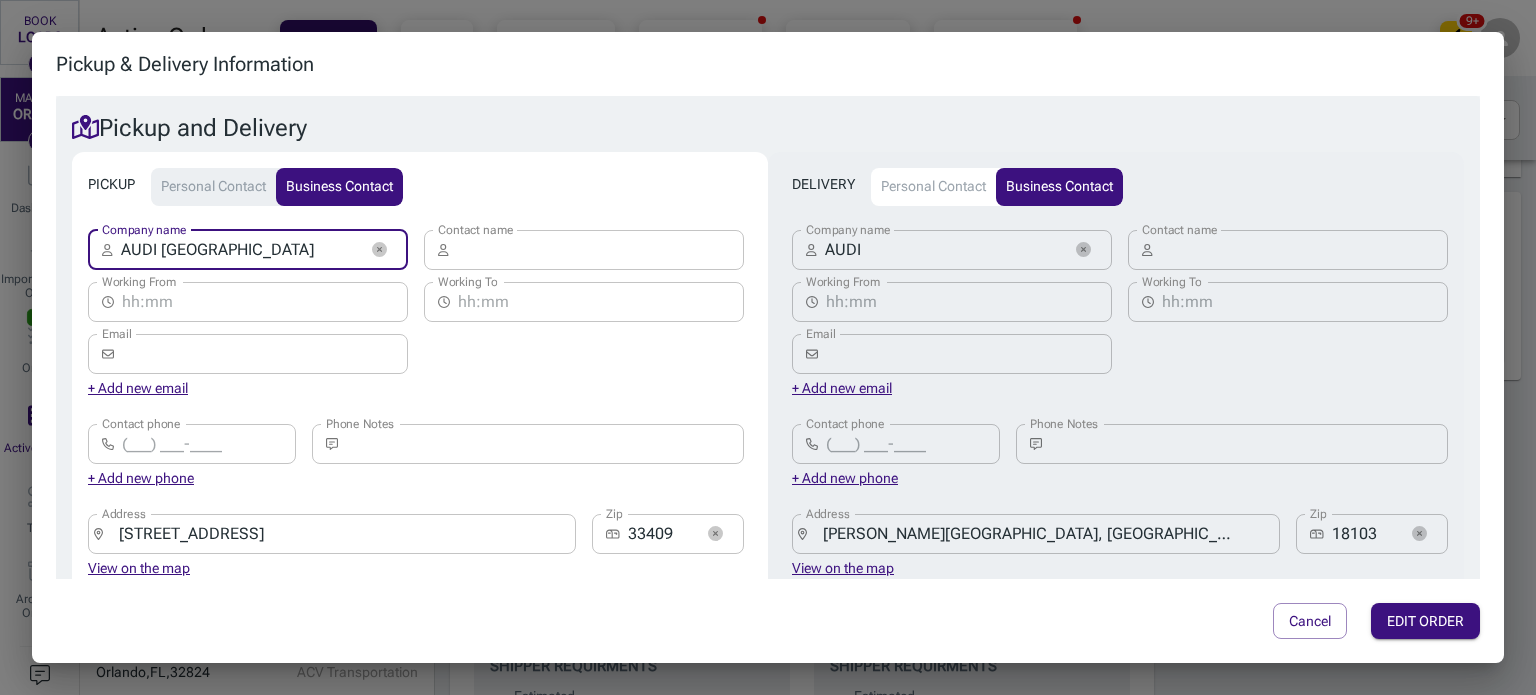 type on "AUDI [GEOGRAPHIC_DATA]" 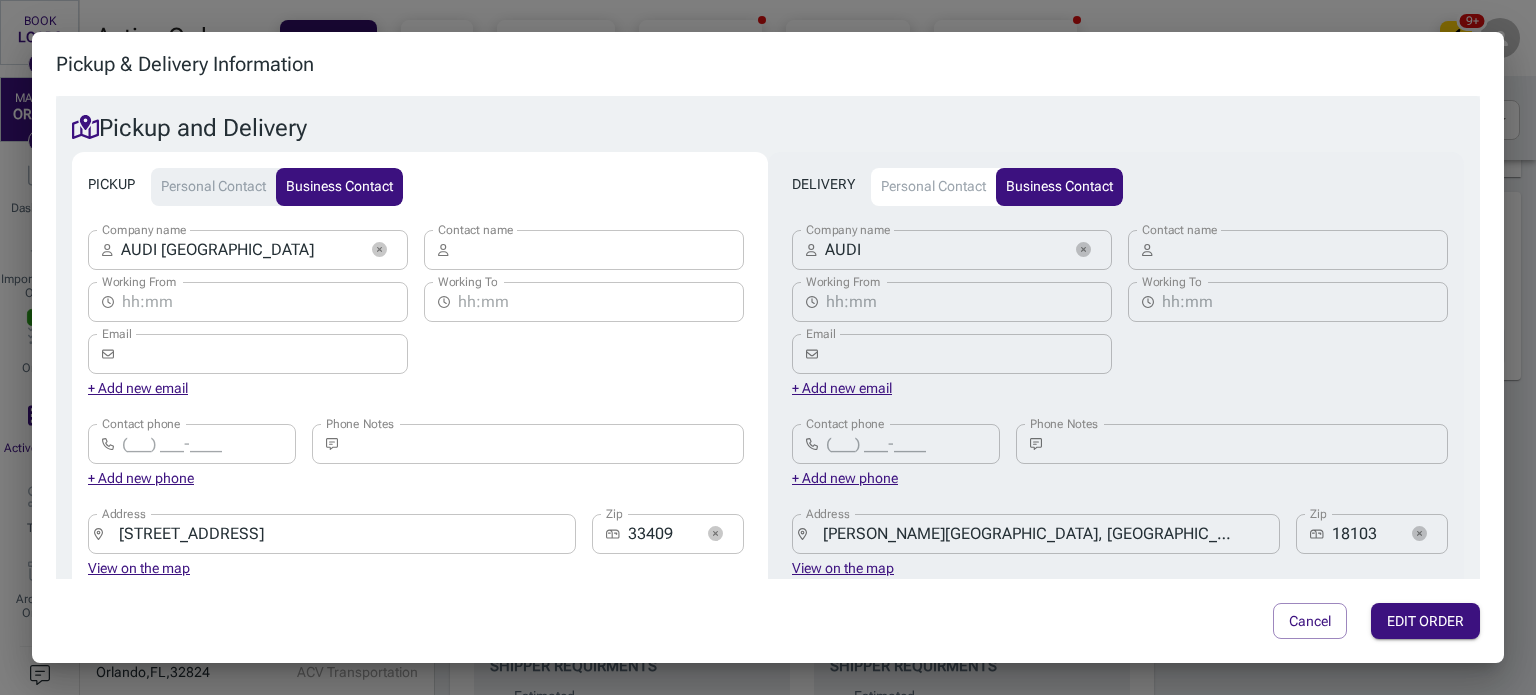 click on "AUDI" at bounding box center [943, 250] 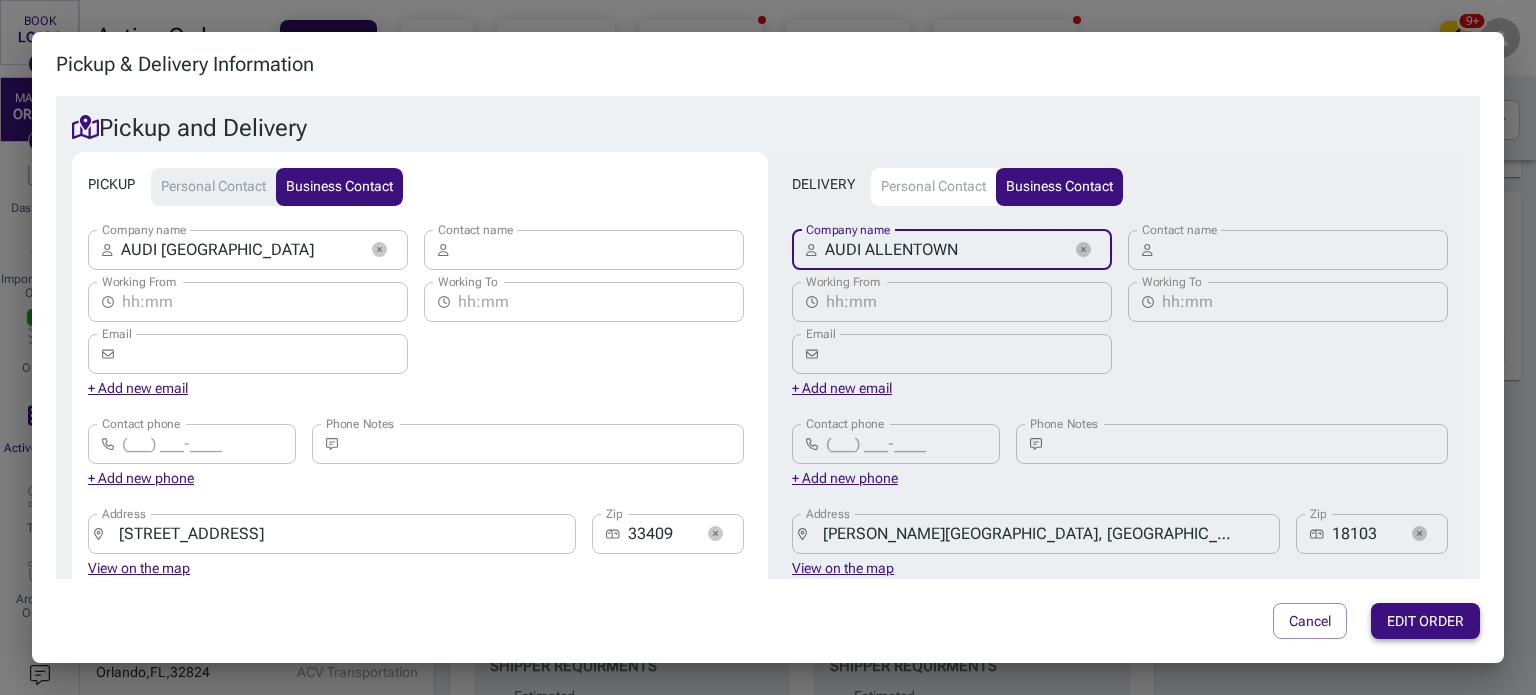 type on "AUDI ALLENTOWN" 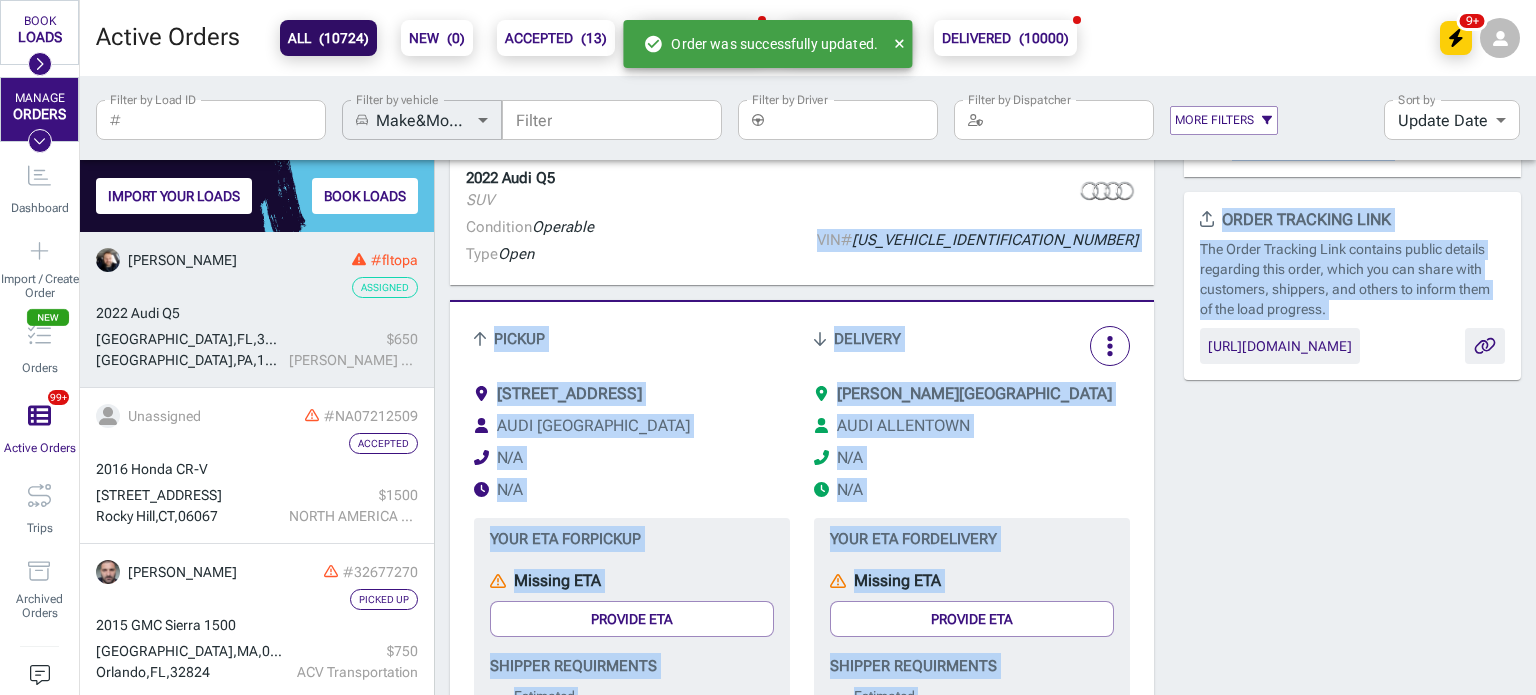 drag, startPoint x: 1275, startPoint y: 406, endPoint x: 888, endPoint y: 273, distance: 409.21634 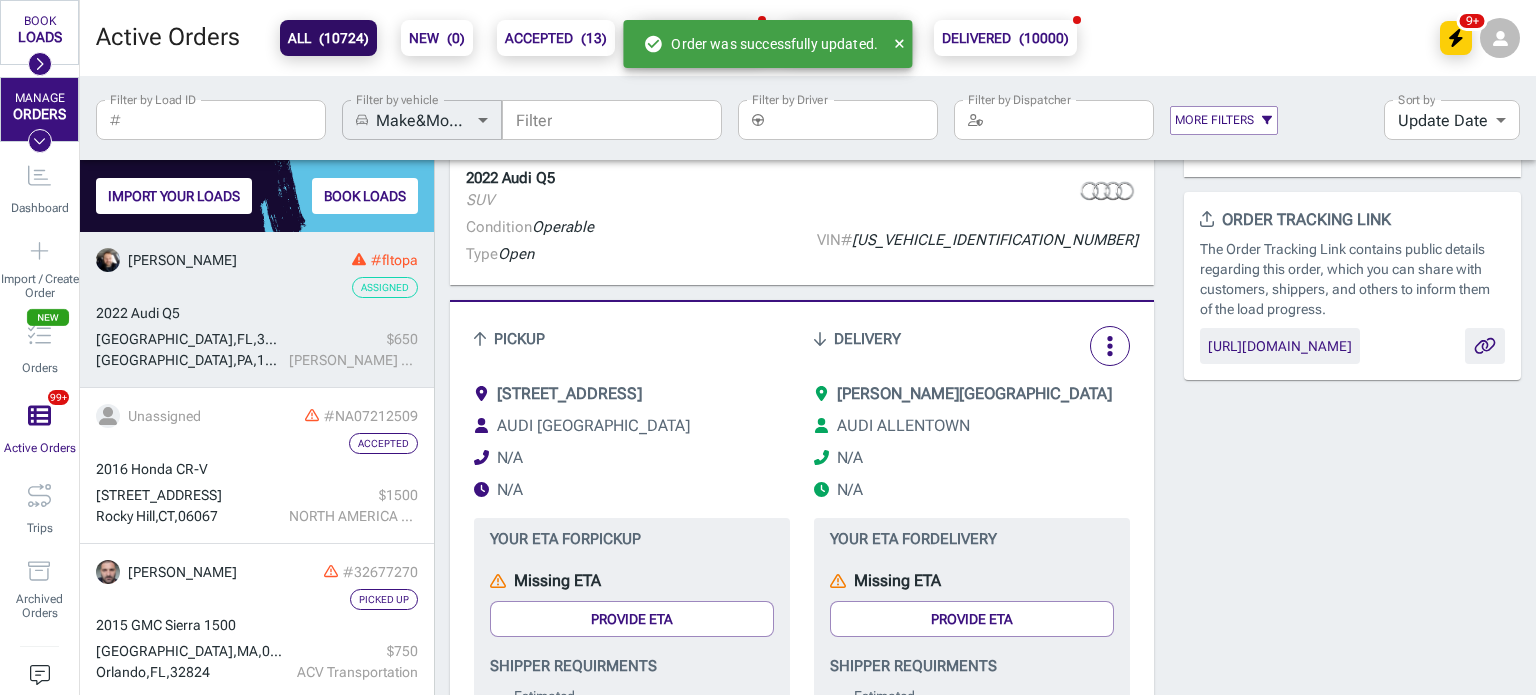 click on "Condition  Operable Type  Open VIN#  [US_VEHICLE_IDENTIFICATION_NUMBER]" at bounding box center (802, 242) 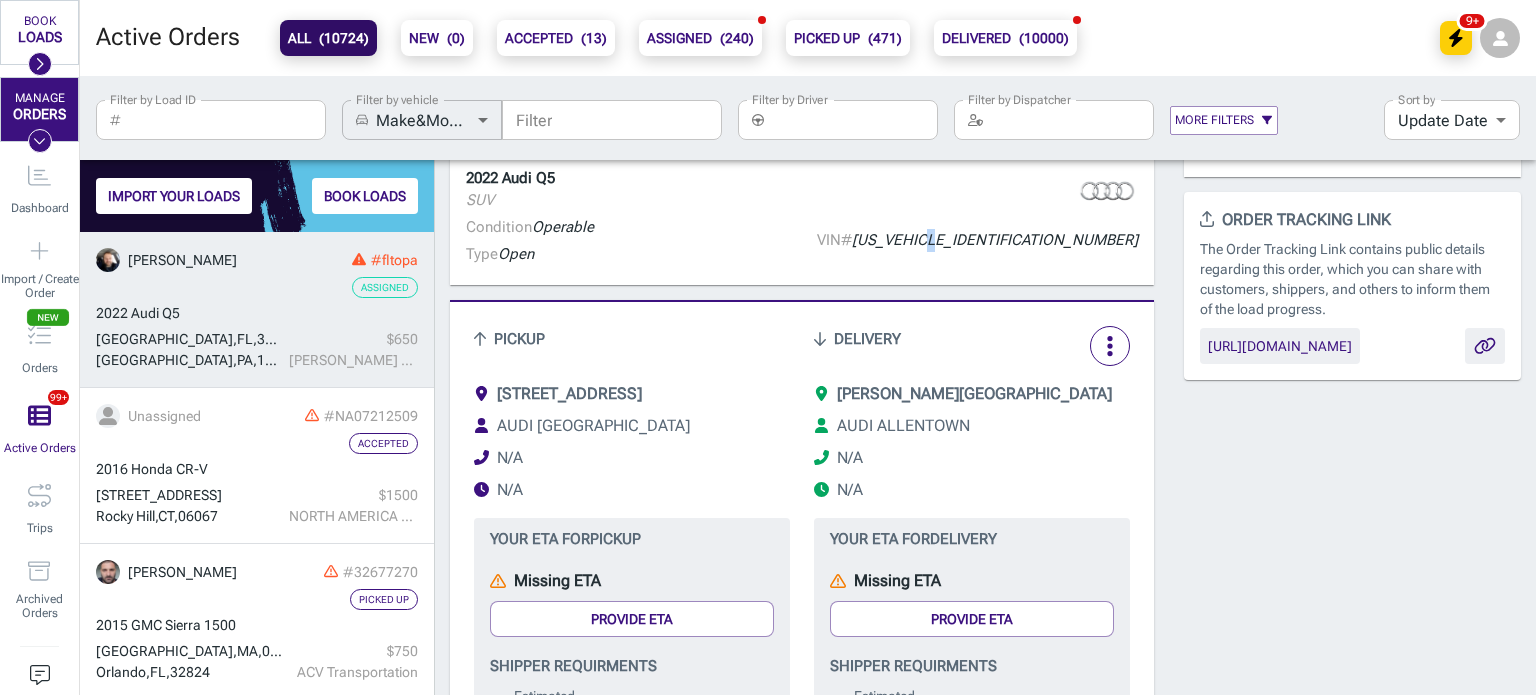 drag, startPoint x: 1054, startPoint y: 231, endPoint x: 1070, endPoint y: 235, distance: 16.492422 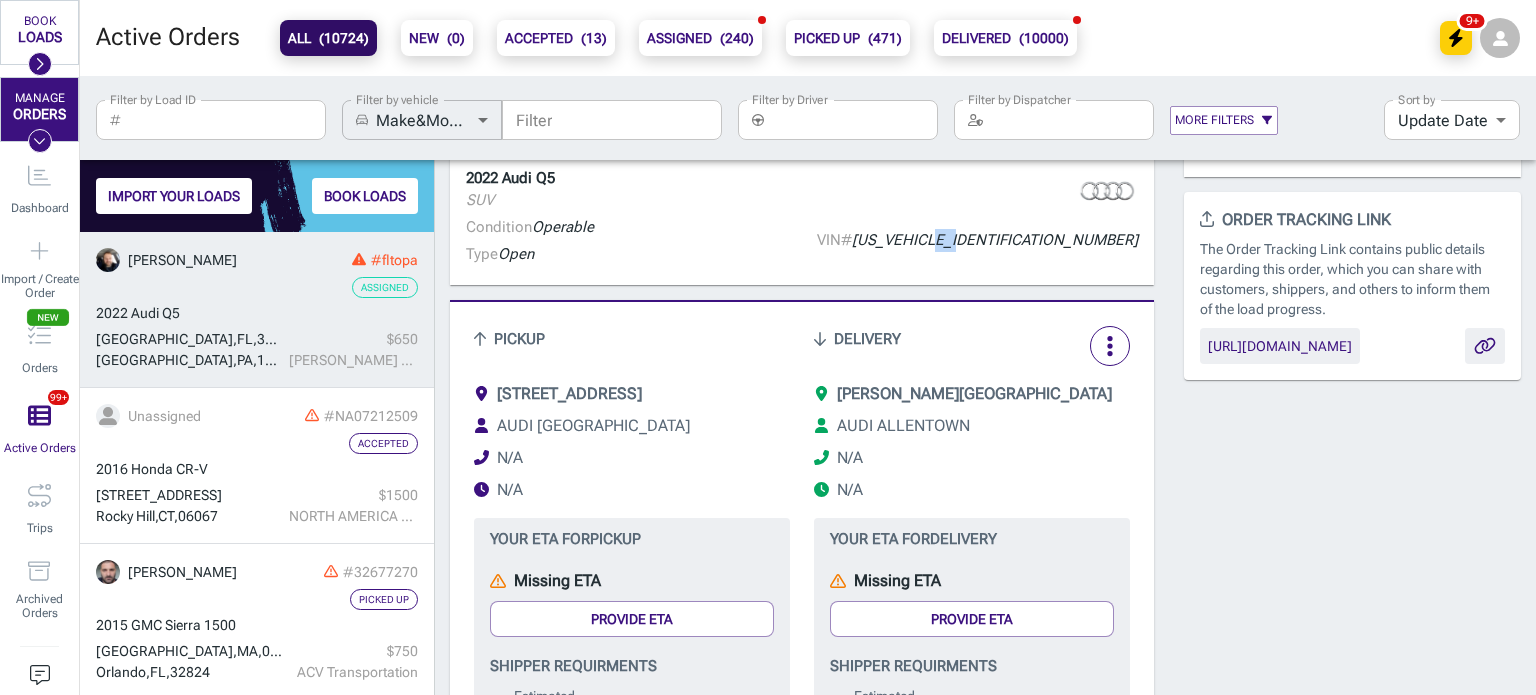 drag, startPoint x: 1069, startPoint y: 235, endPoint x: 1096, endPoint y: 239, distance: 27.294687 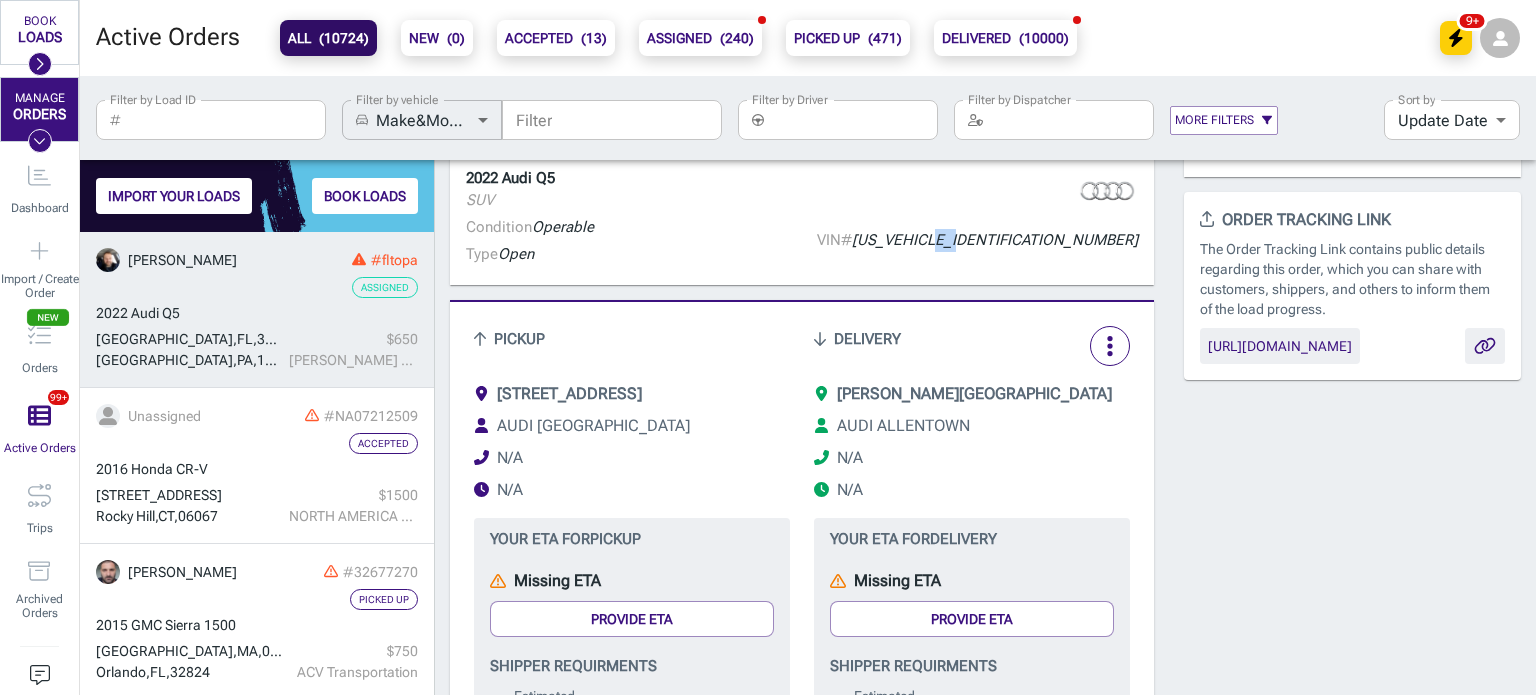scroll, scrollTop: 439, scrollLeft: 0, axis: vertical 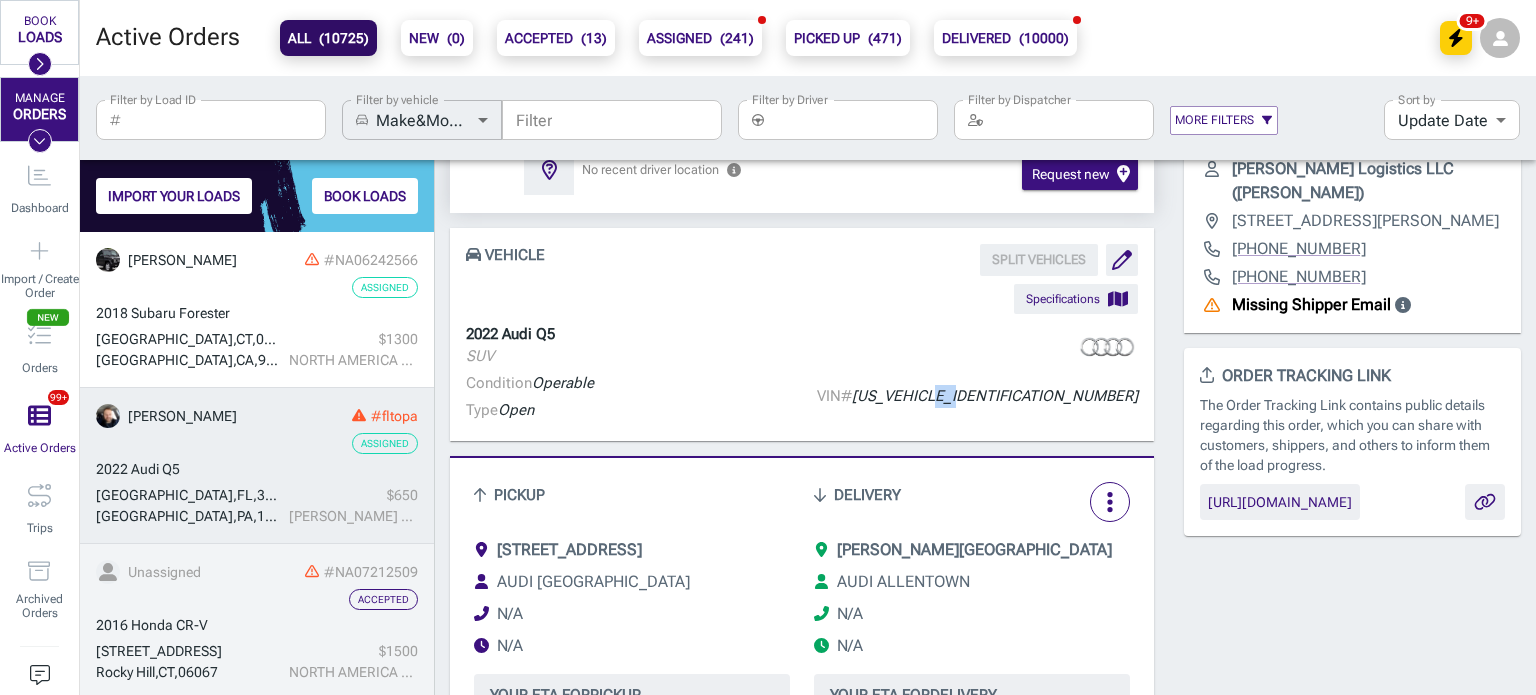 click on "#NA07212509" at bounding box center [312, 572] 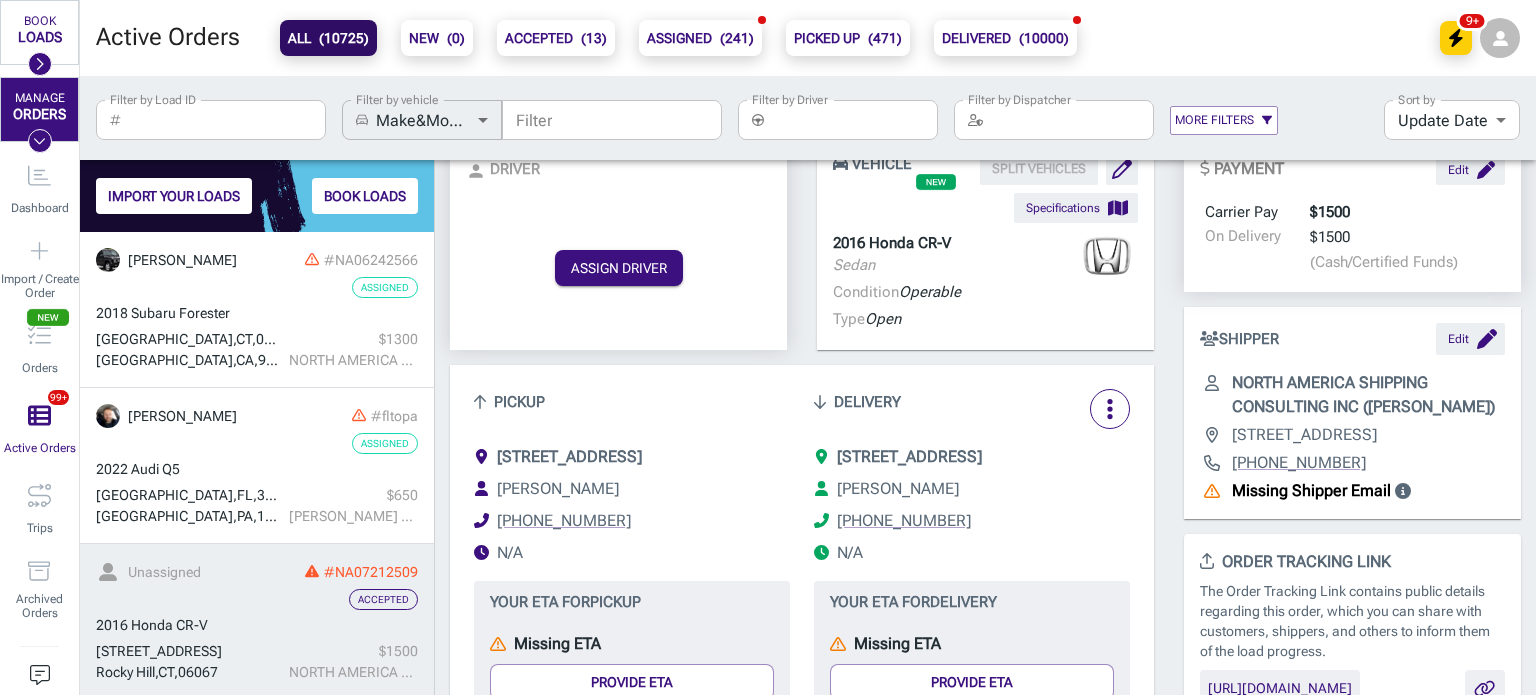 scroll, scrollTop: 0, scrollLeft: 0, axis: both 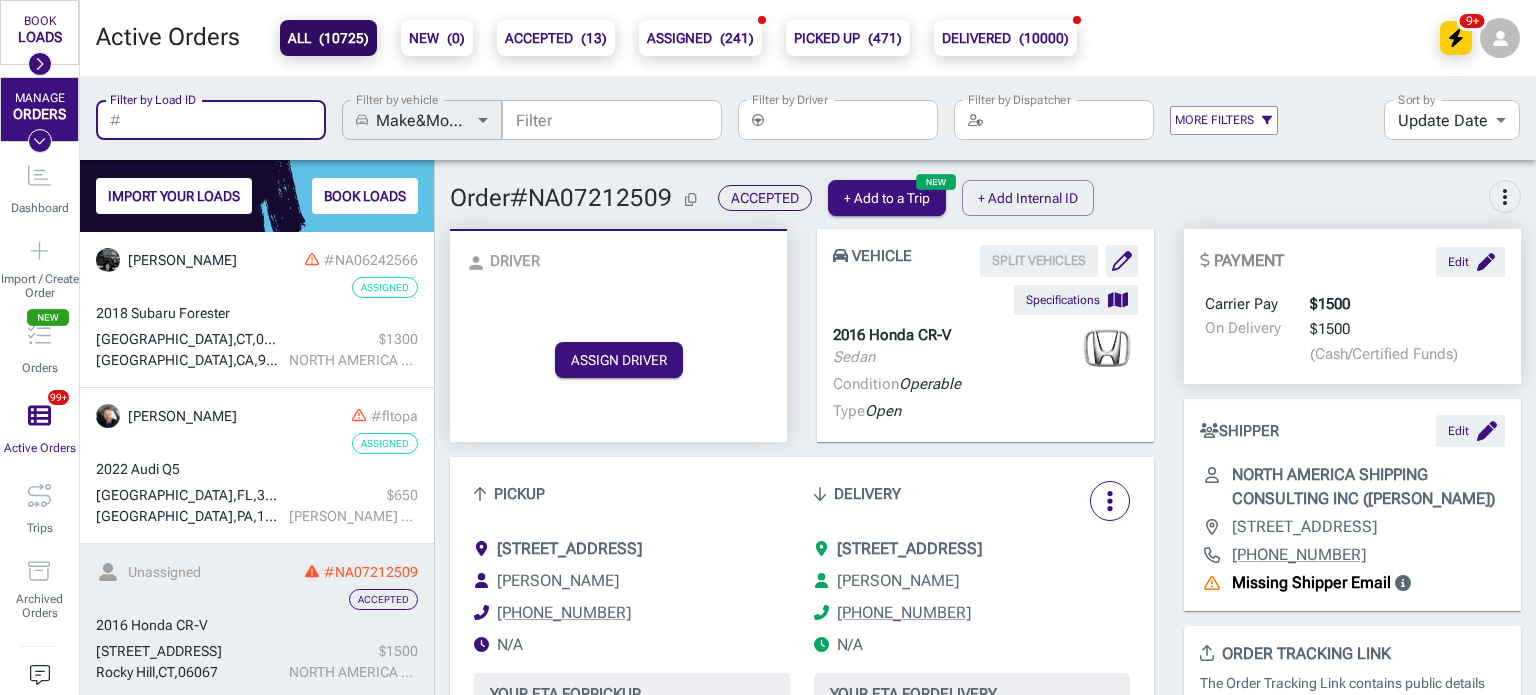 click on "Filter by Load ID" at bounding box center (228, 120) 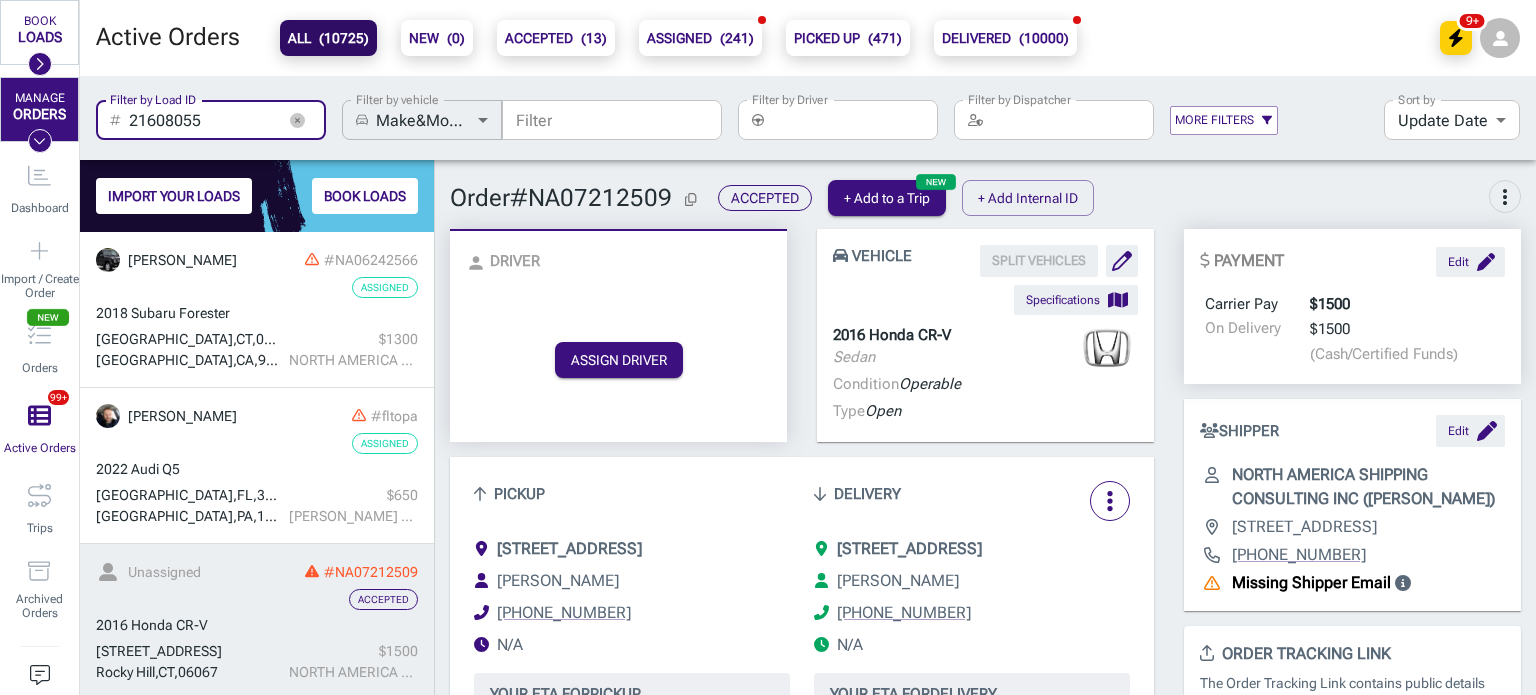 type on "21608055" 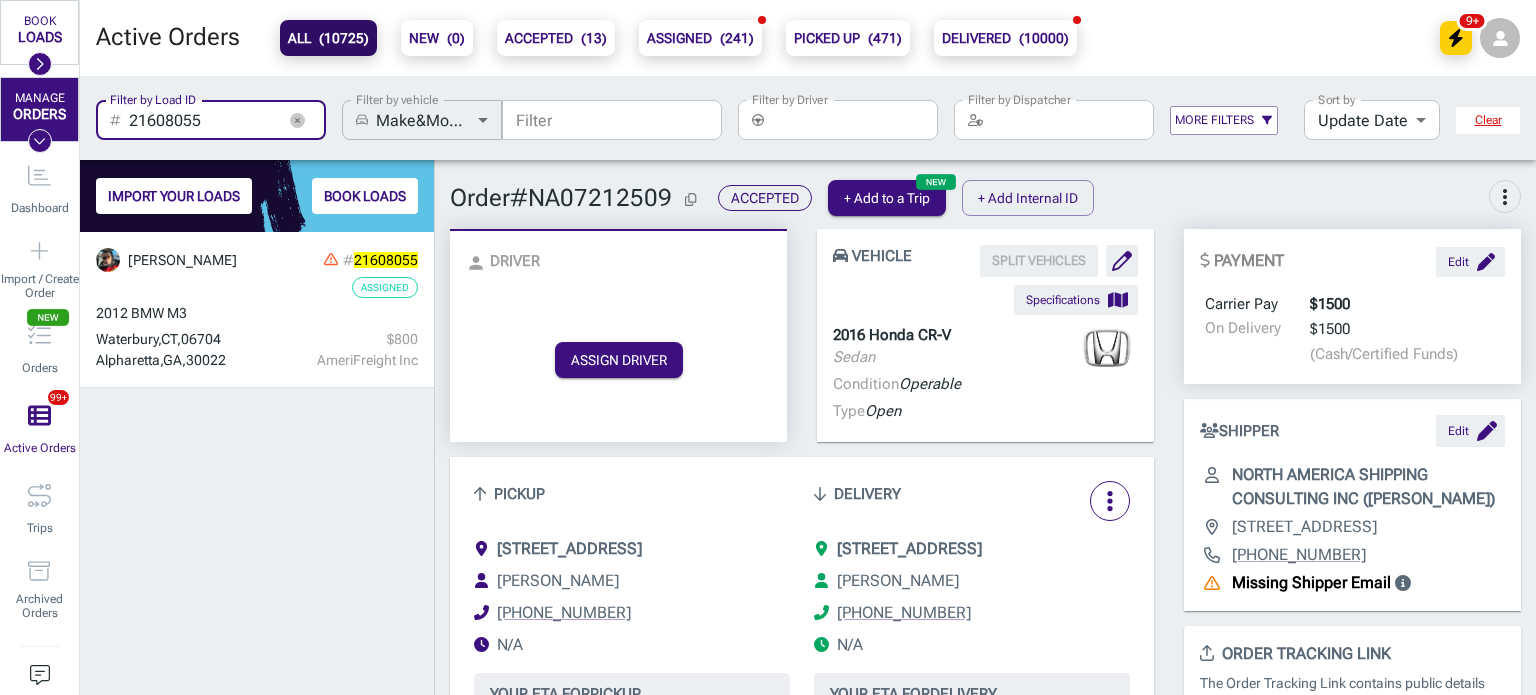 click on "# 21608055" at bounding box center [330, 260] 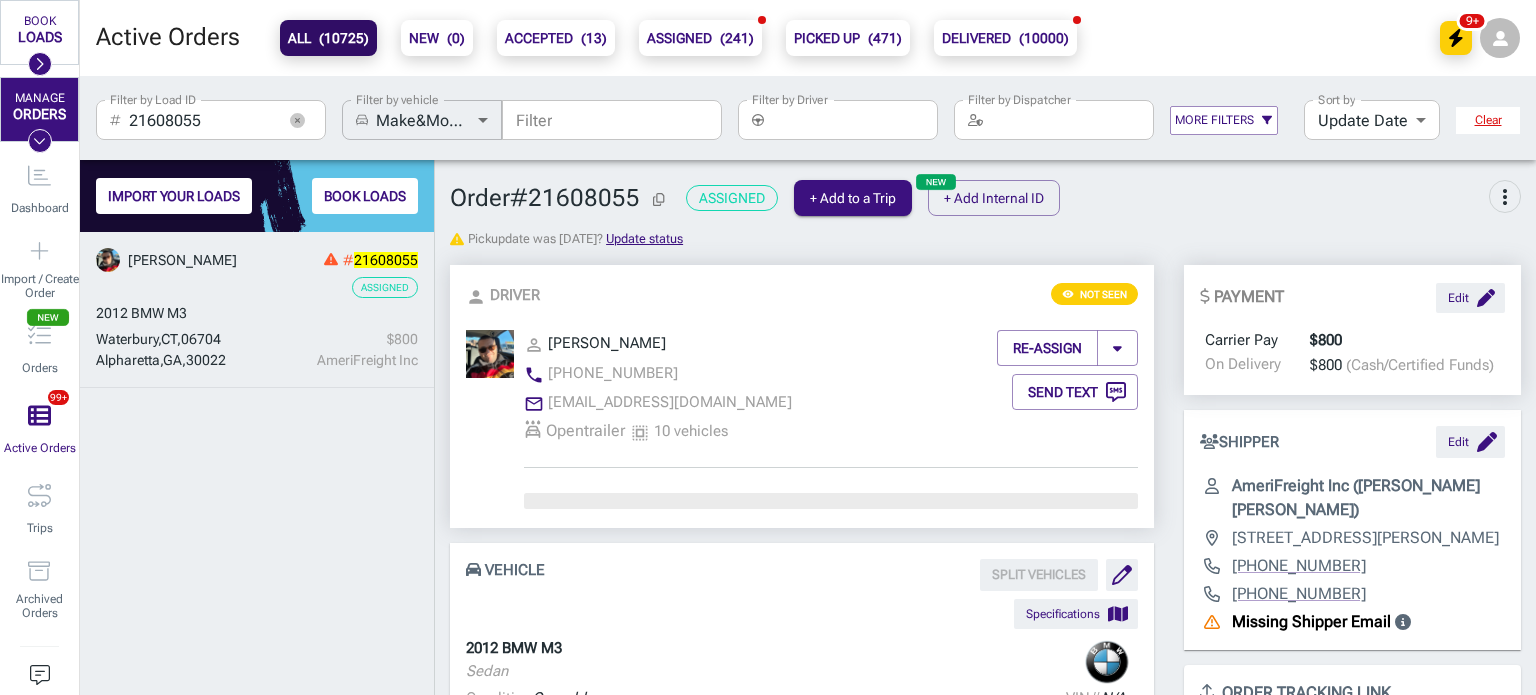 scroll, scrollTop: 16, scrollLeft: 16, axis: both 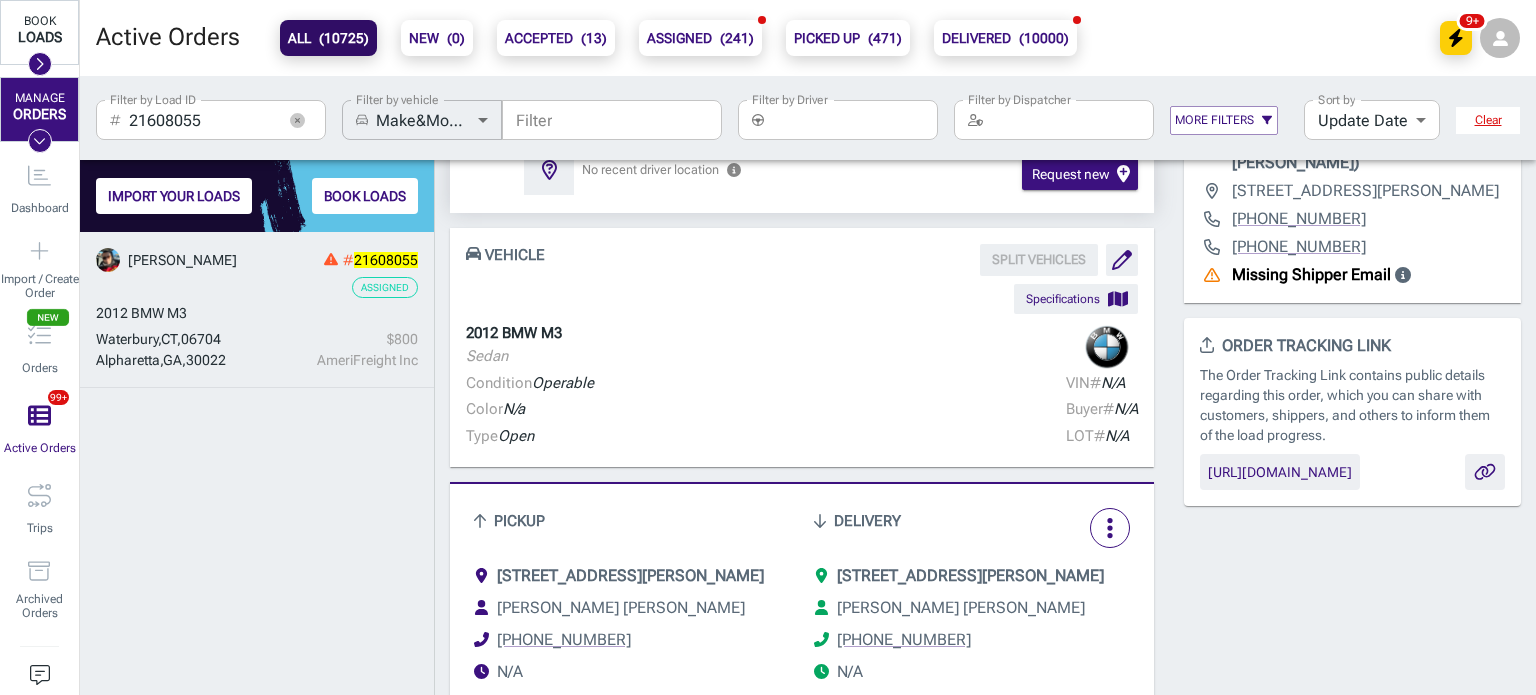 click at bounding box center [40, 64] 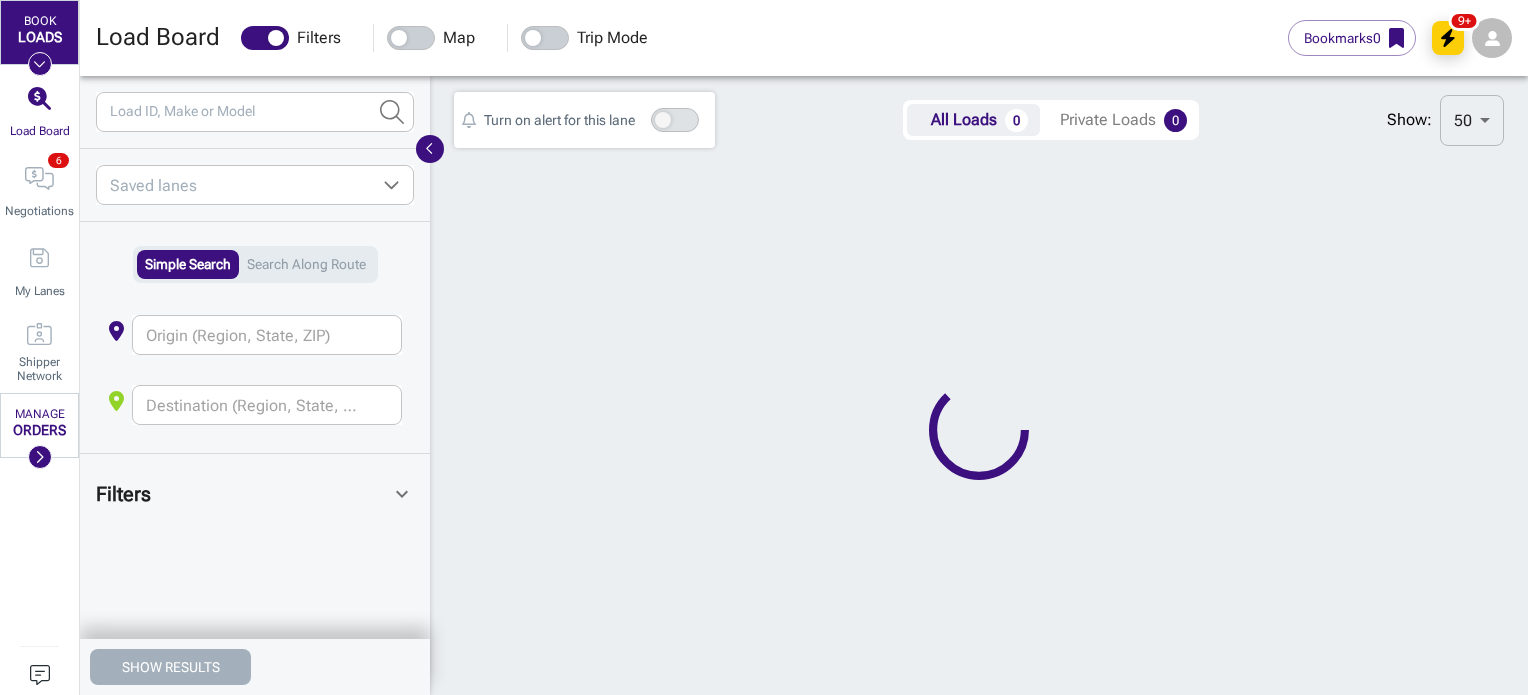 scroll, scrollTop: 0, scrollLeft: 16, axis: horizontal 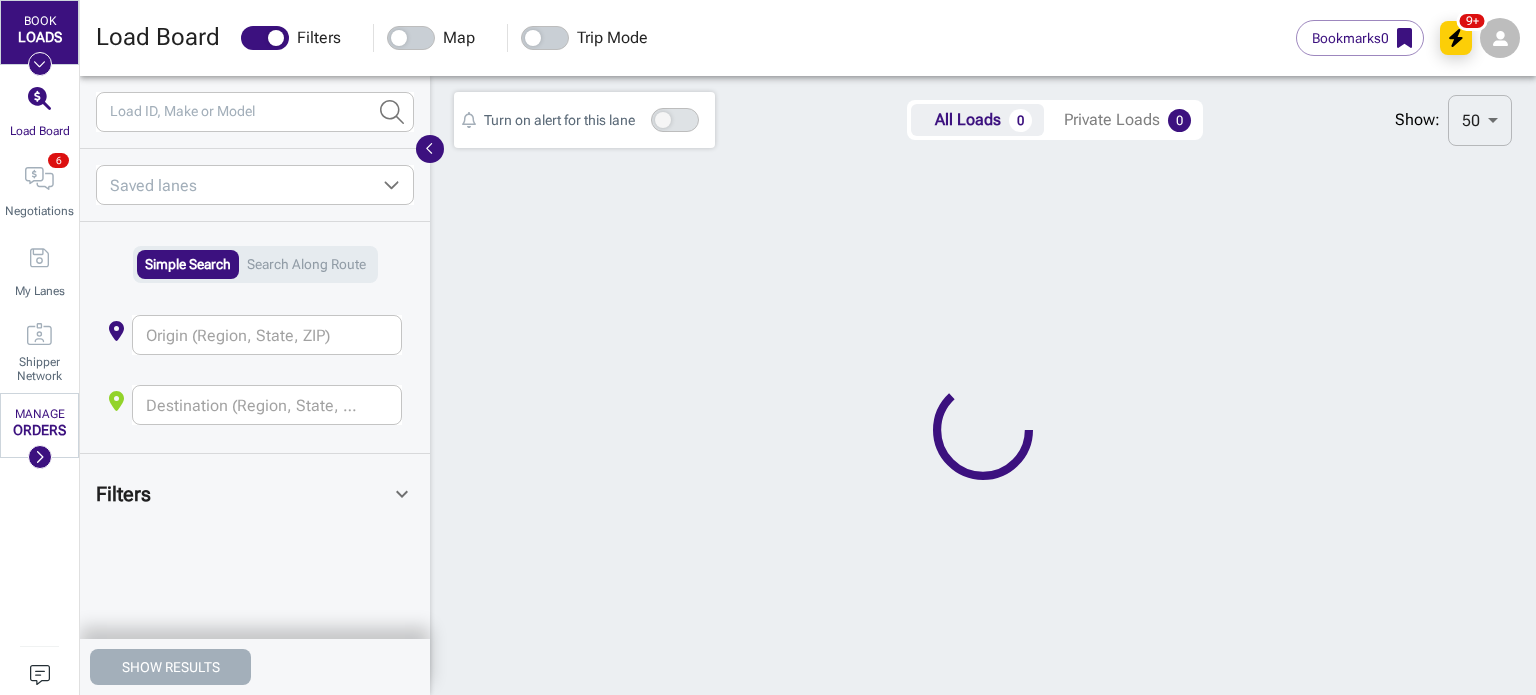click at bounding box center (250, 335) 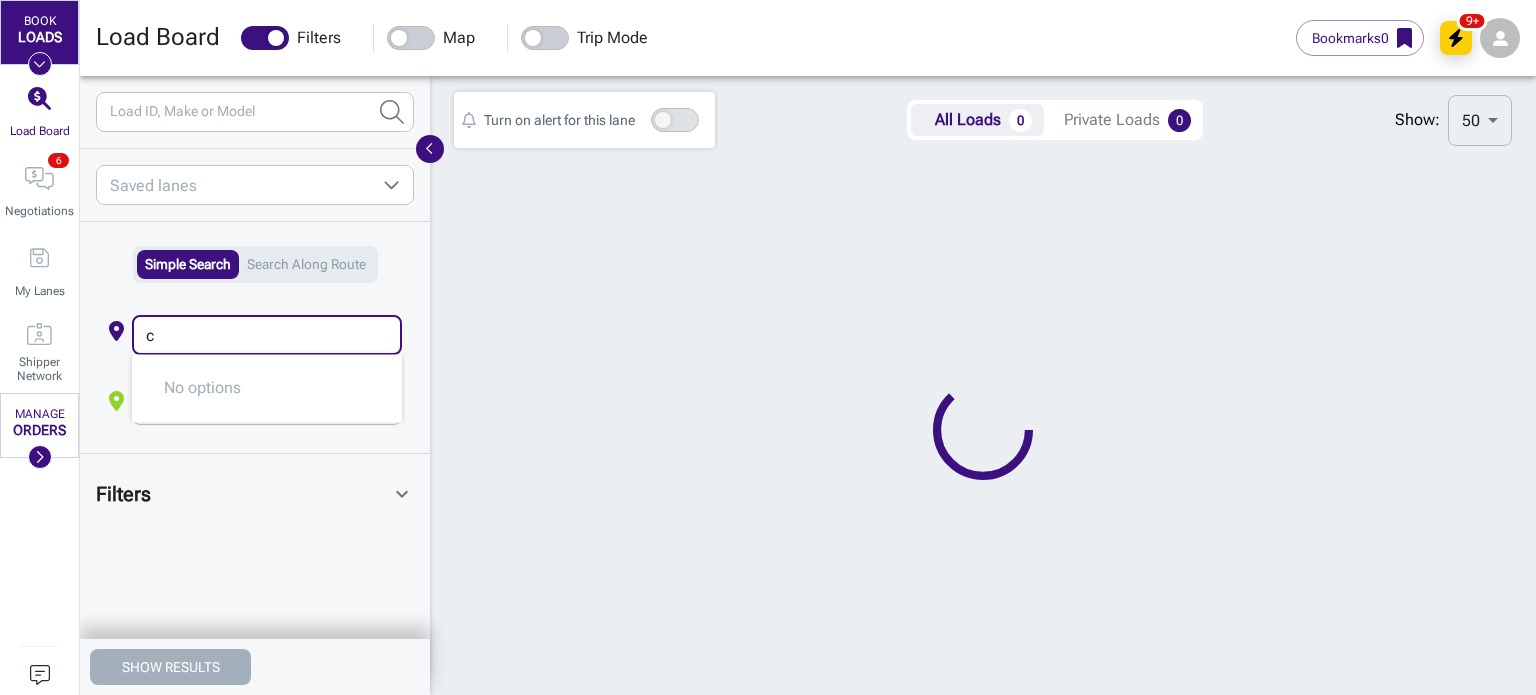 type on "ca" 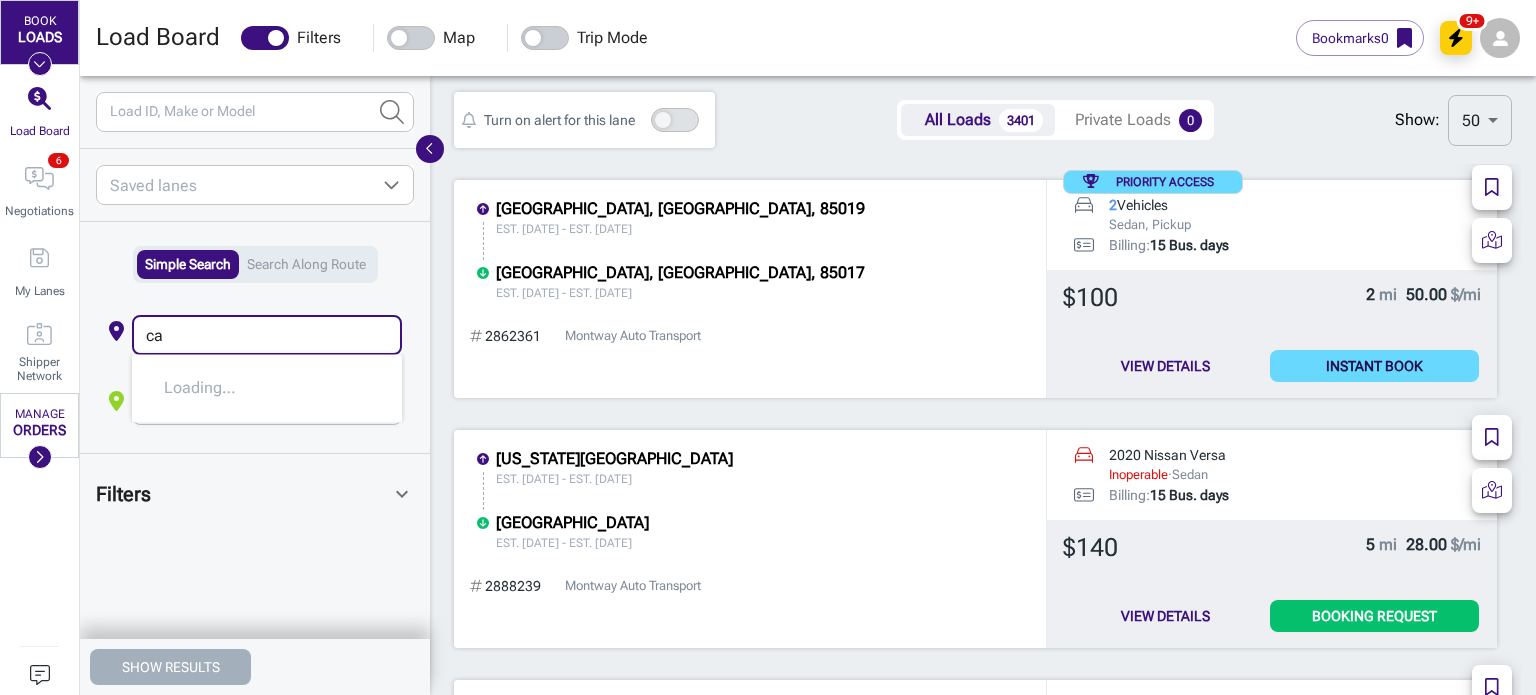 scroll, scrollTop: 16, scrollLeft: 16, axis: both 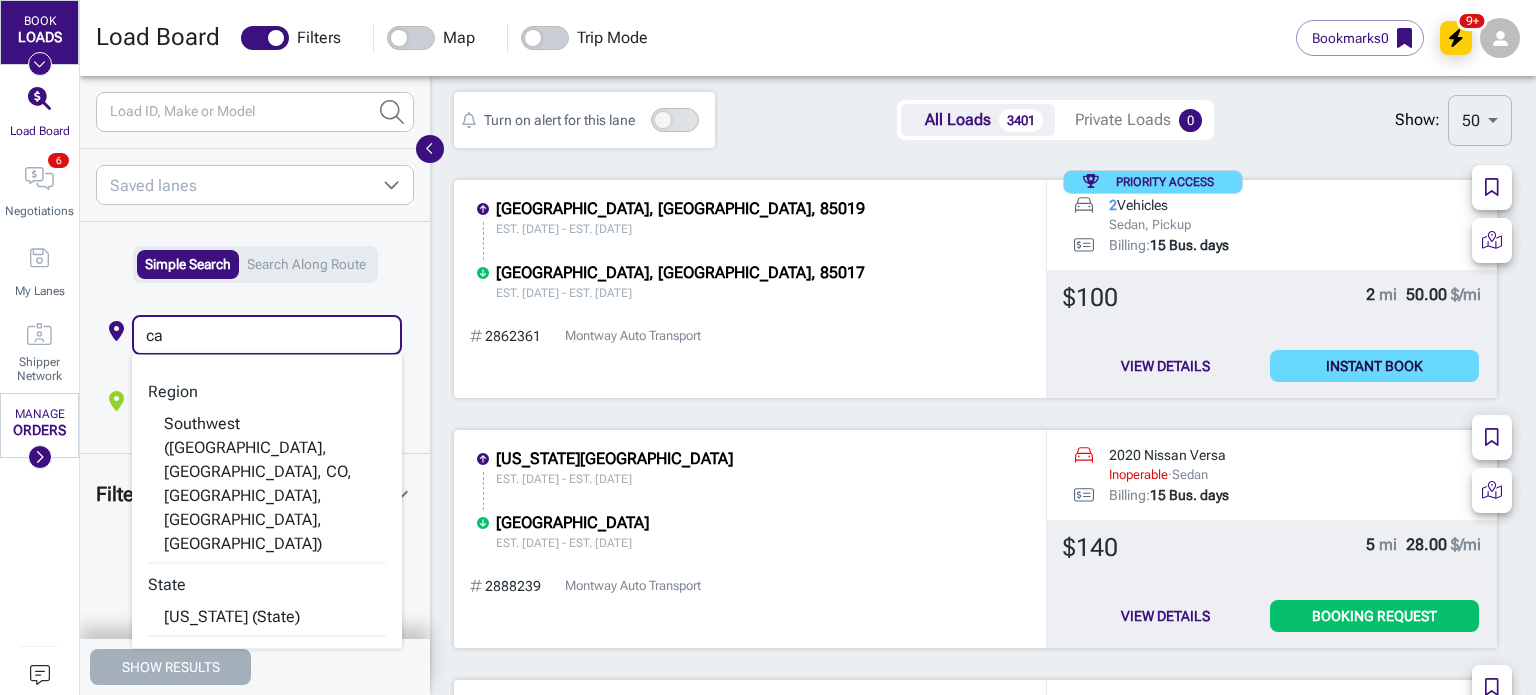 click on "[US_STATE] (State)" at bounding box center (232, 617) 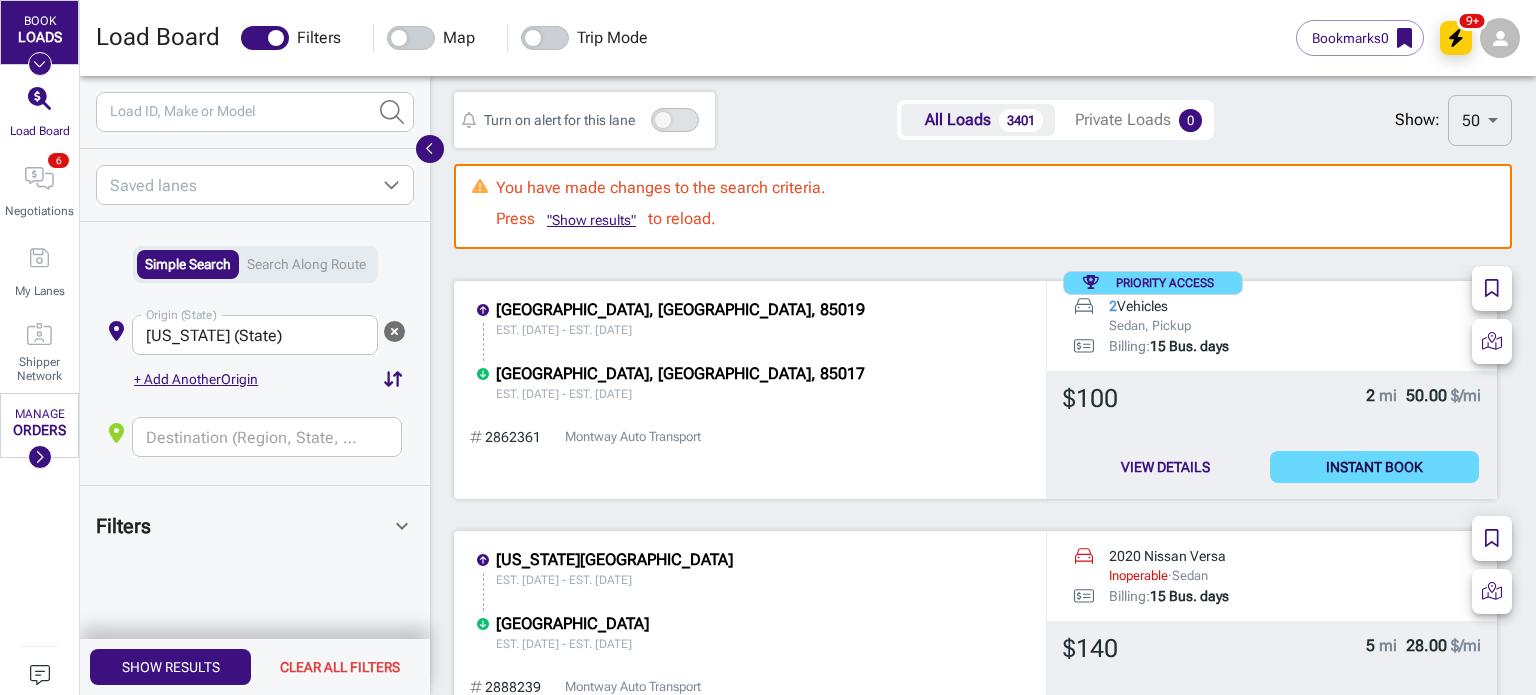 click at bounding box center (250, 437) 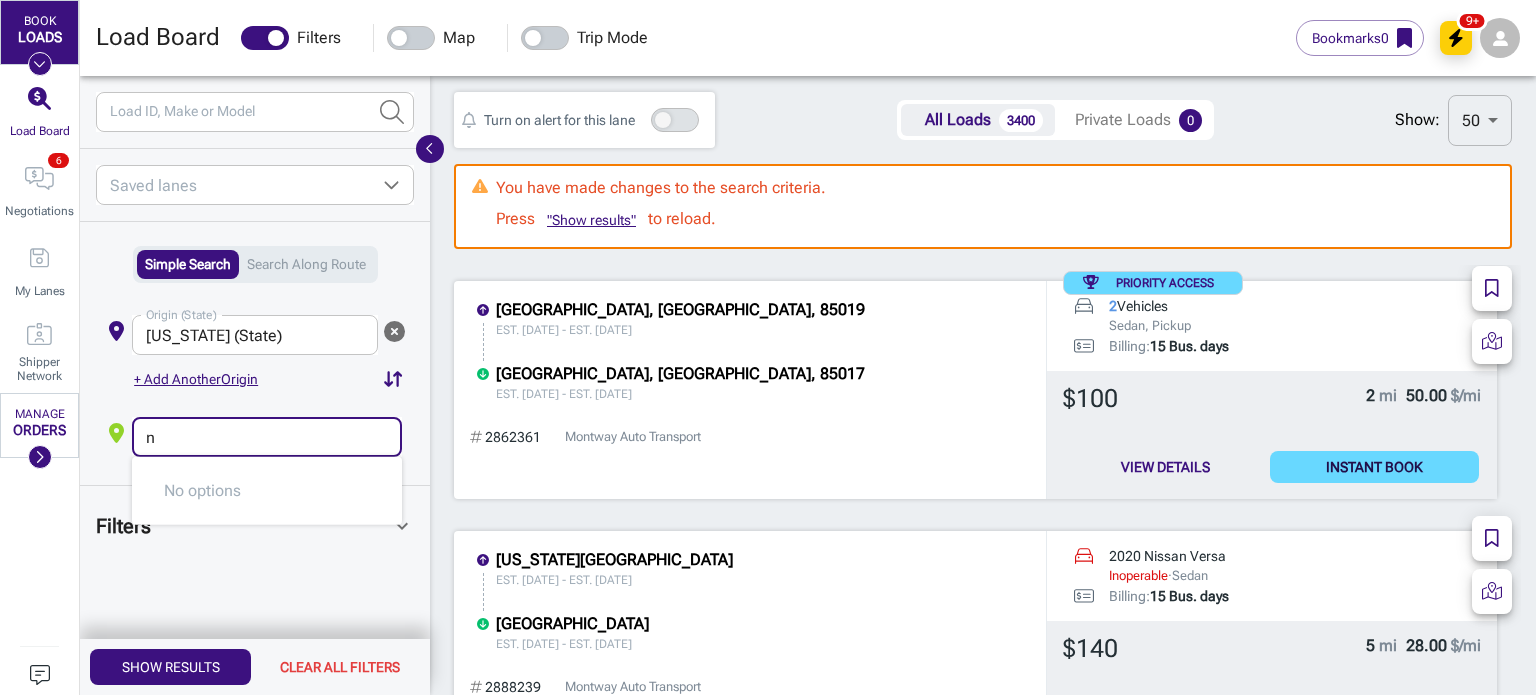 type on "nh" 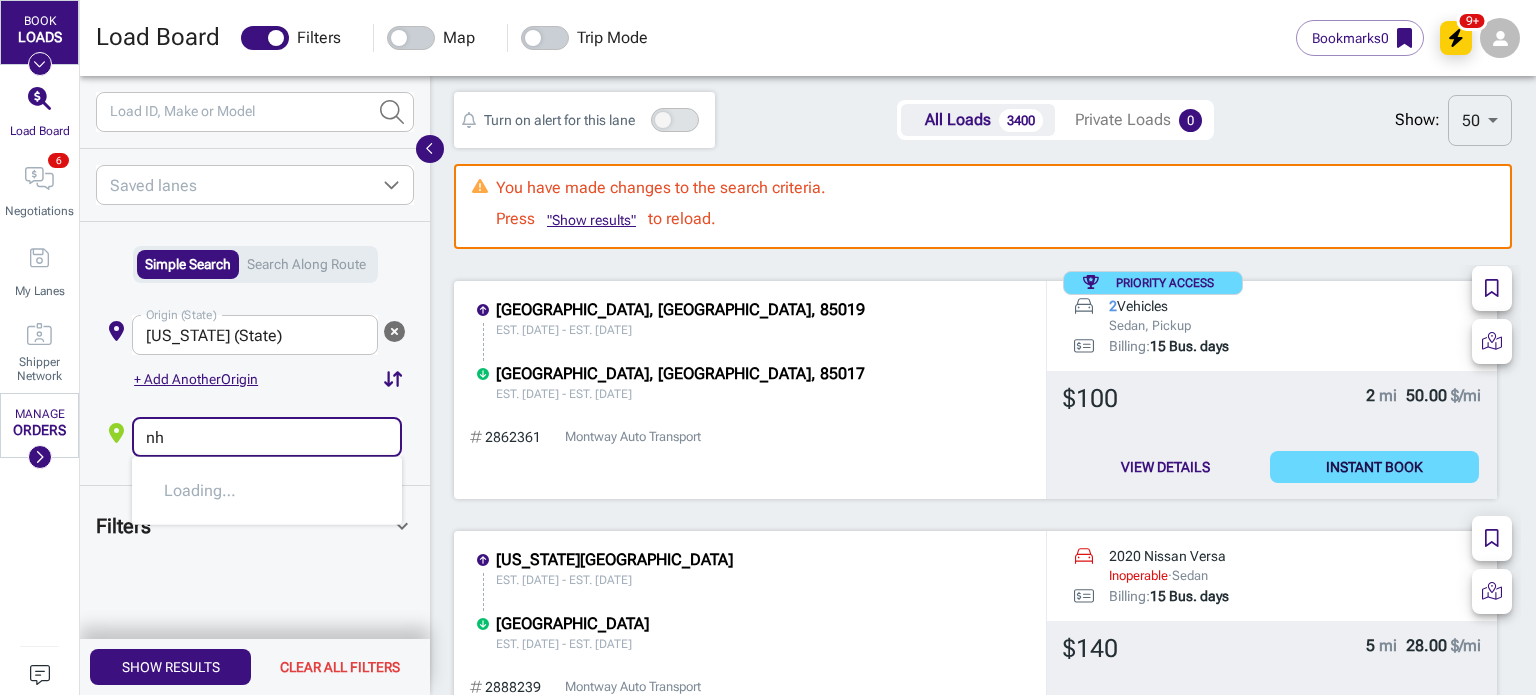 scroll, scrollTop: 12472, scrollLeft: 1075, axis: both 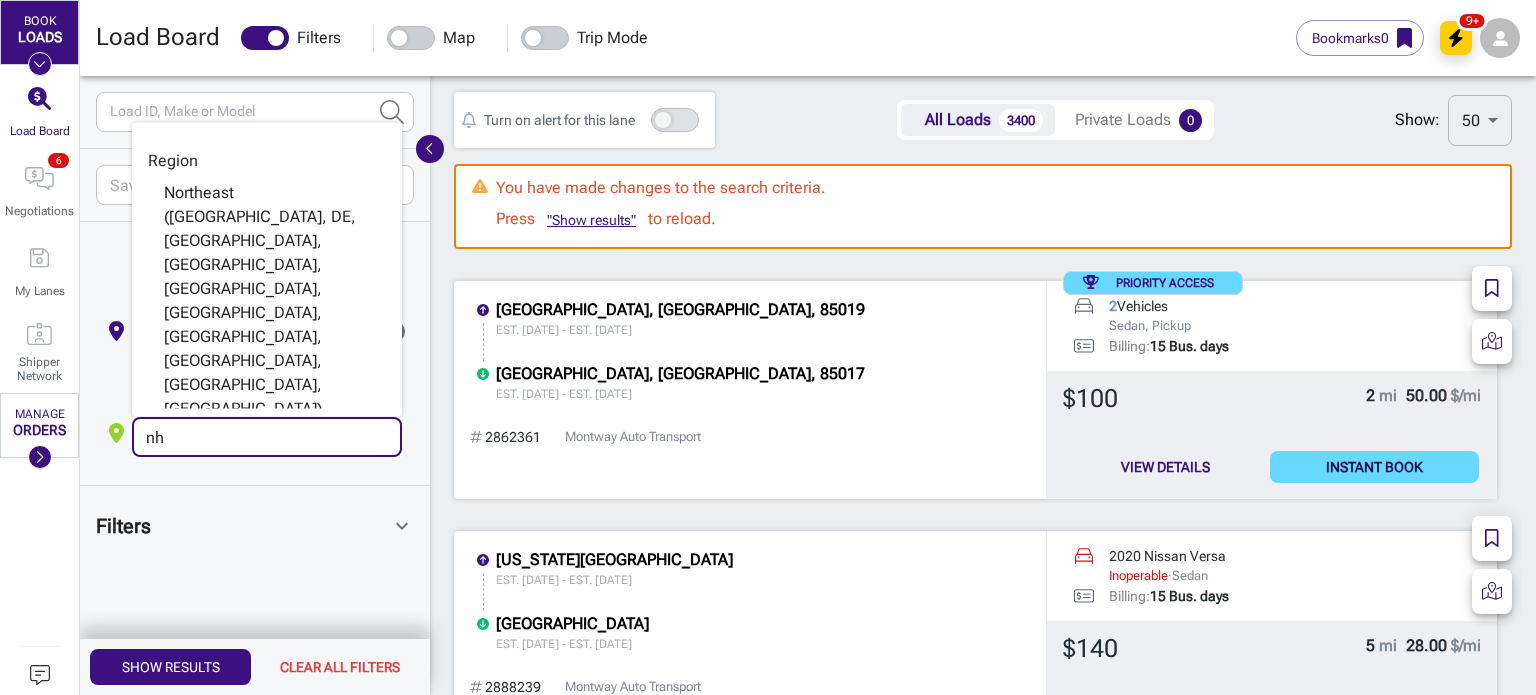 click on "[US_STATE] (State)" at bounding box center (232, 482) 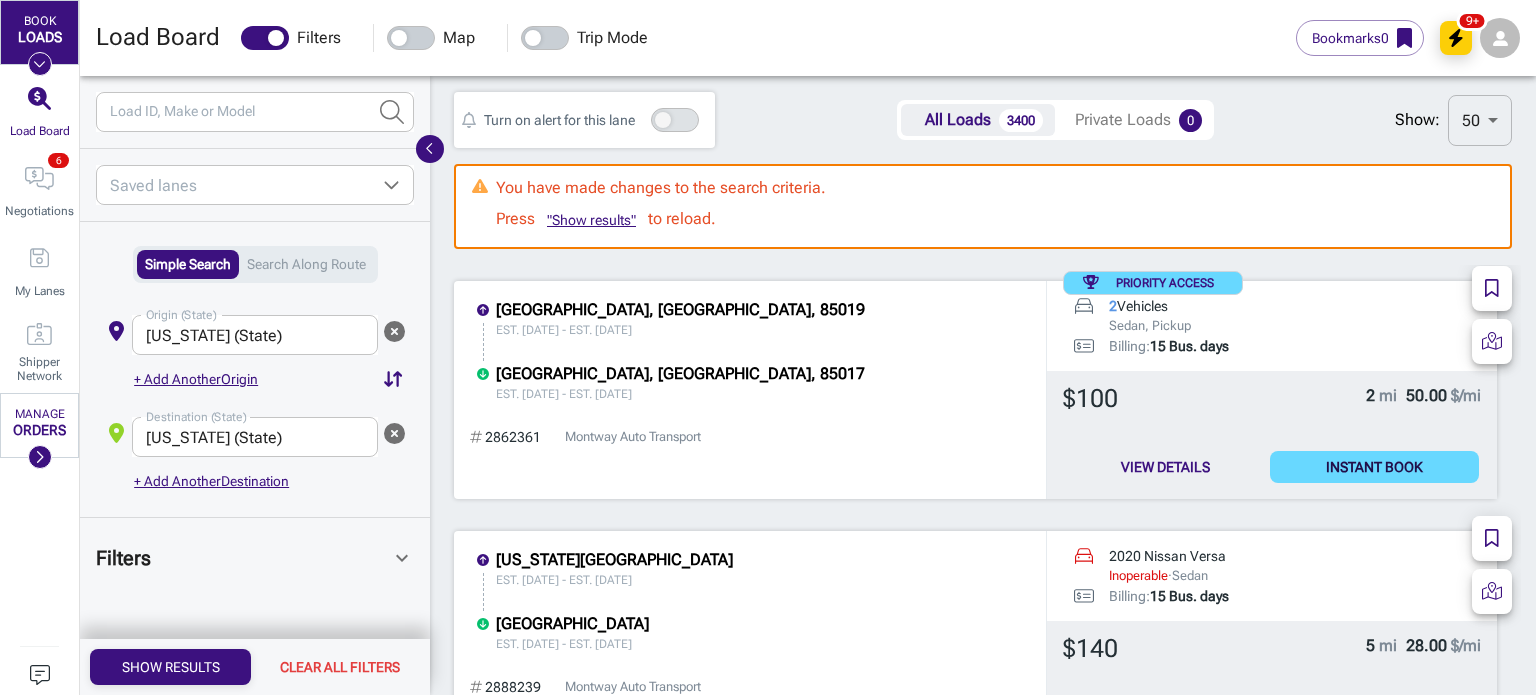 click on "Show Results" at bounding box center (170, 667) 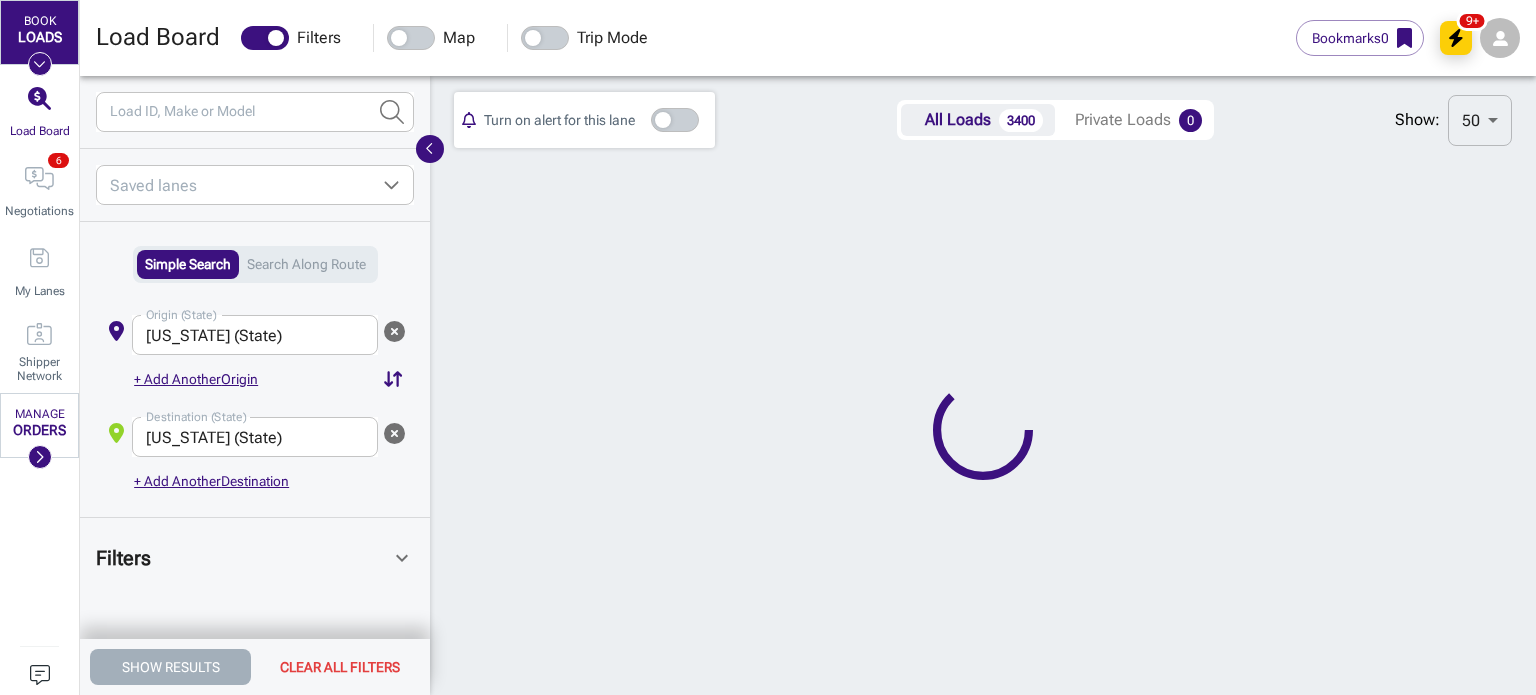 scroll, scrollTop: 16, scrollLeft: 16, axis: both 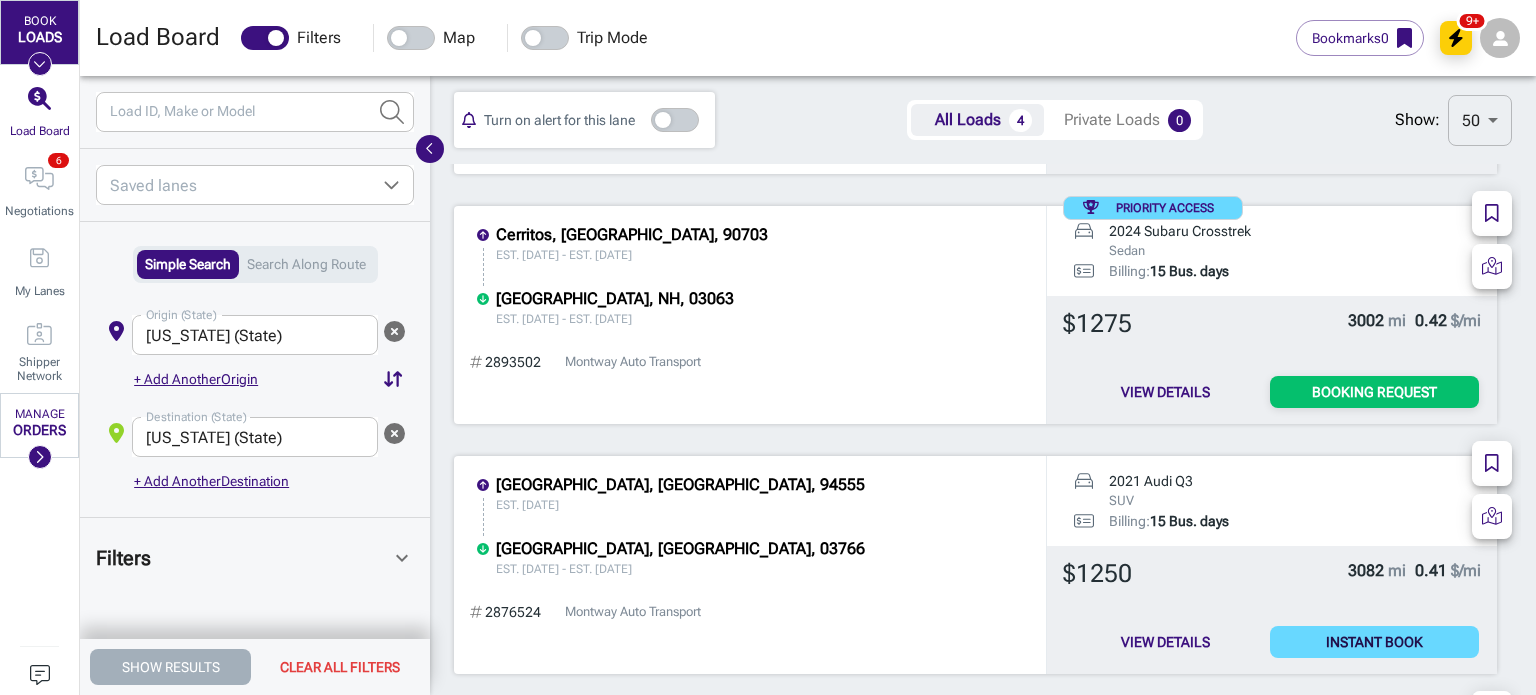 click on "Booking Request" at bounding box center [1374, 392] 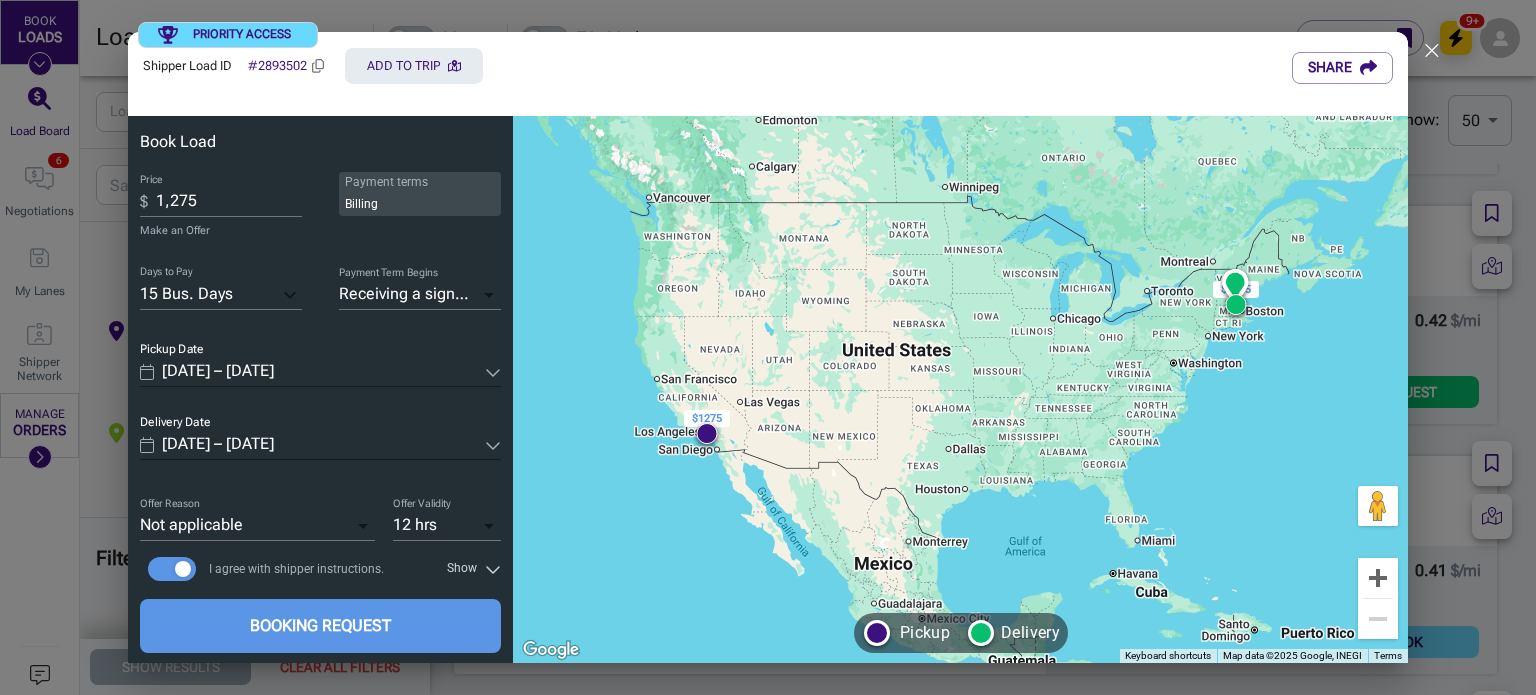 click 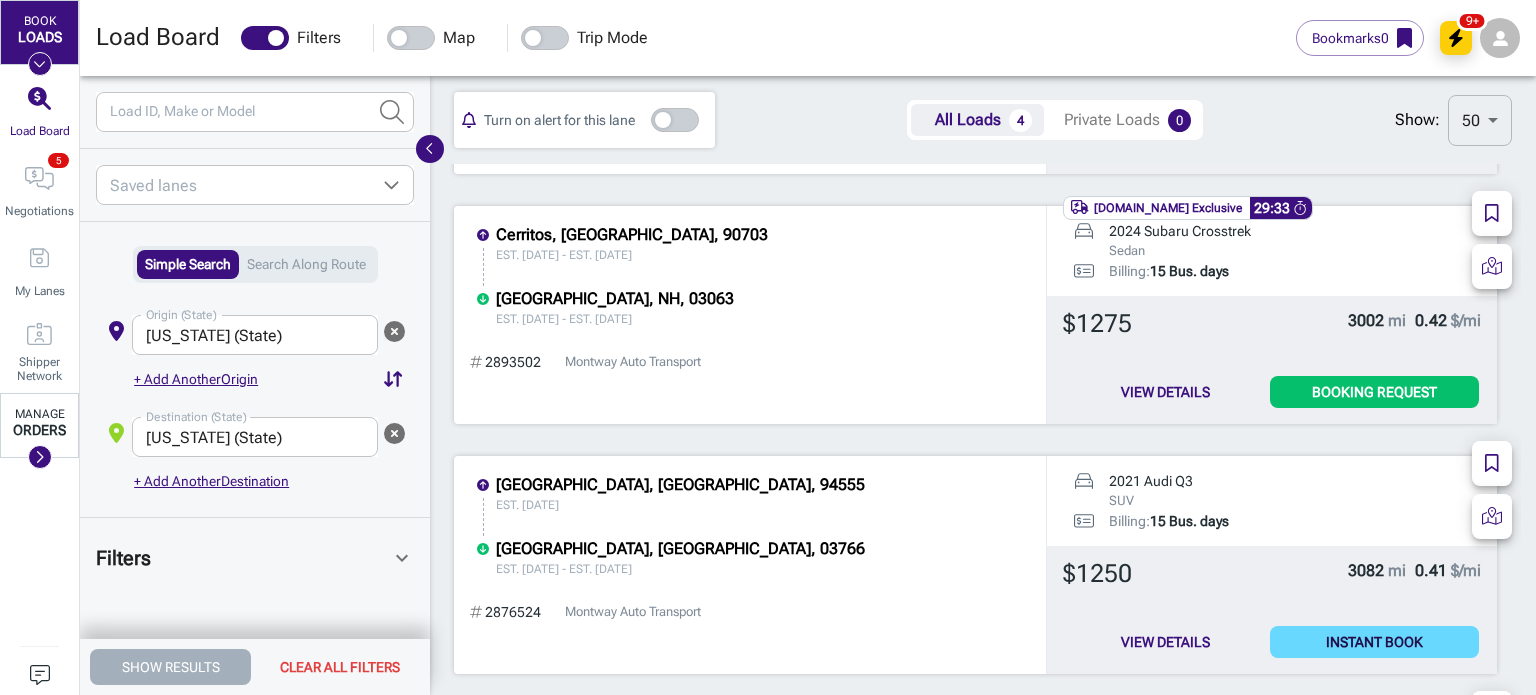 click 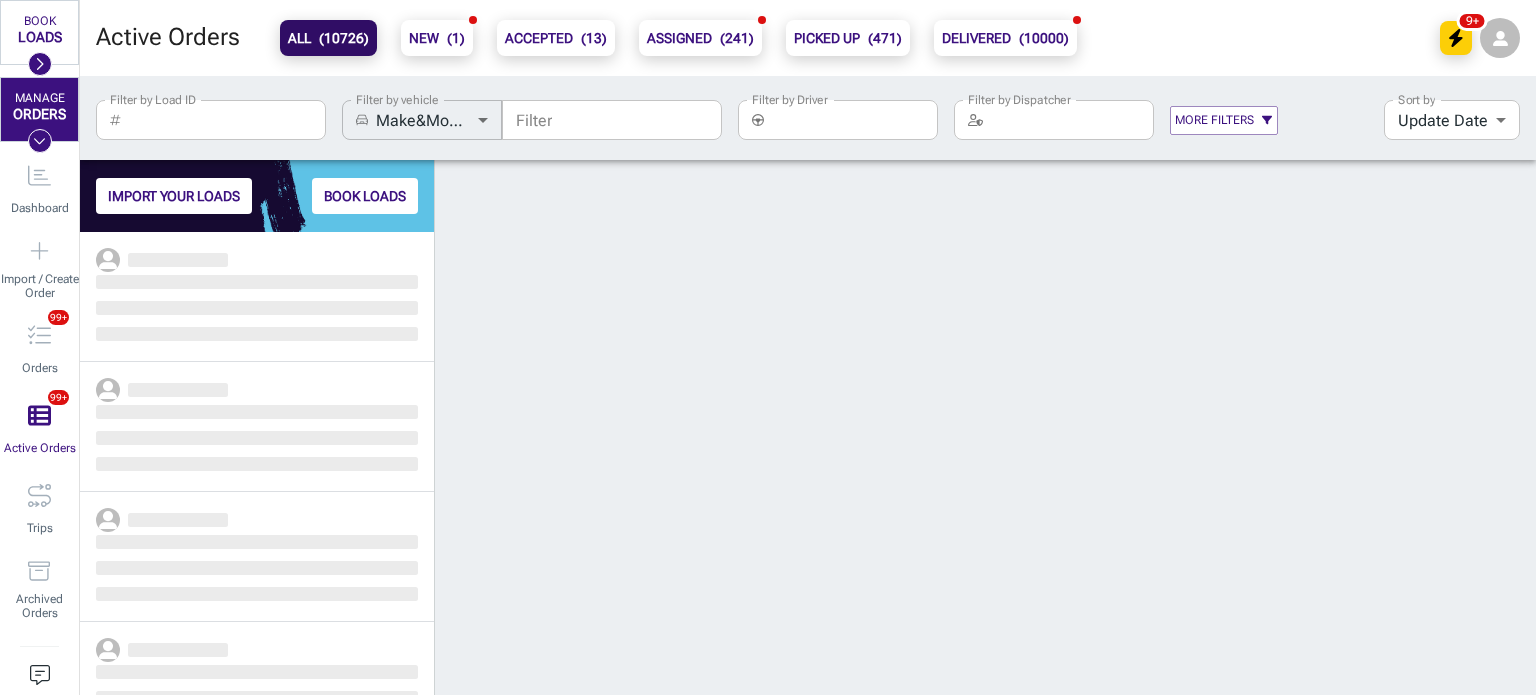 scroll, scrollTop: 16, scrollLeft: 16, axis: both 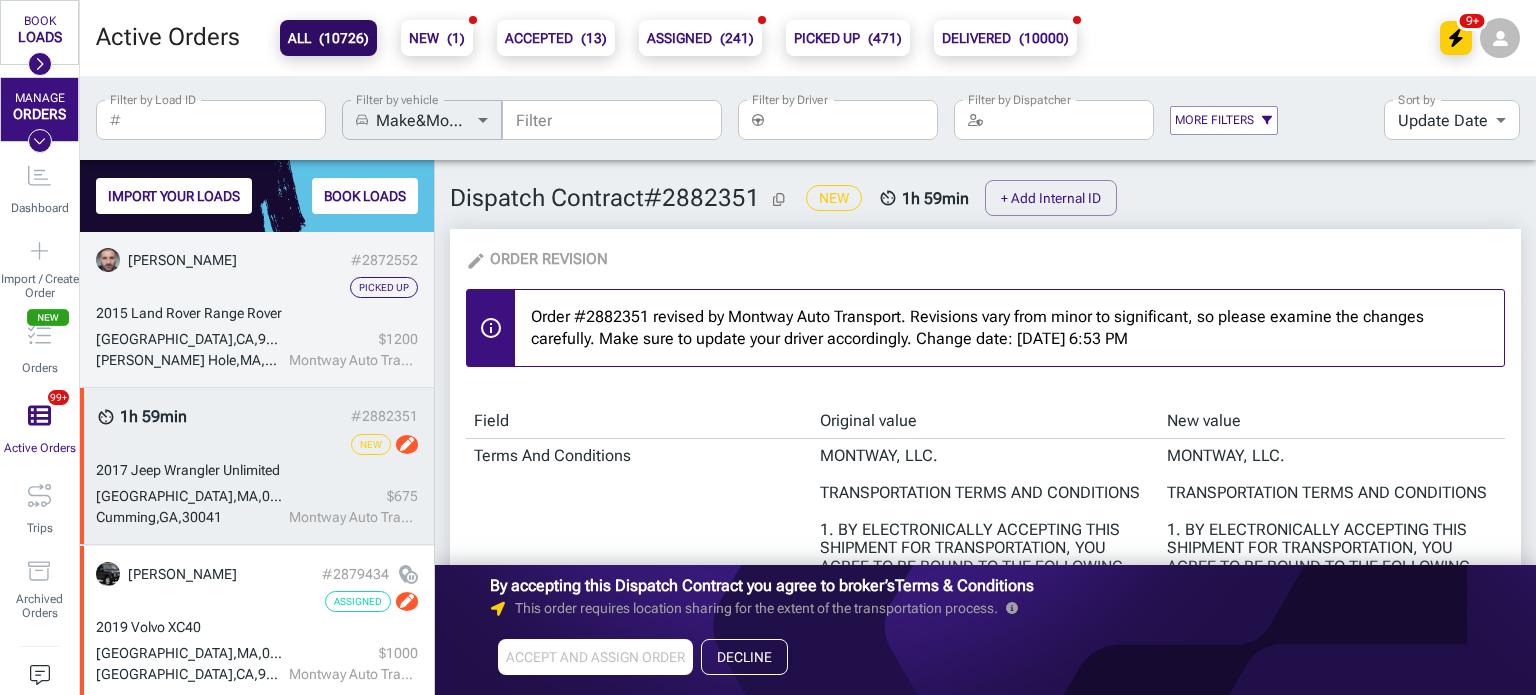 click on "Land Rover Range Rover" at bounding box center (206, 313) 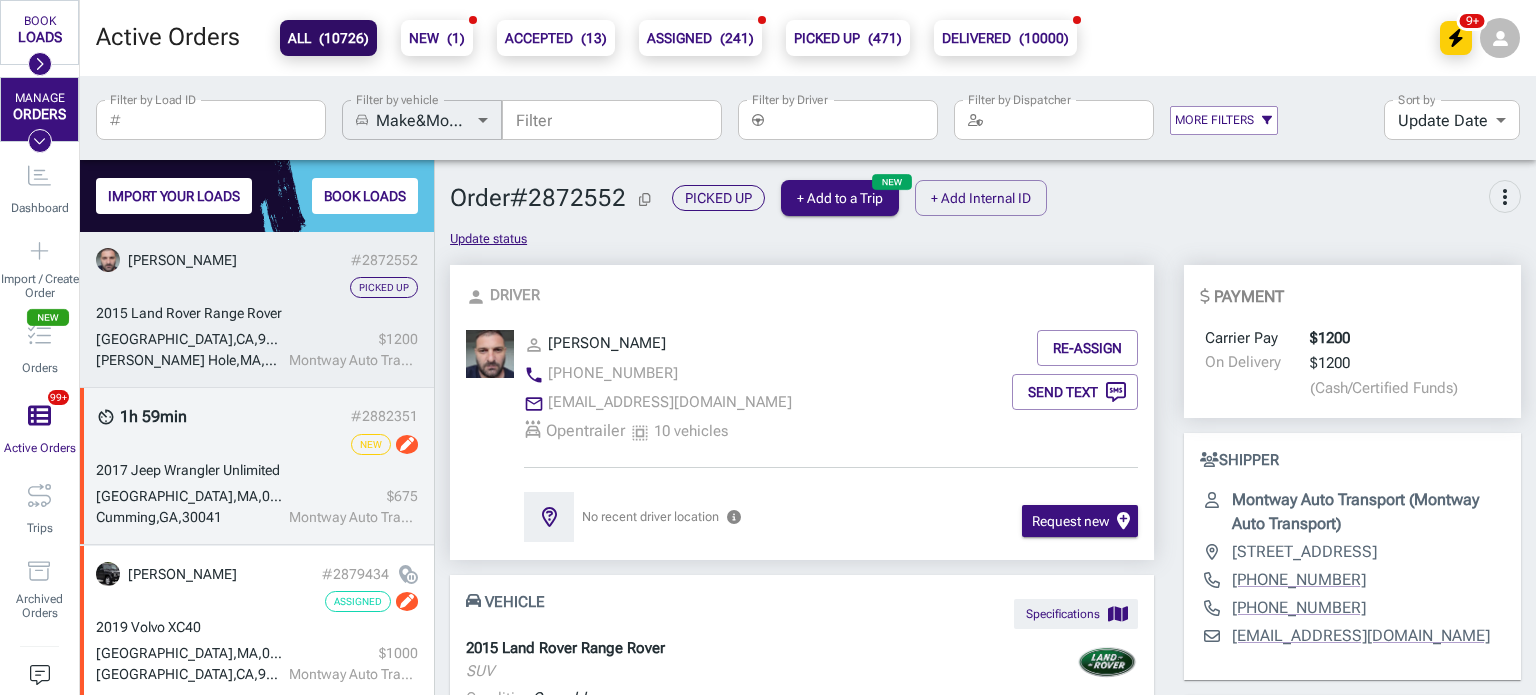 click on "$ 675" at bounding box center (353, 496) 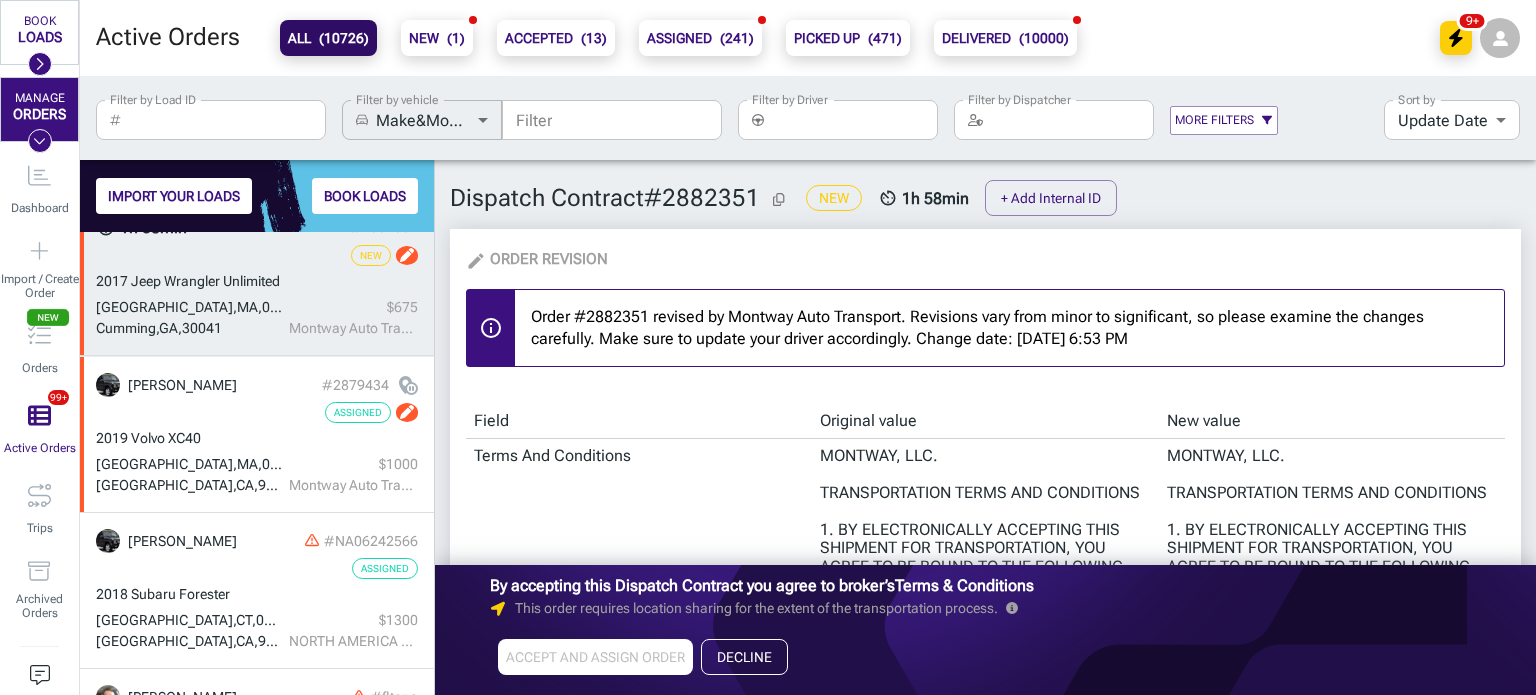 scroll, scrollTop: 200, scrollLeft: 0, axis: vertical 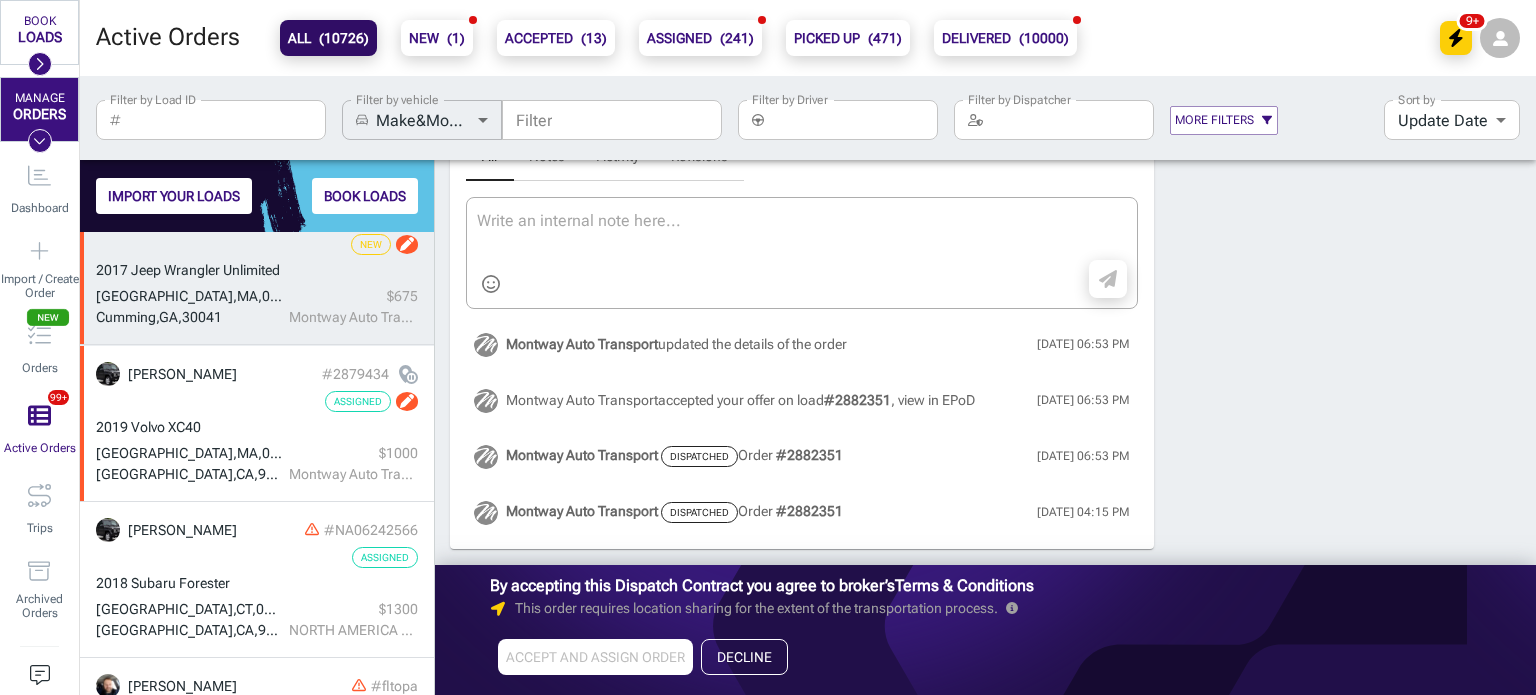 click on "Acknowledge revision" at bounding box center [554, -796] 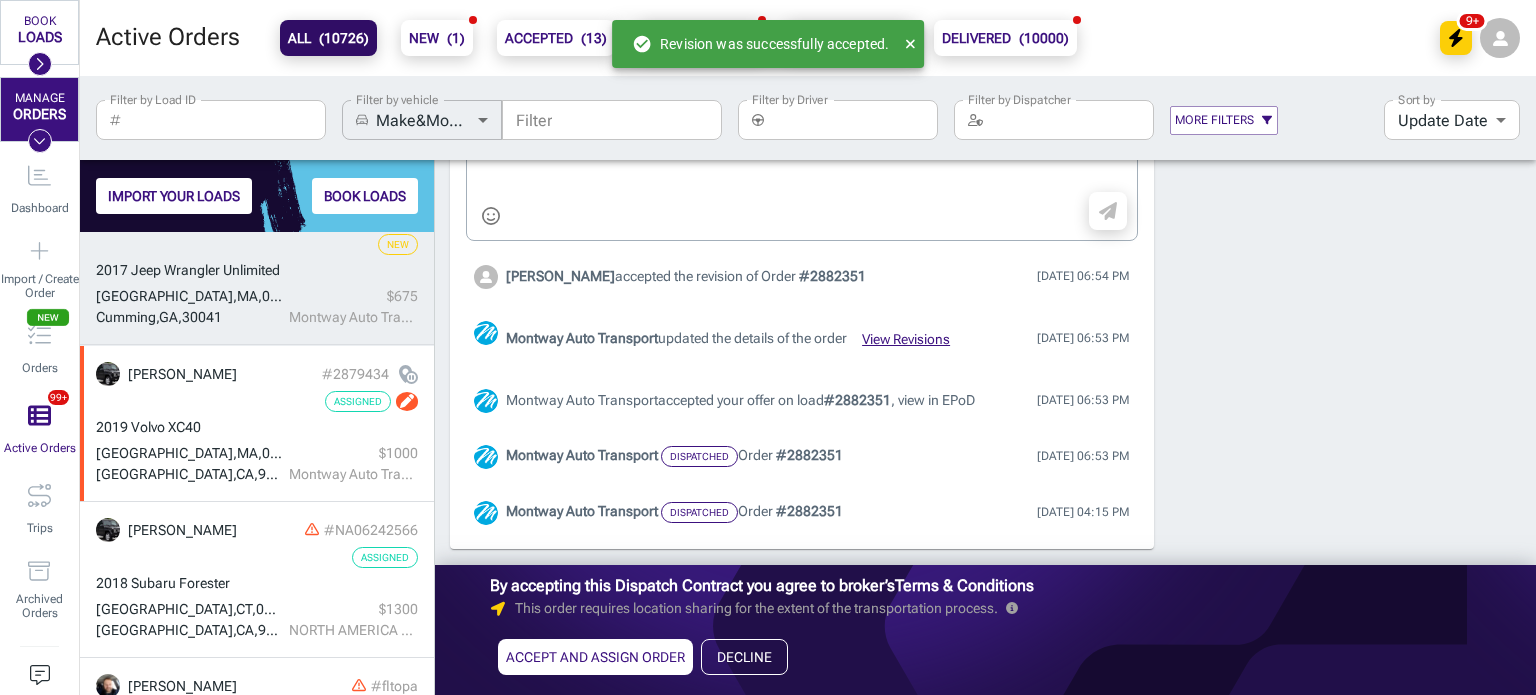 scroll, scrollTop: 0, scrollLeft: 0, axis: both 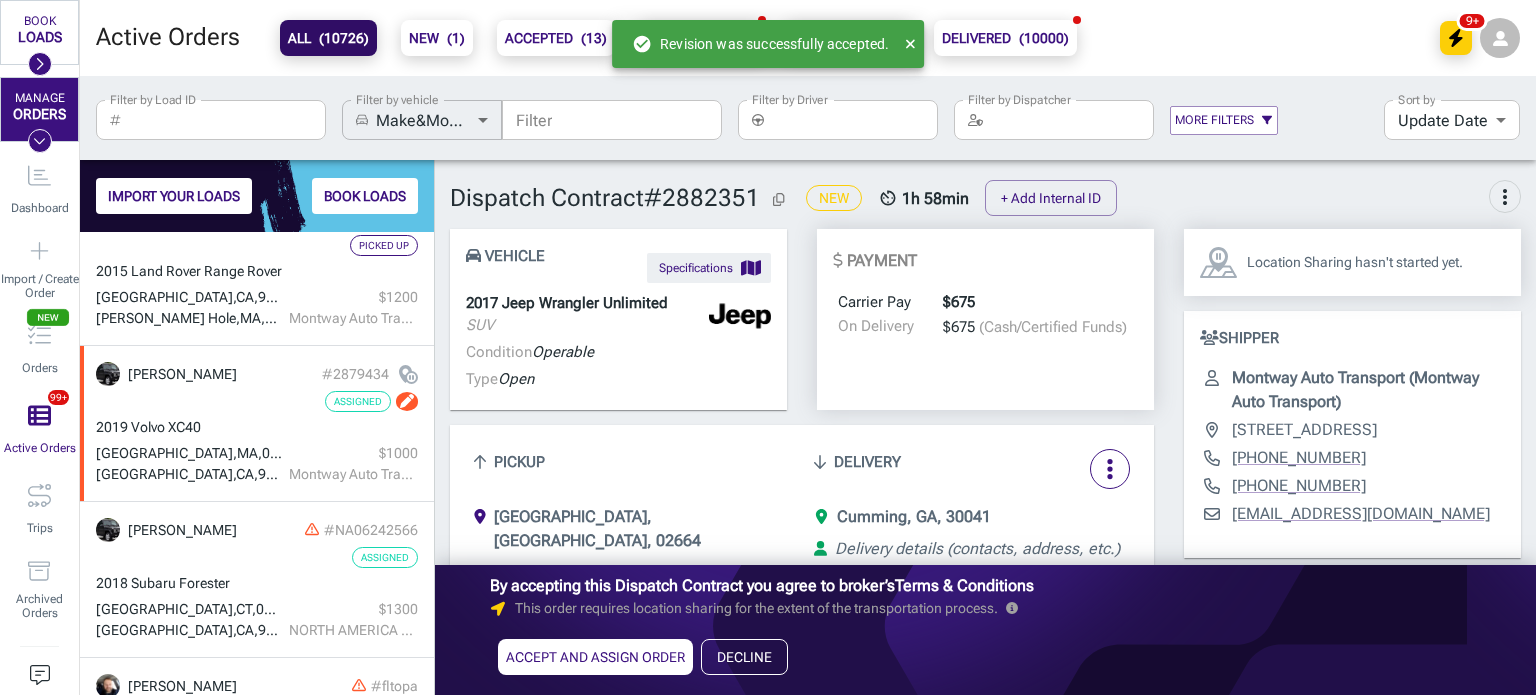 click on "ACCEPT AND ASSIGN ORDER" at bounding box center [595, 657] 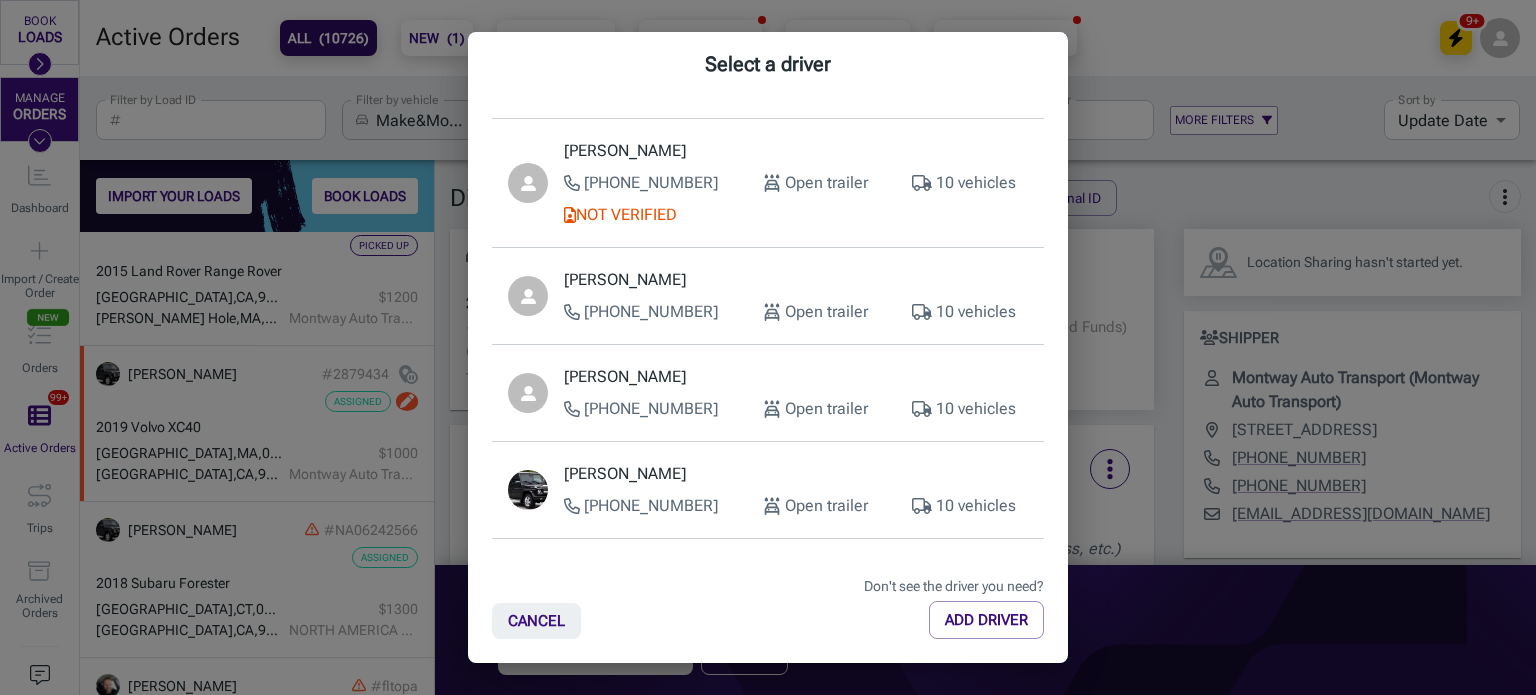 scroll, scrollTop: 736, scrollLeft: 0, axis: vertical 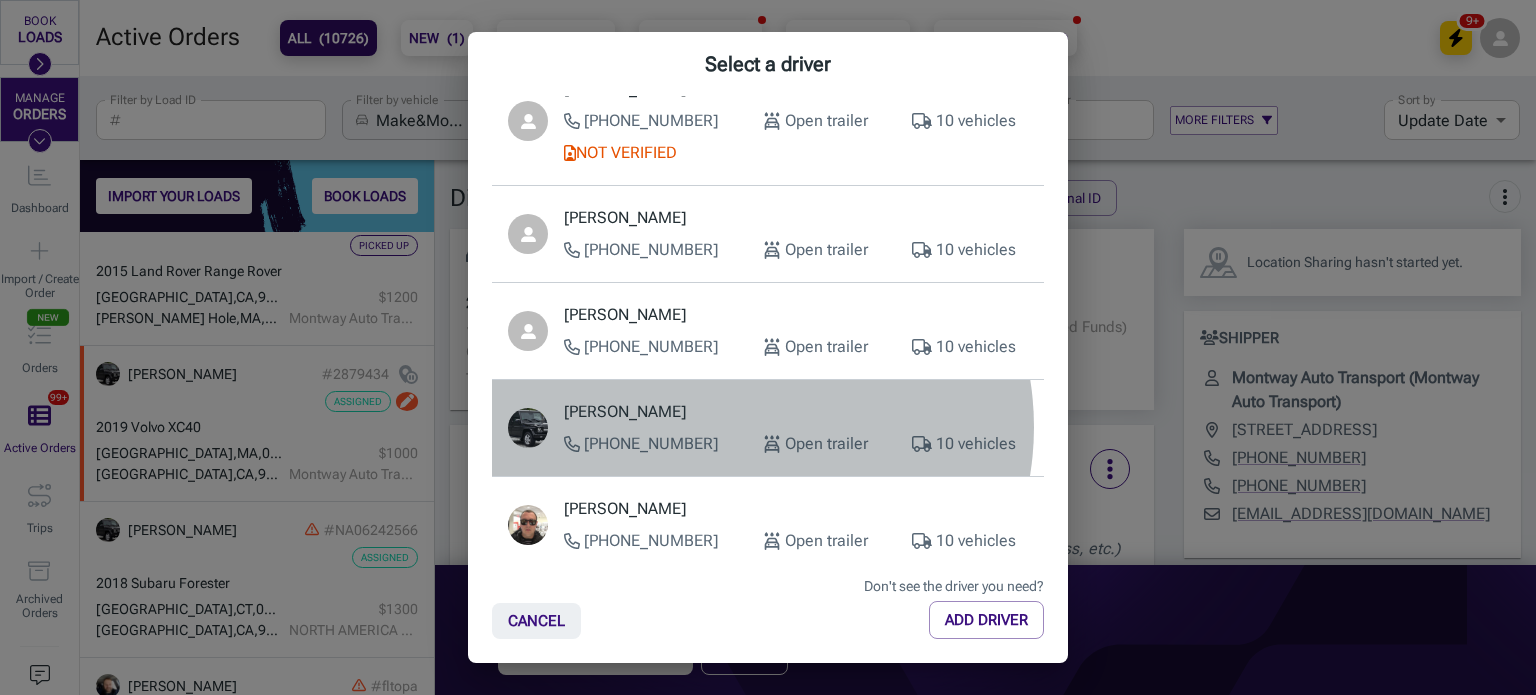 click on "[PERSON_NAME] CargoMG   [PHONE_NUMBER]   Open trailer   10 vehicles" at bounding box center (796, 428) 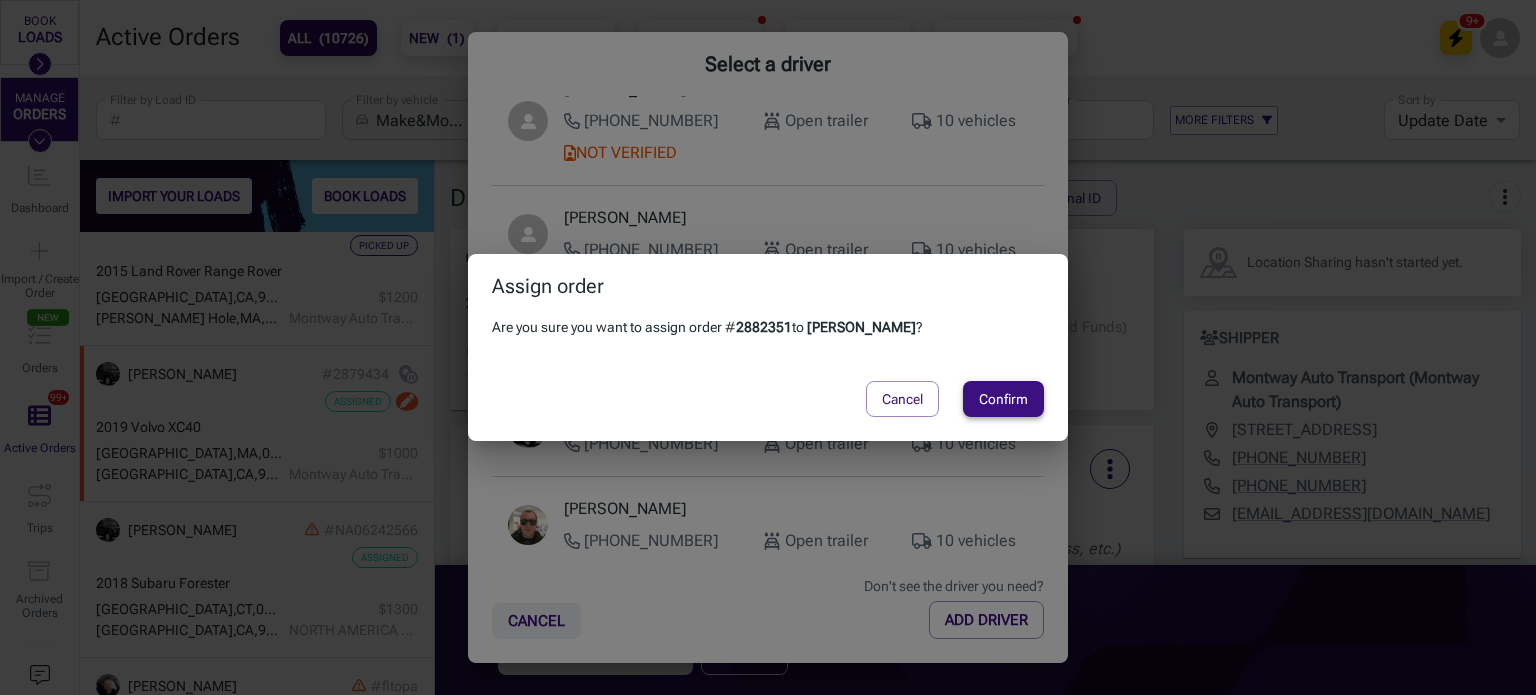 click on "Confirm" at bounding box center [1003, 399] 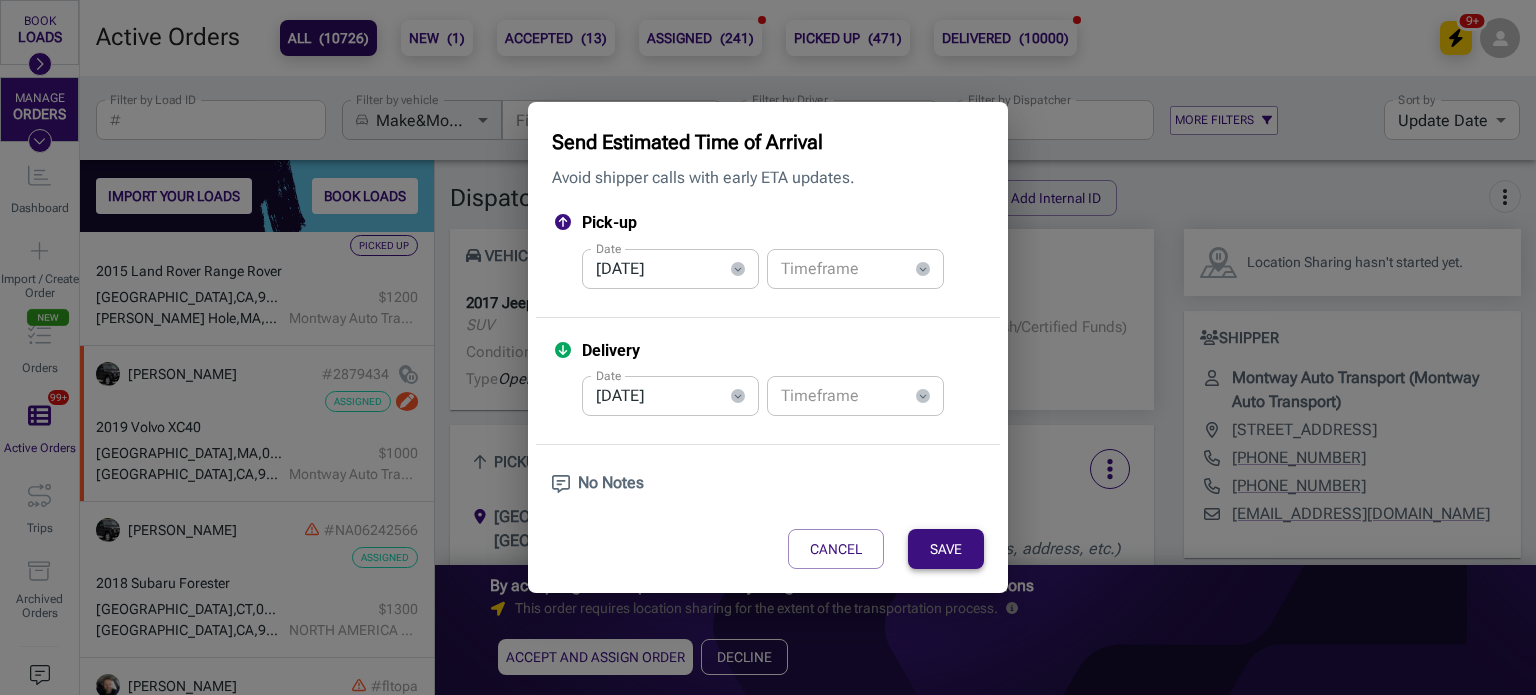 click on "SAVE" at bounding box center [946, 549] 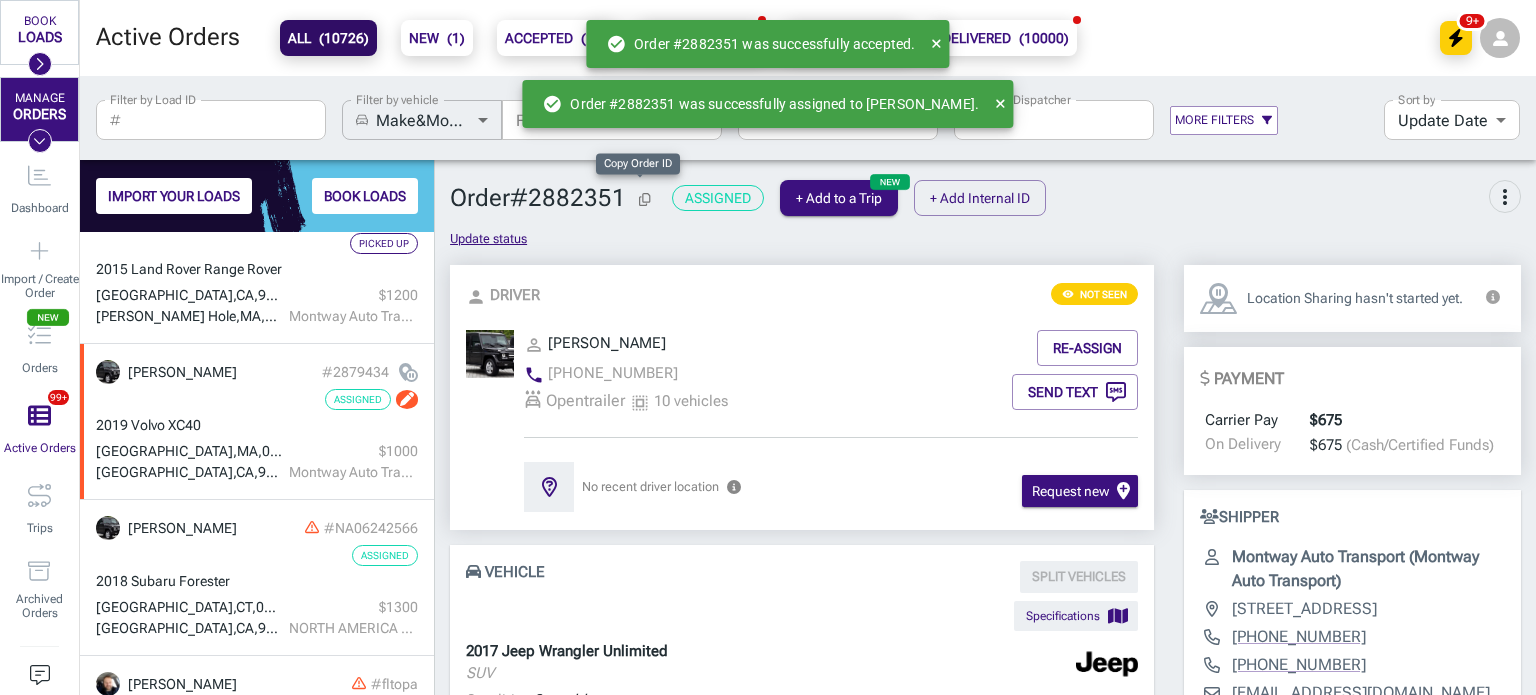 click 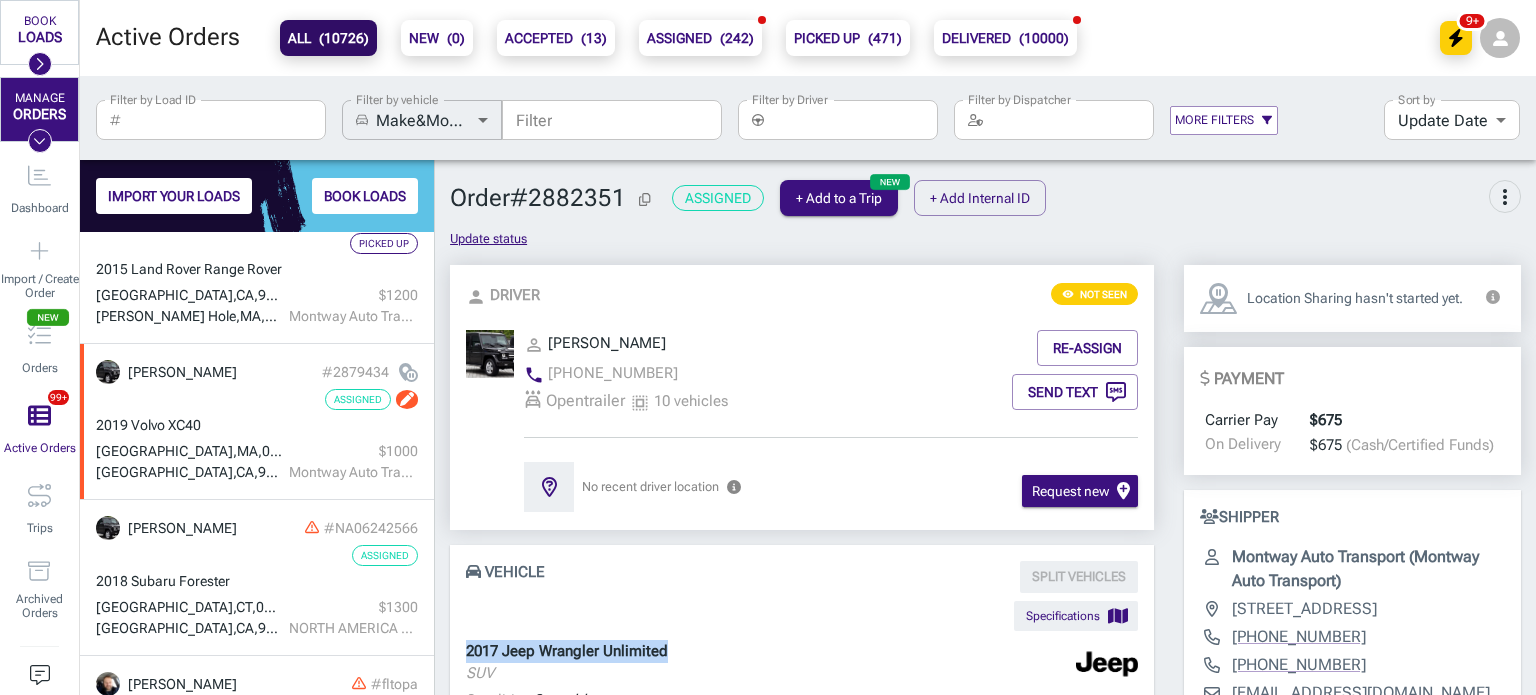 drag, startPoint x: 680, startPoint y: 643, endPoint x: 465, endPoint y: 643, distance: 215 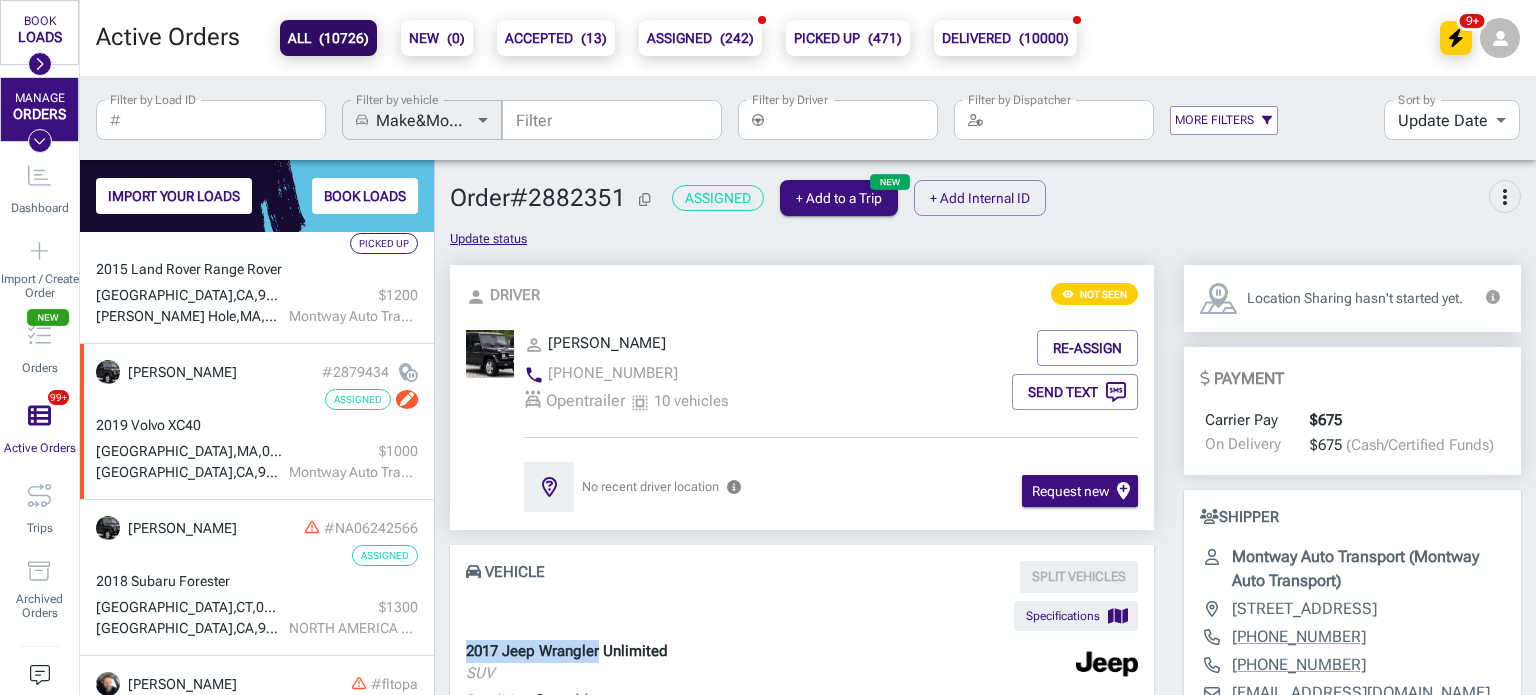 drag, startPoint x: 603, startPoint y: 644, endPoint x: 449, endPoint y: 658, distance: 154.63506 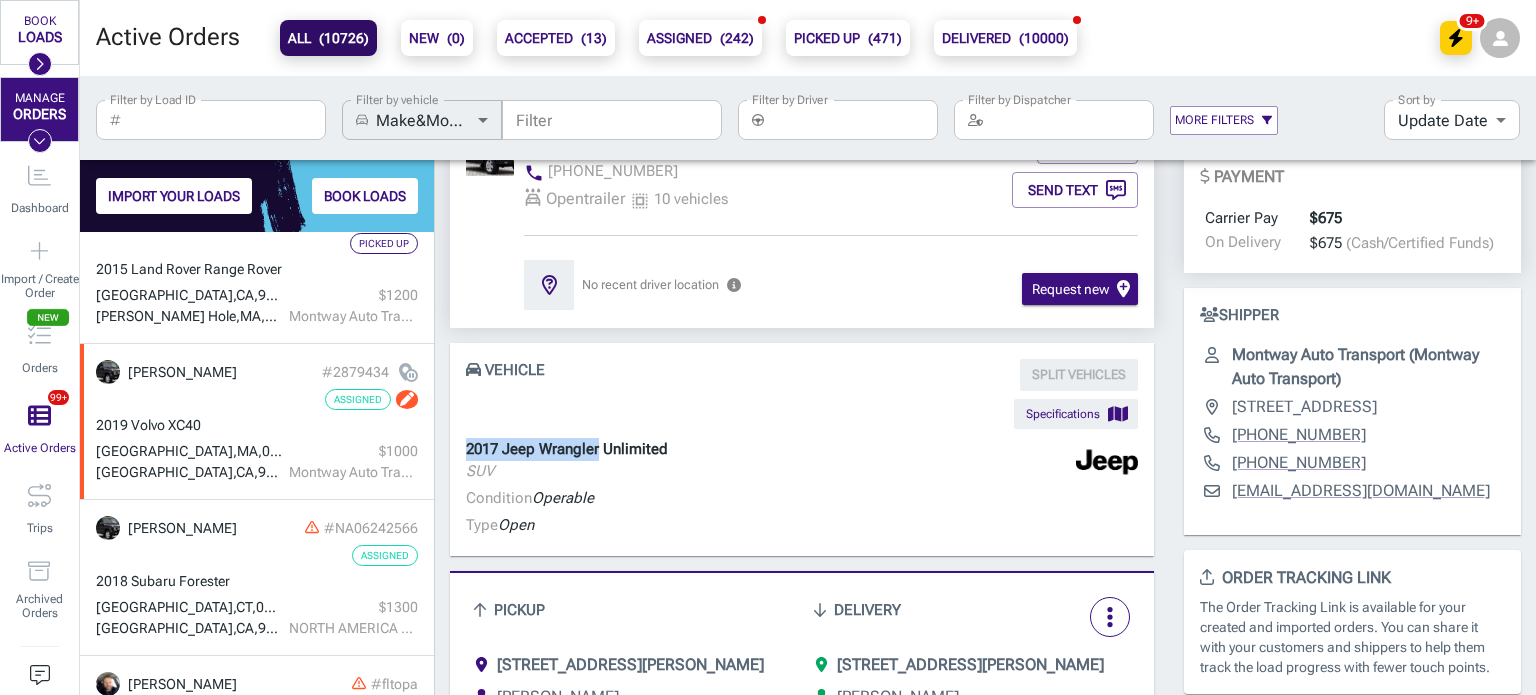 scroll, scrollTop: 407, scrollLeft: 0, axis: vertical 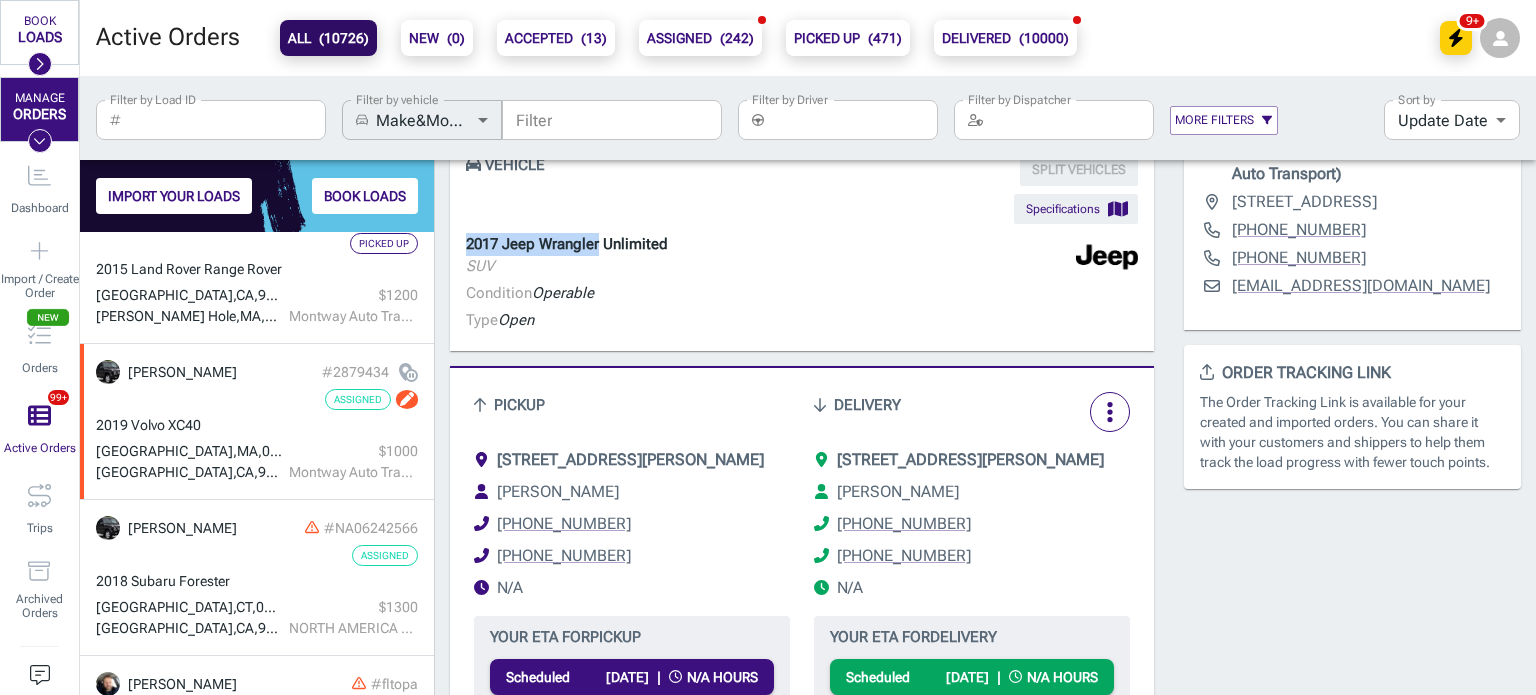 drag, startPoint x: 604, startPoint y: 461, endPoint x: 757, endPoint y: 461, distance: 153 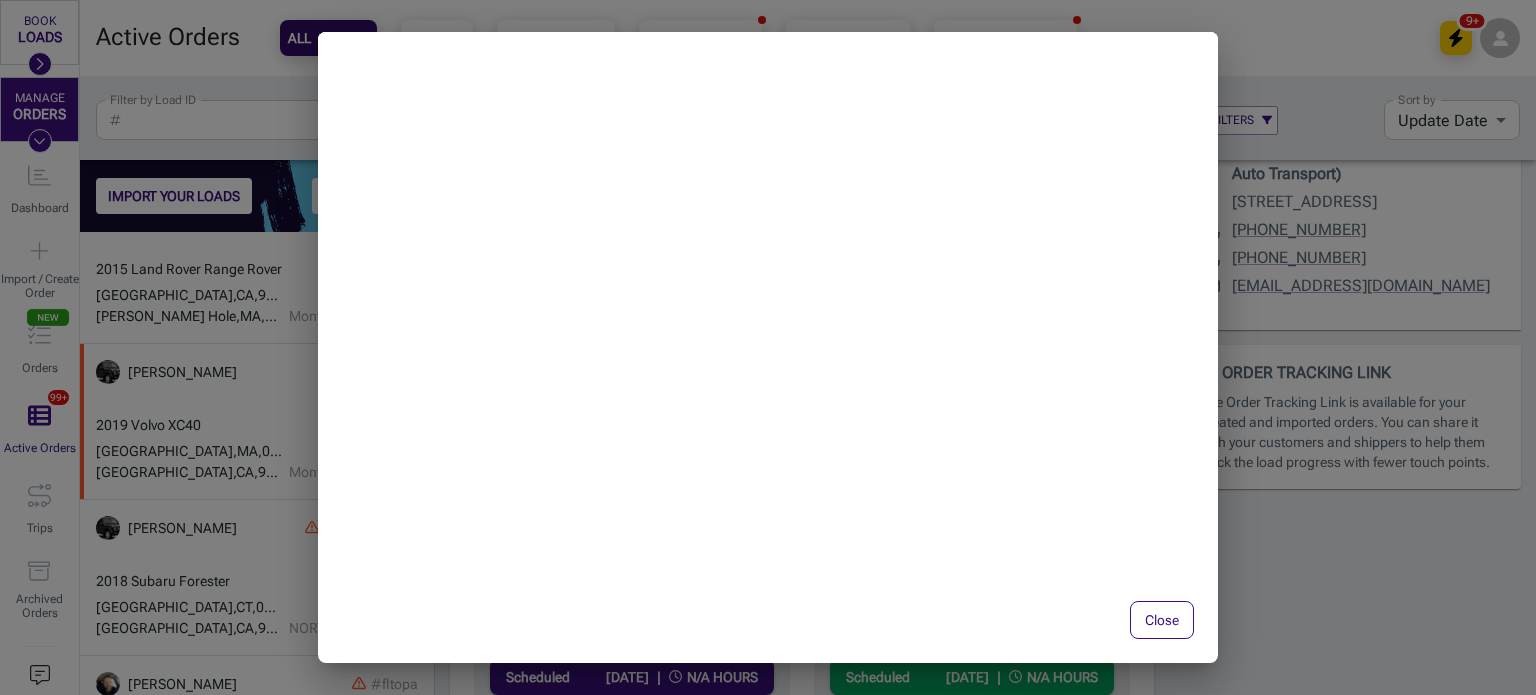 copy on "[GEOGRAPHIC_DATA], [GEOGRAPHIC_DATA]" 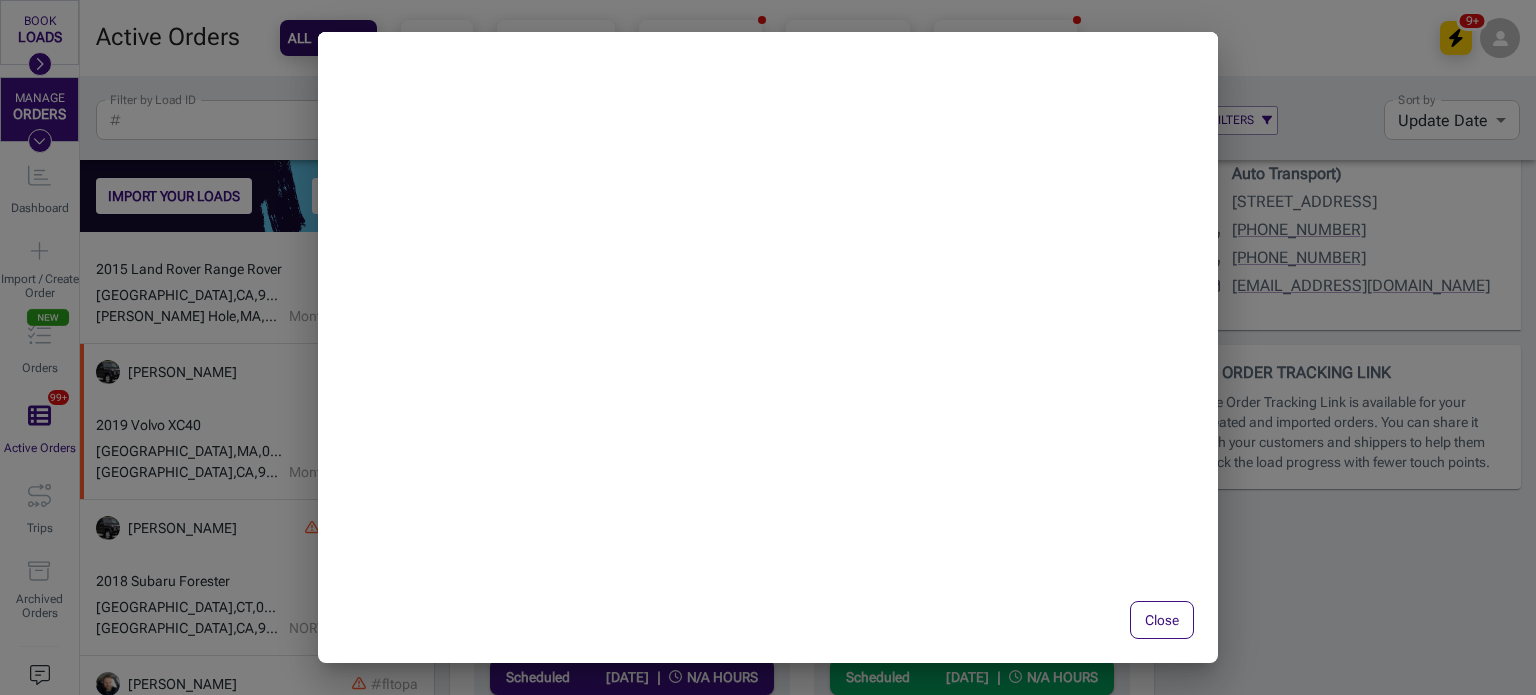 click on "Close" at bounding box center [1162, 620] 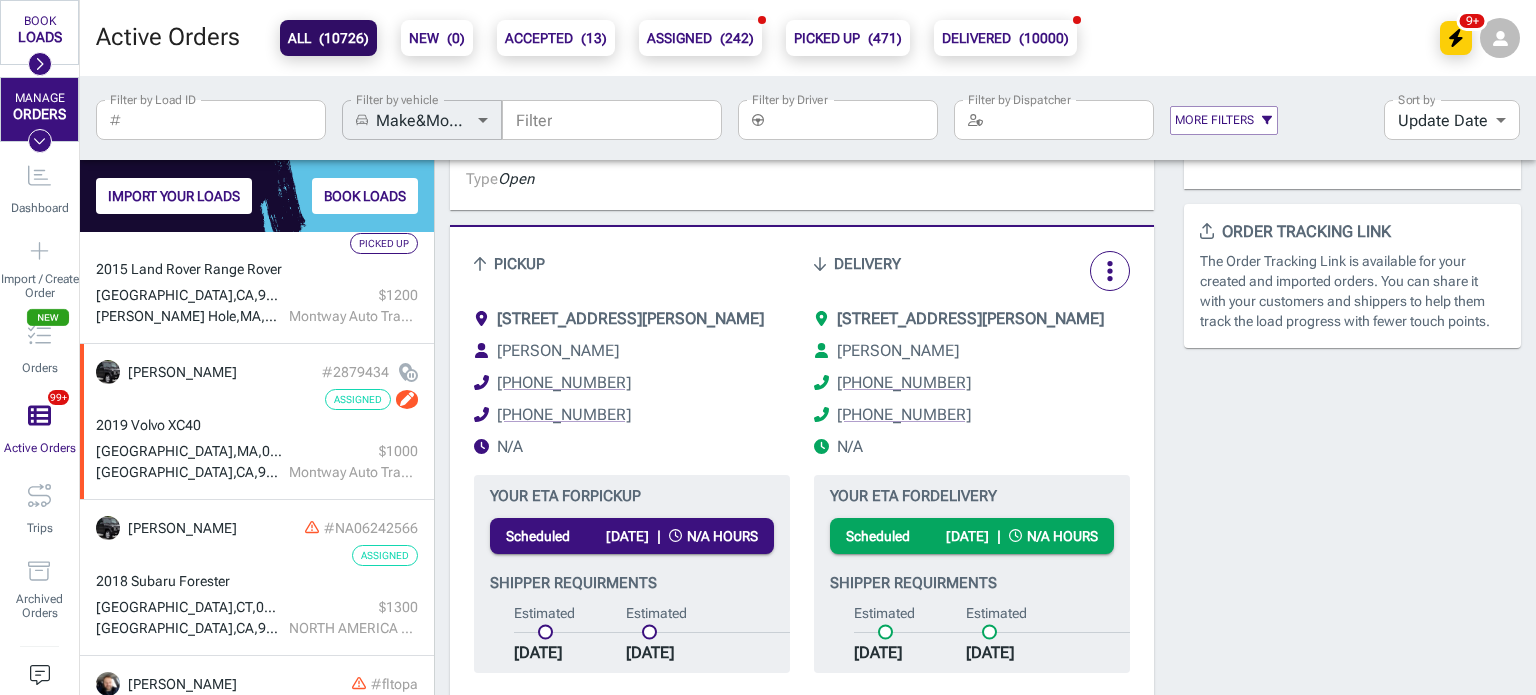 scroll, scrollTop: 627, scrollLeft: 0, axis: vertical 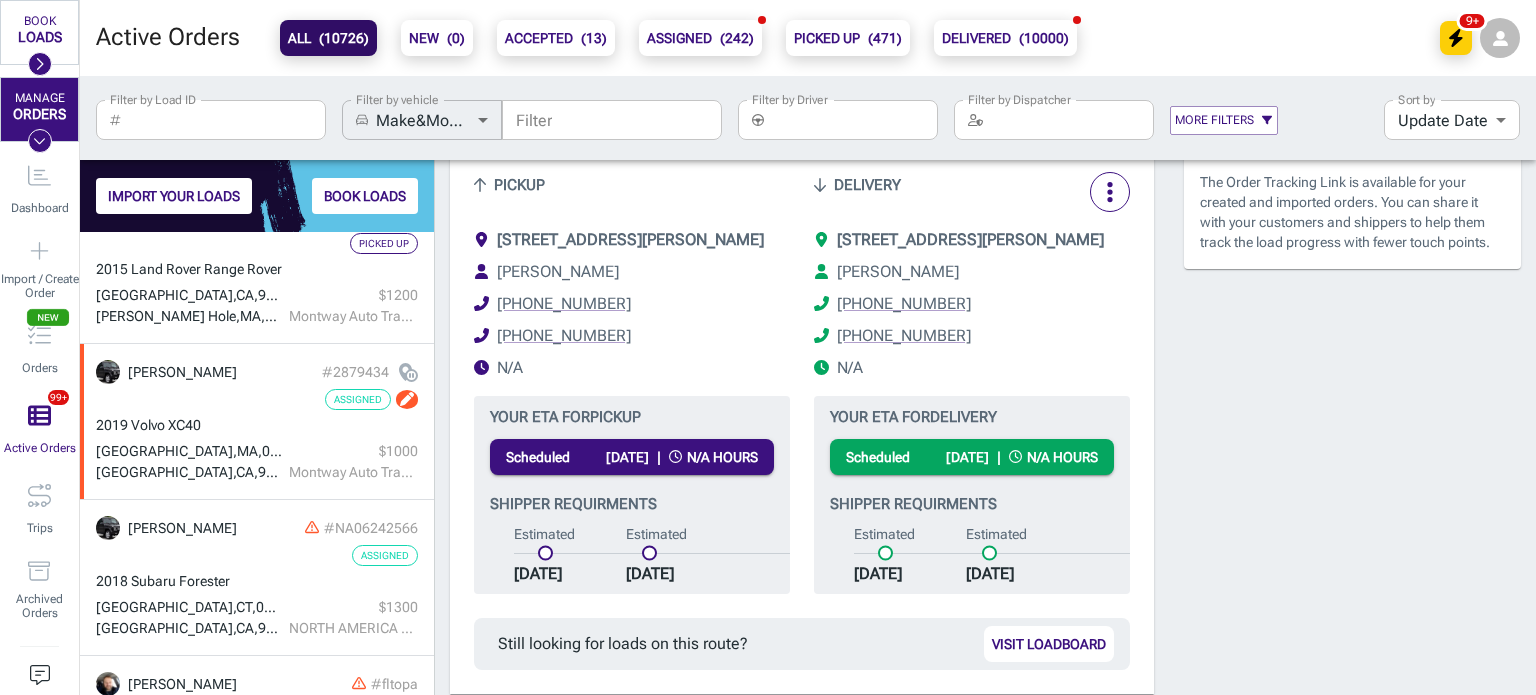 drag, startPoint x: 972, startPoint y: 244, endPoint x: 1075, endPoint y: 244, distance: 103 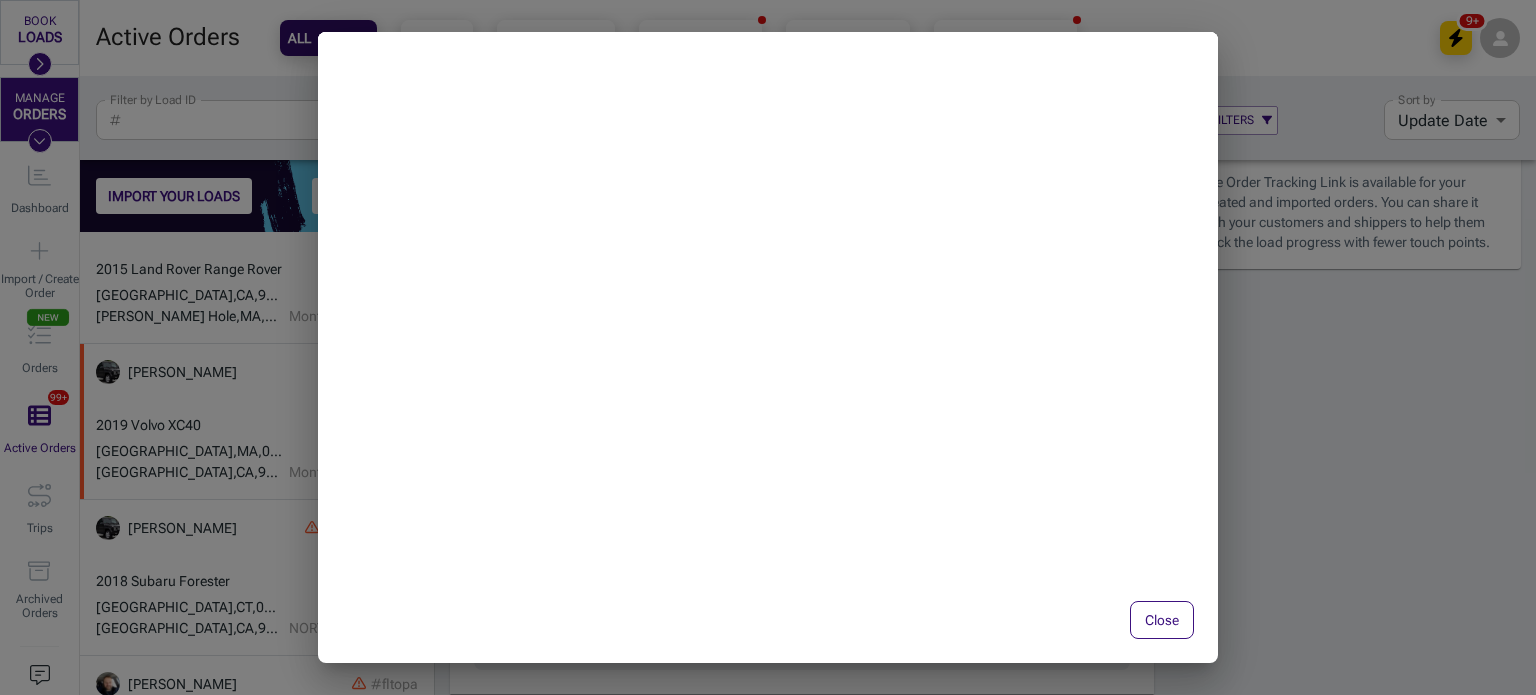 copy on "Cumming, [GEOGRAPHIC_DATA]" 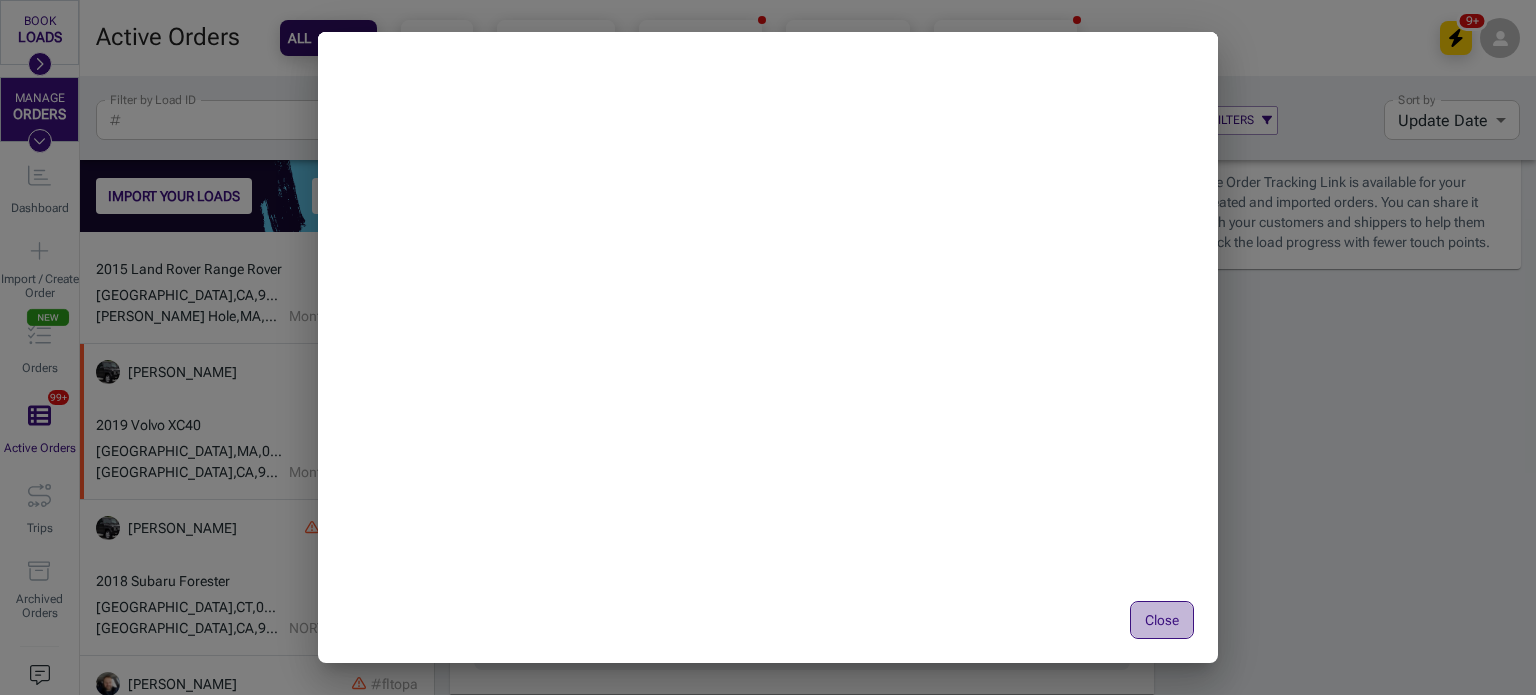 click on "Close" at bounding box center (1162, 620) 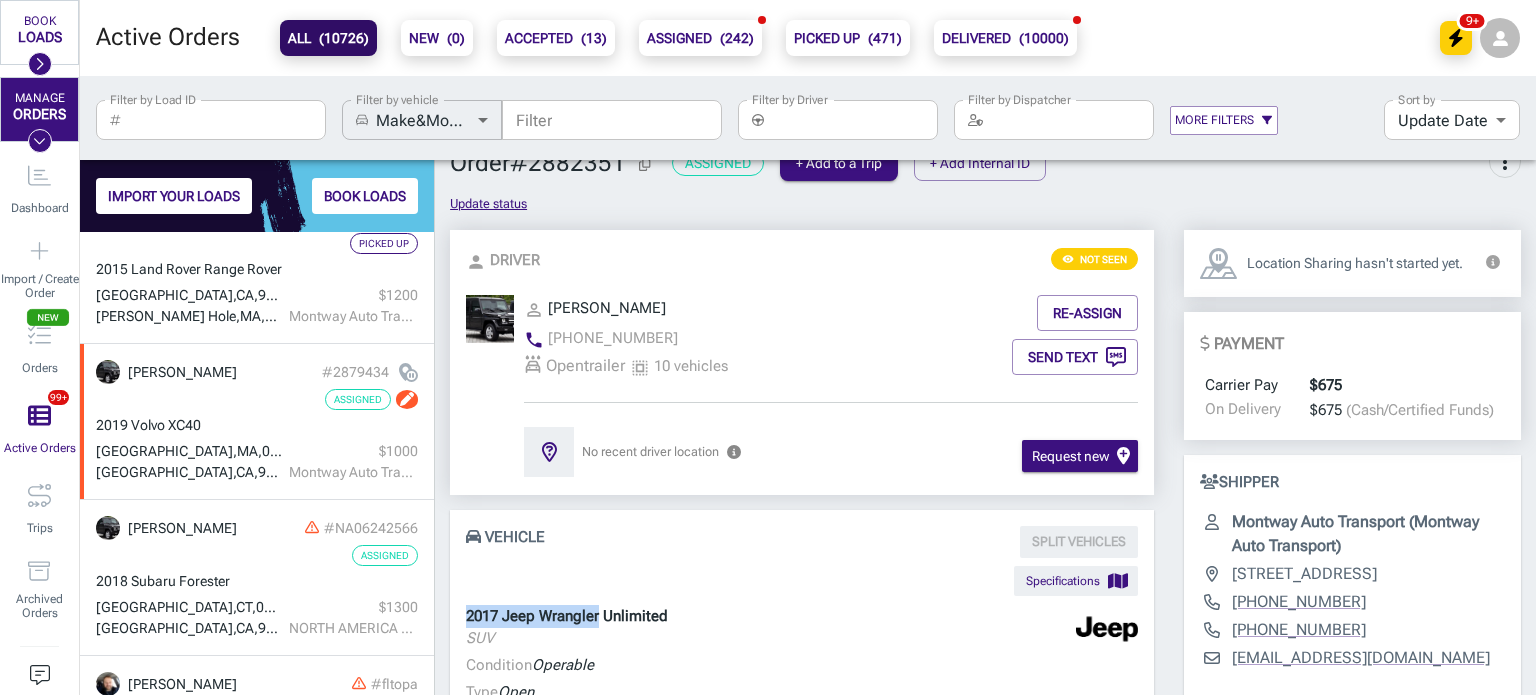scroll, scrollTop: 24, scrollLeft: 0, axis: vertical 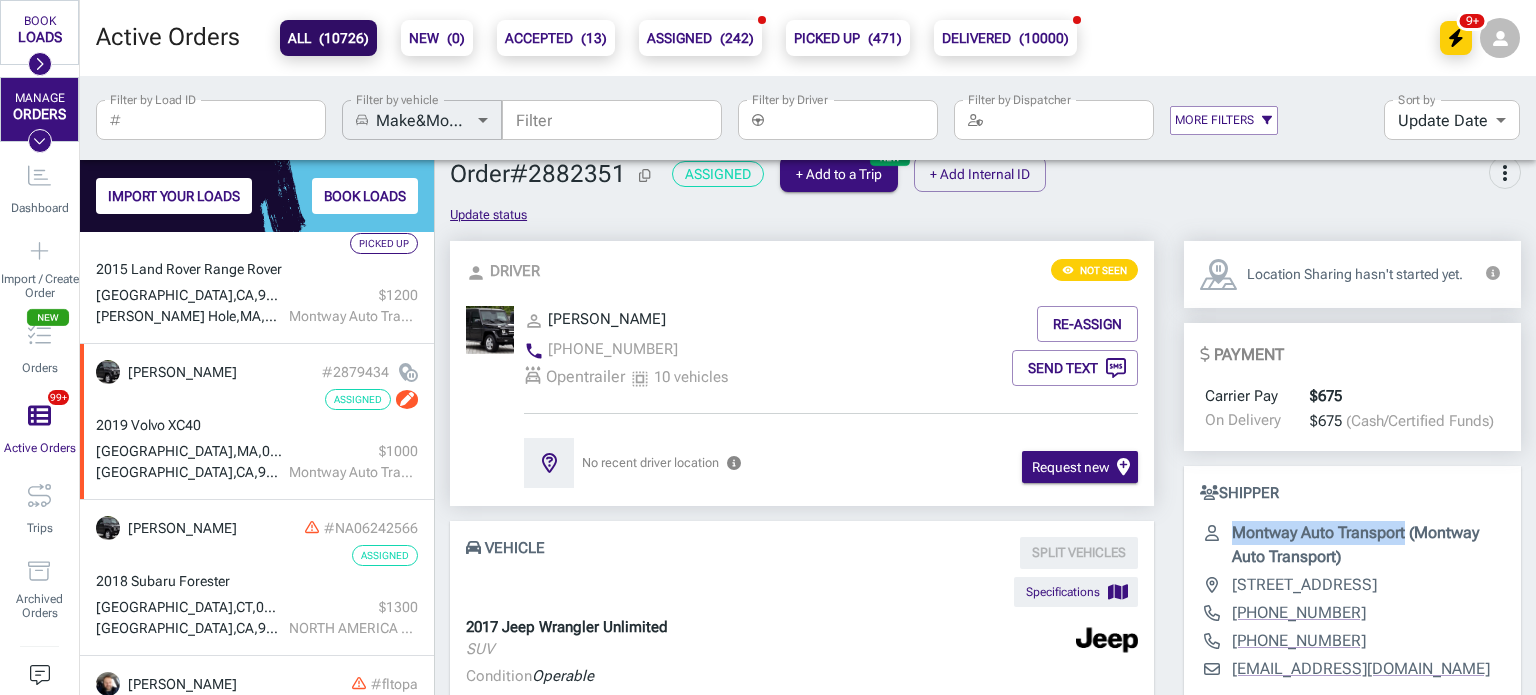 drag, startPoint x: 1406, startPoint y: 527, endPoint x: 1212, endPoint y: 531, distance: 194.04123 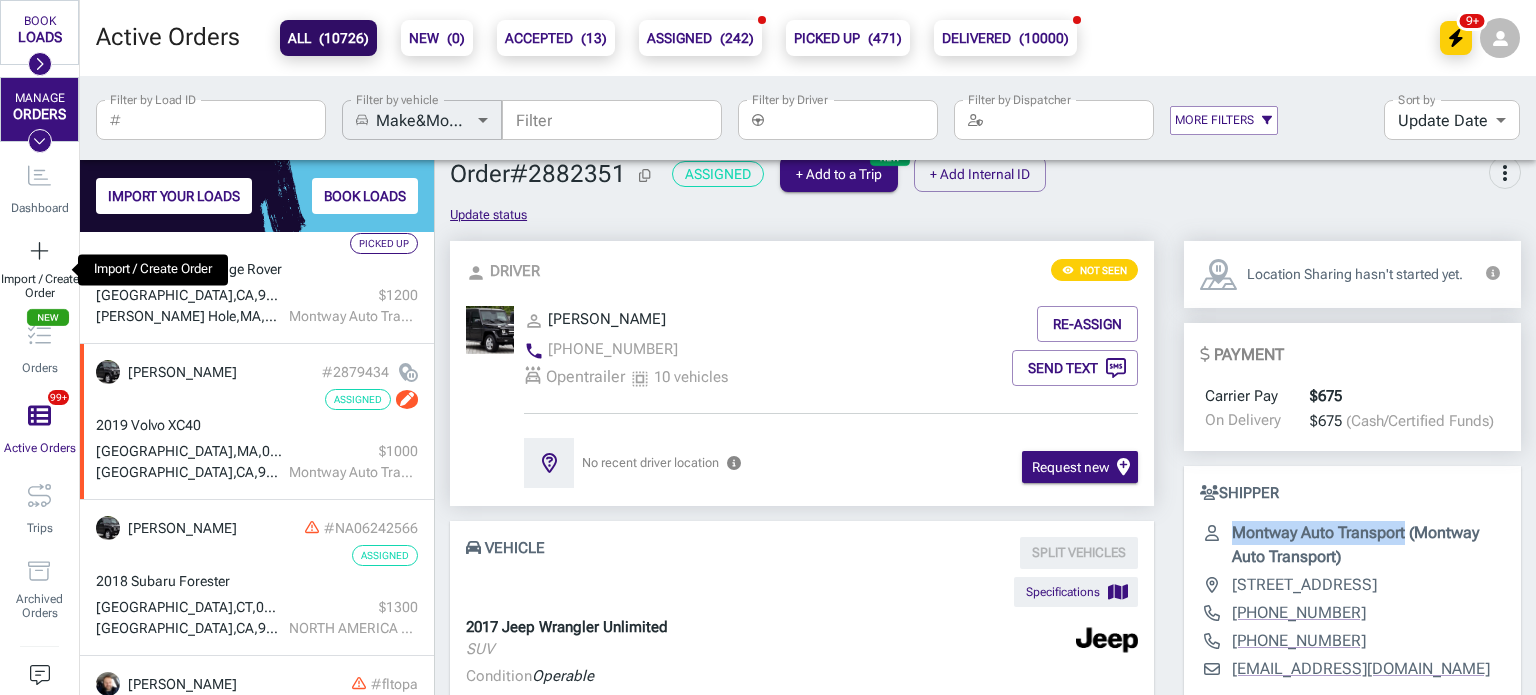 click on "Import / Create Order" at bounding box center (39, 286) 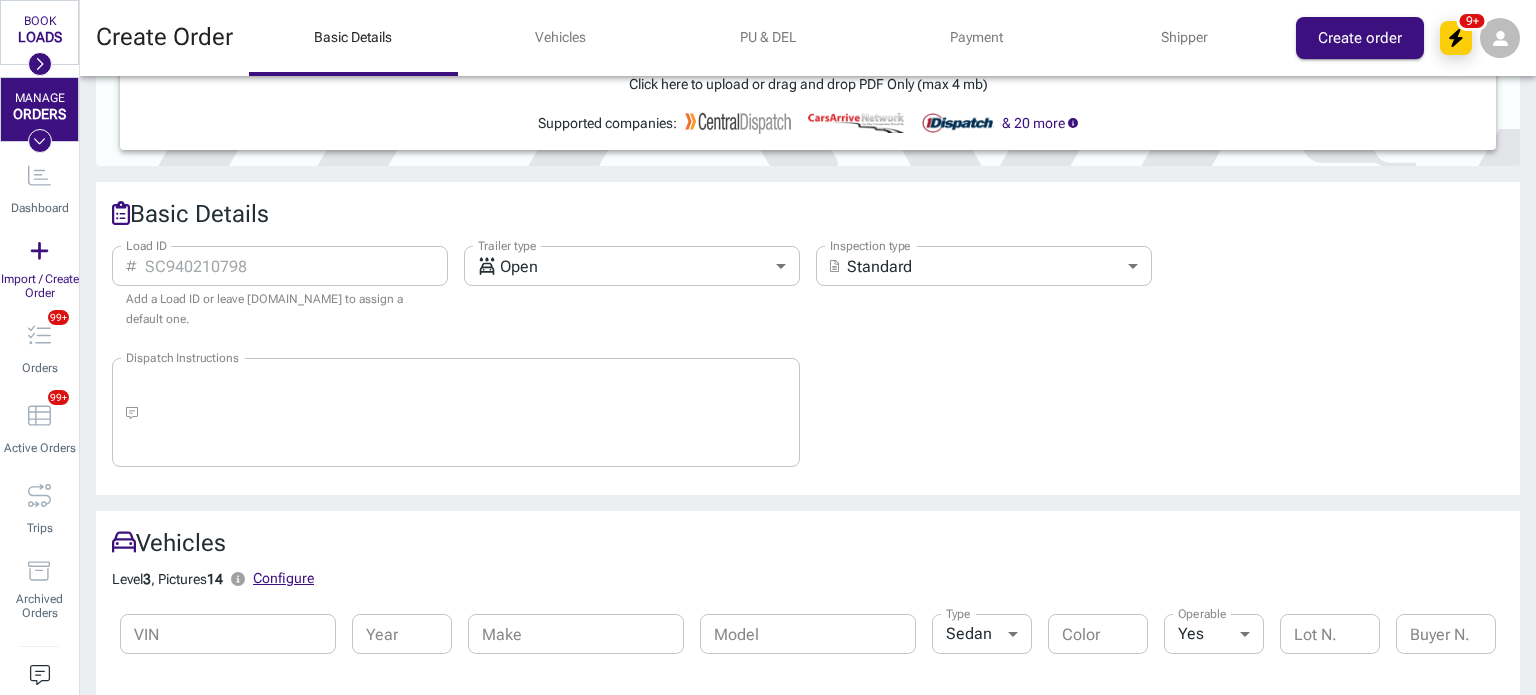 scroll, scrollTop: 184, scrollLeft: 0, axis: vertical 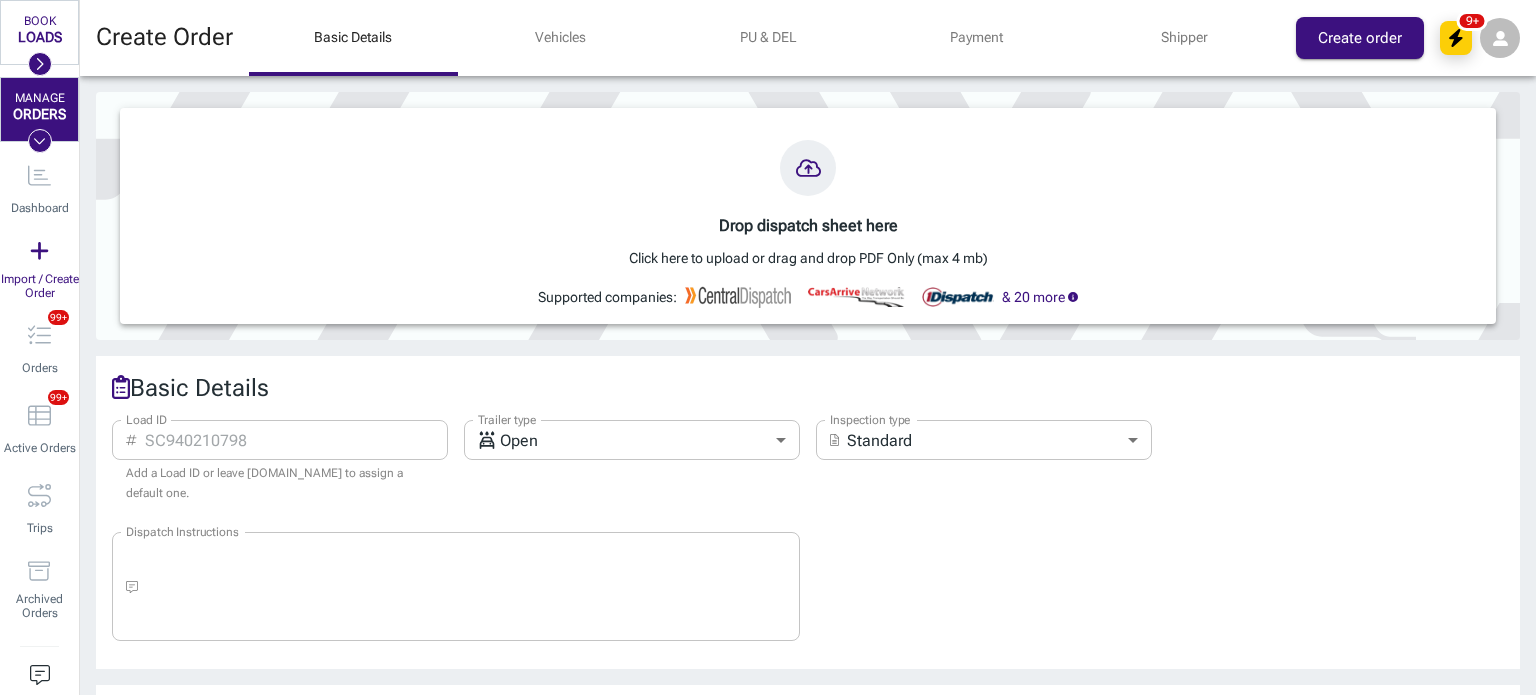 click at bounding box center (808, 168) 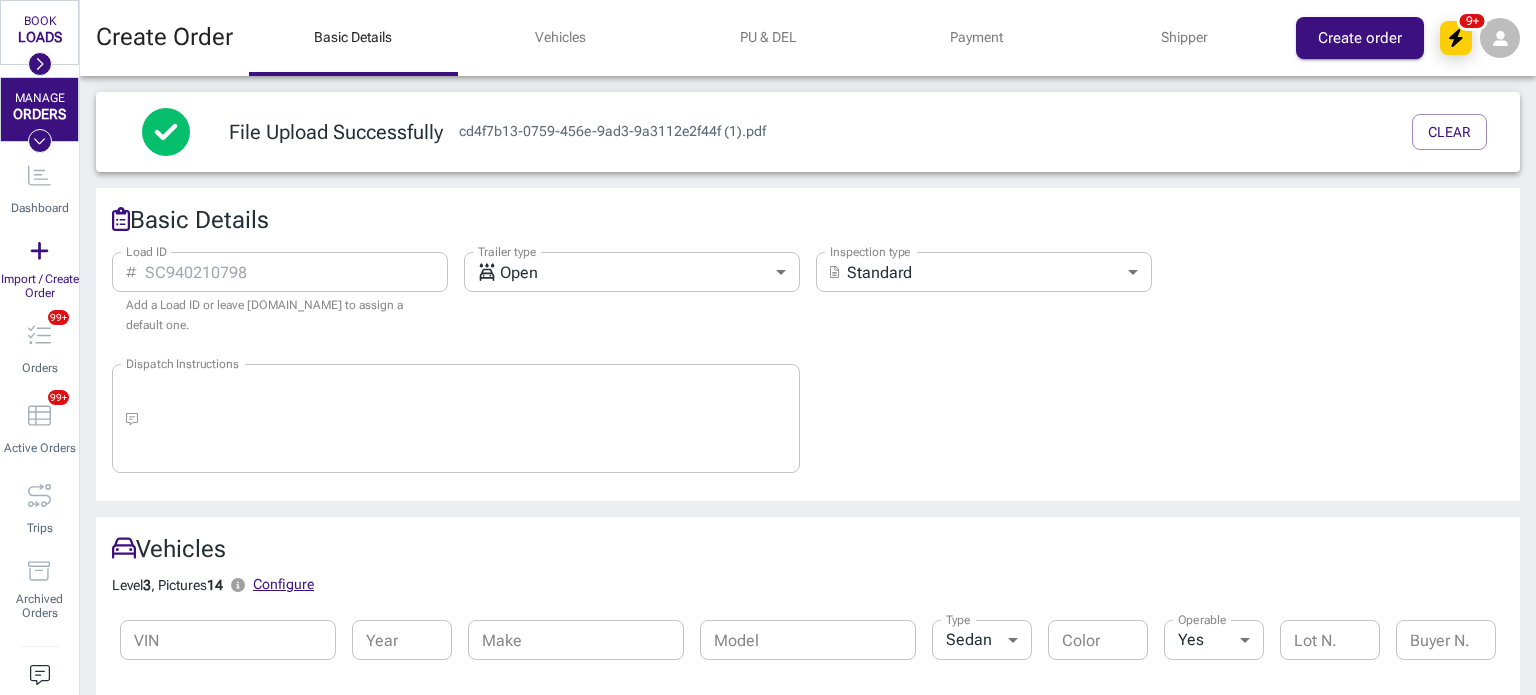 type on "6880233" 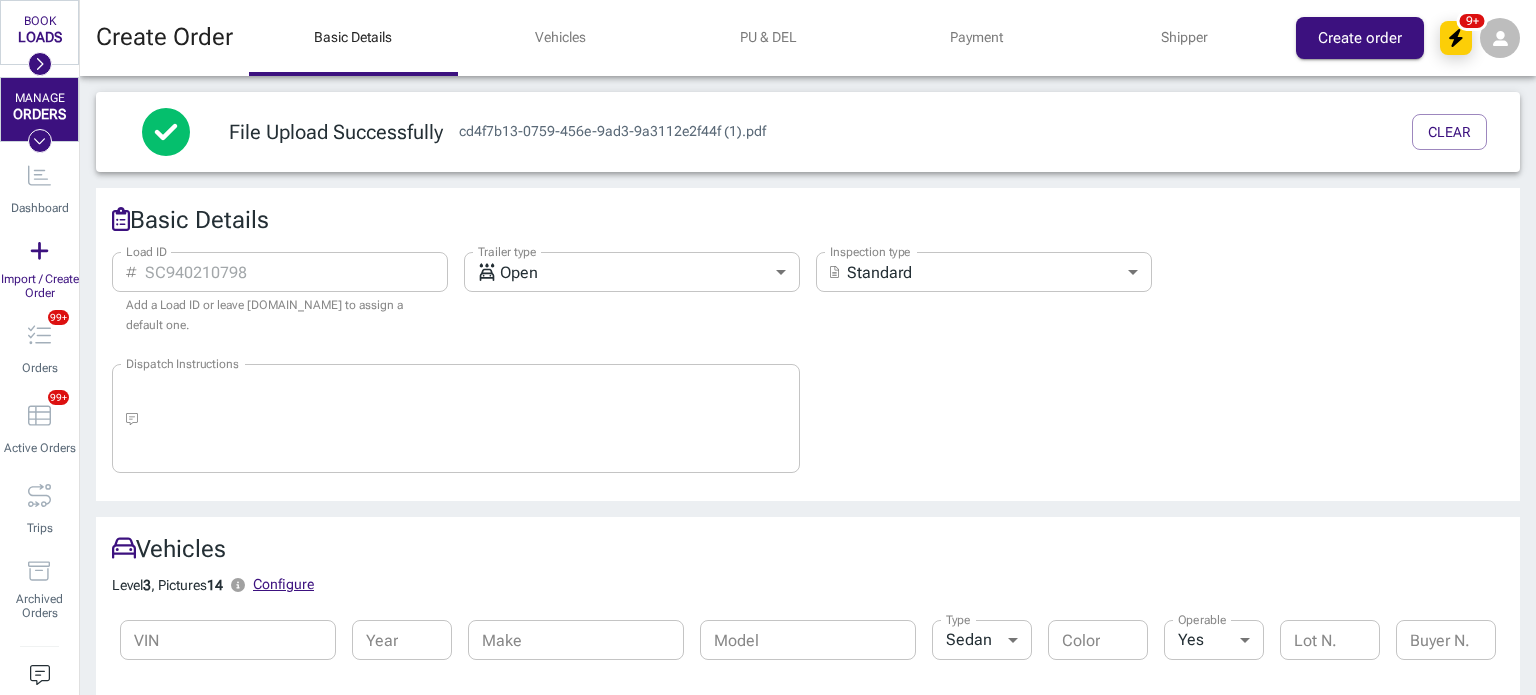 type on "-- --" 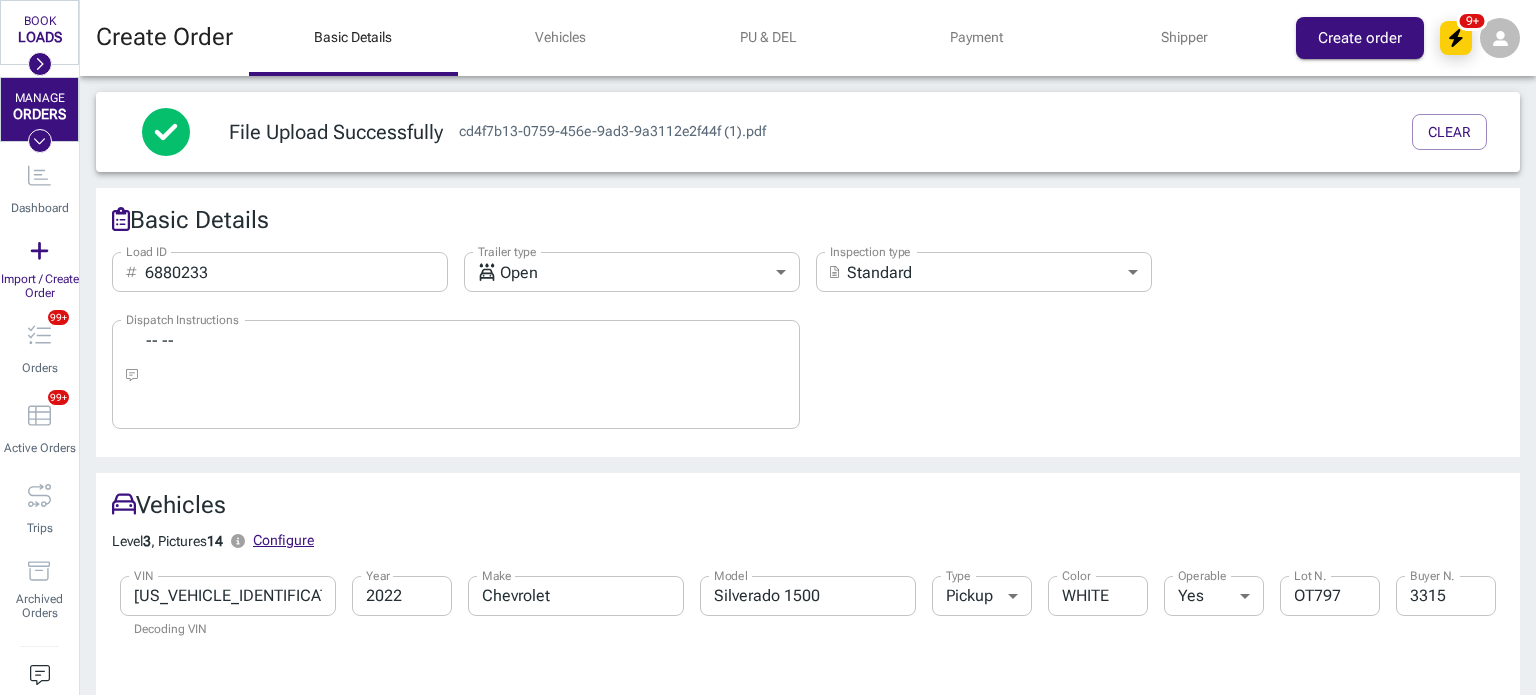 type on "[DATE] – MM/DD/YYYY" 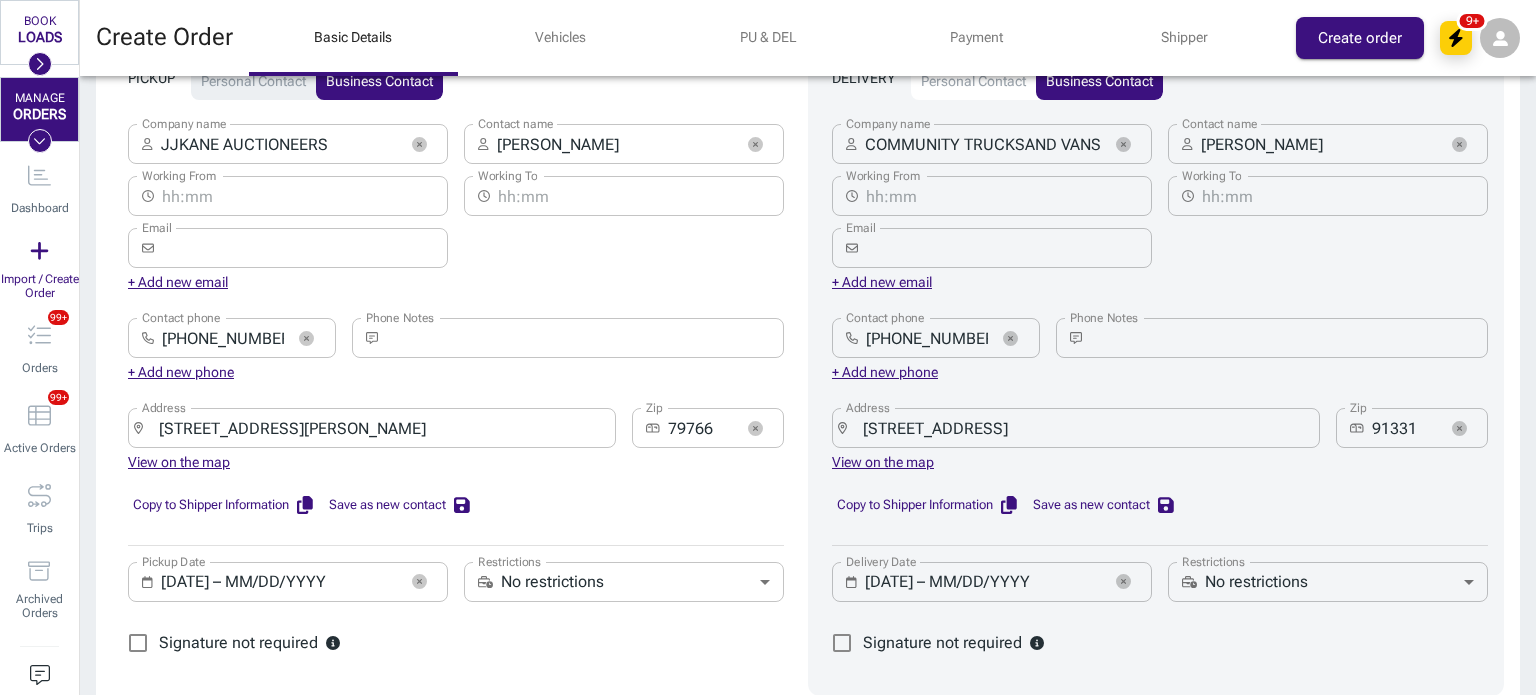 scroll, scrollTop: 776, scrollLeft: 0, axis: vertical 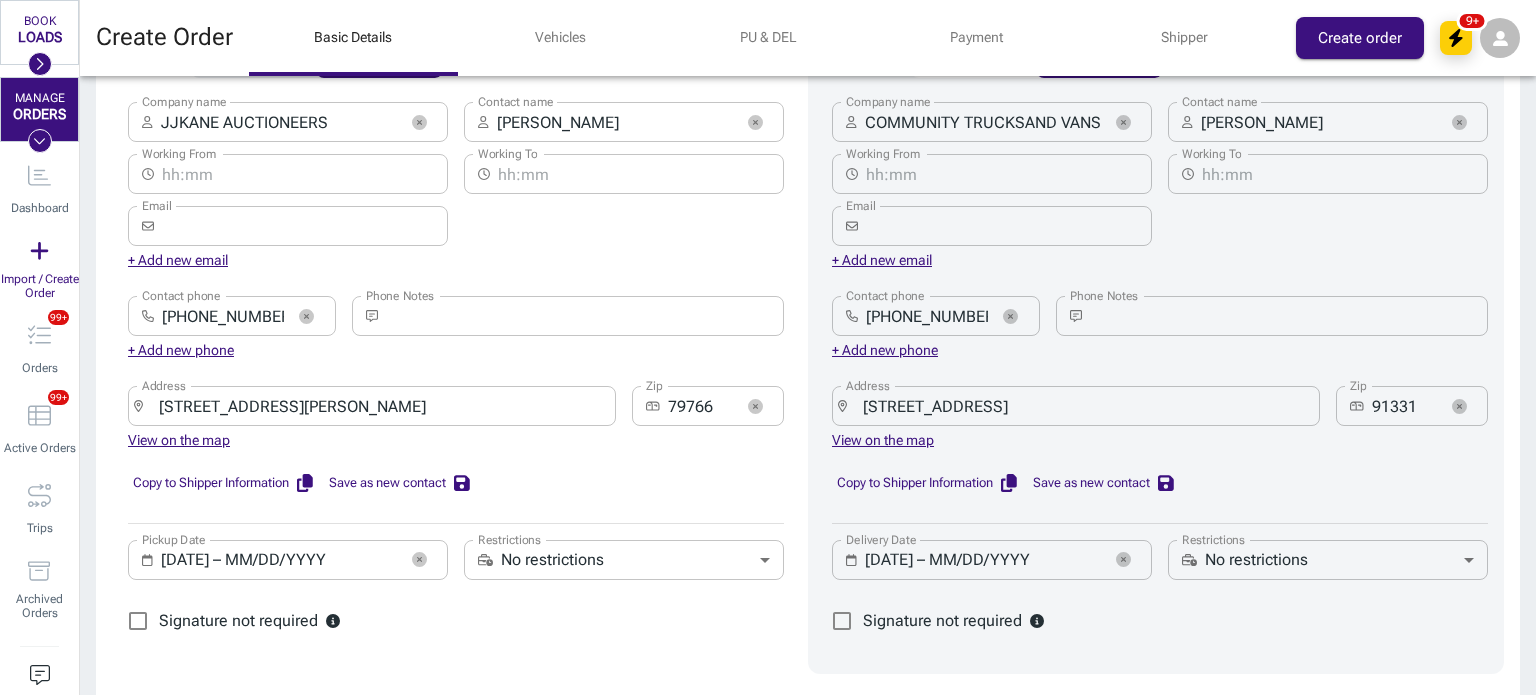click on "+ Add new phone" at bounding box center [181, 351] 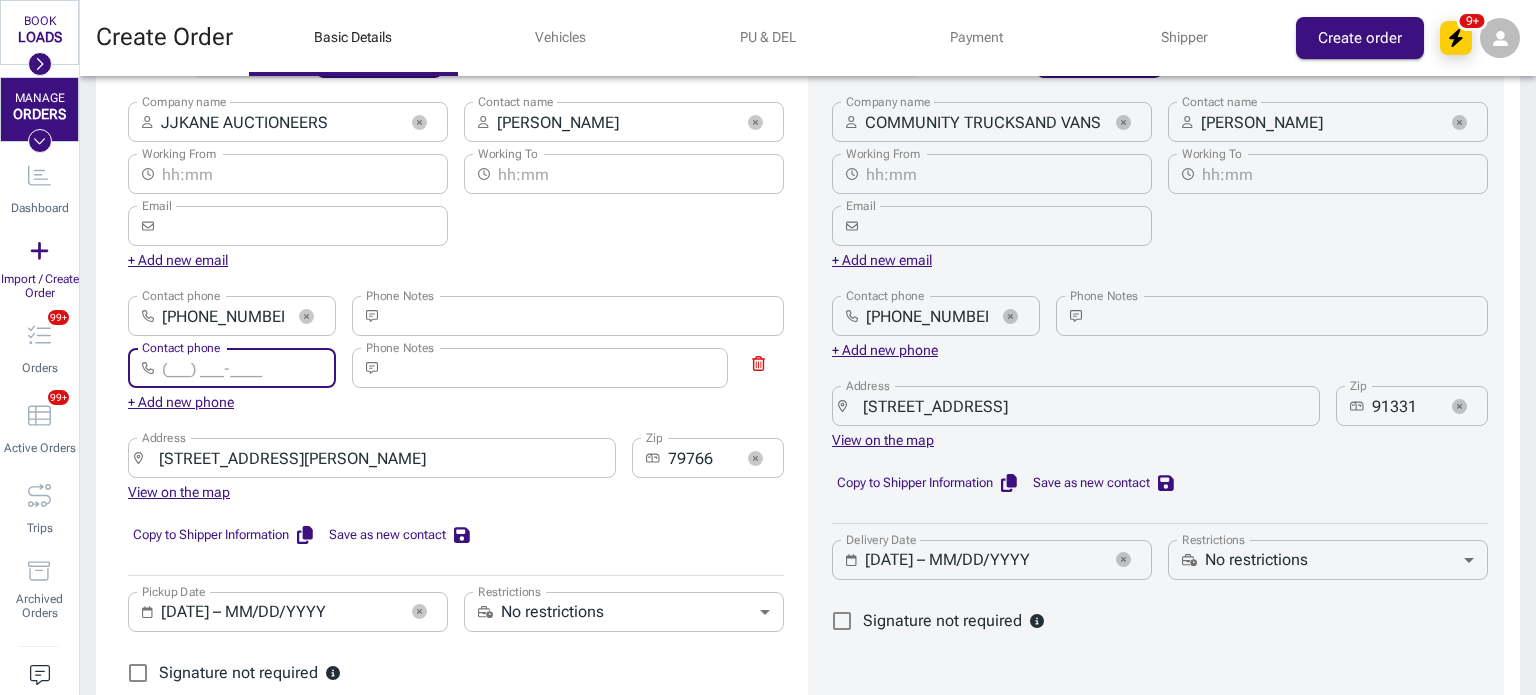 click 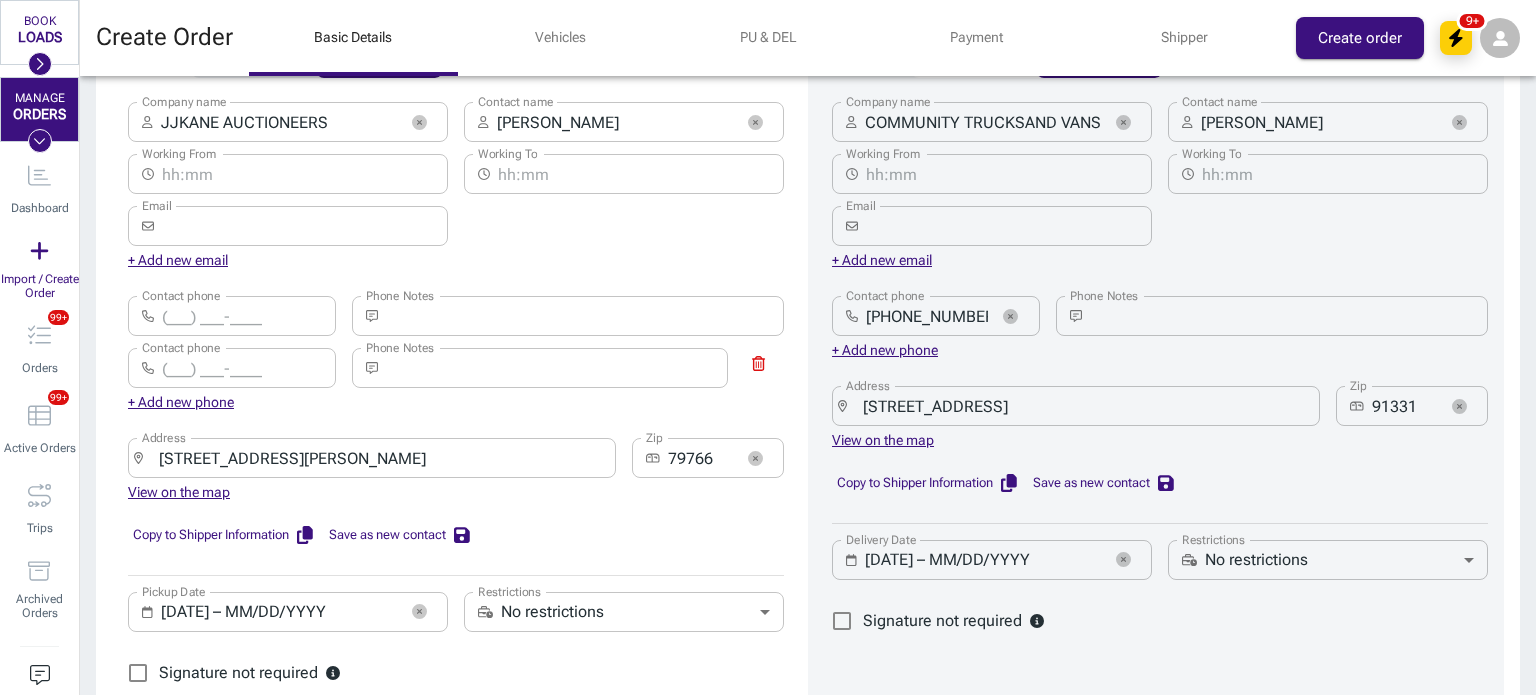 click on "Contact phone" at bounding box center (249, 316) 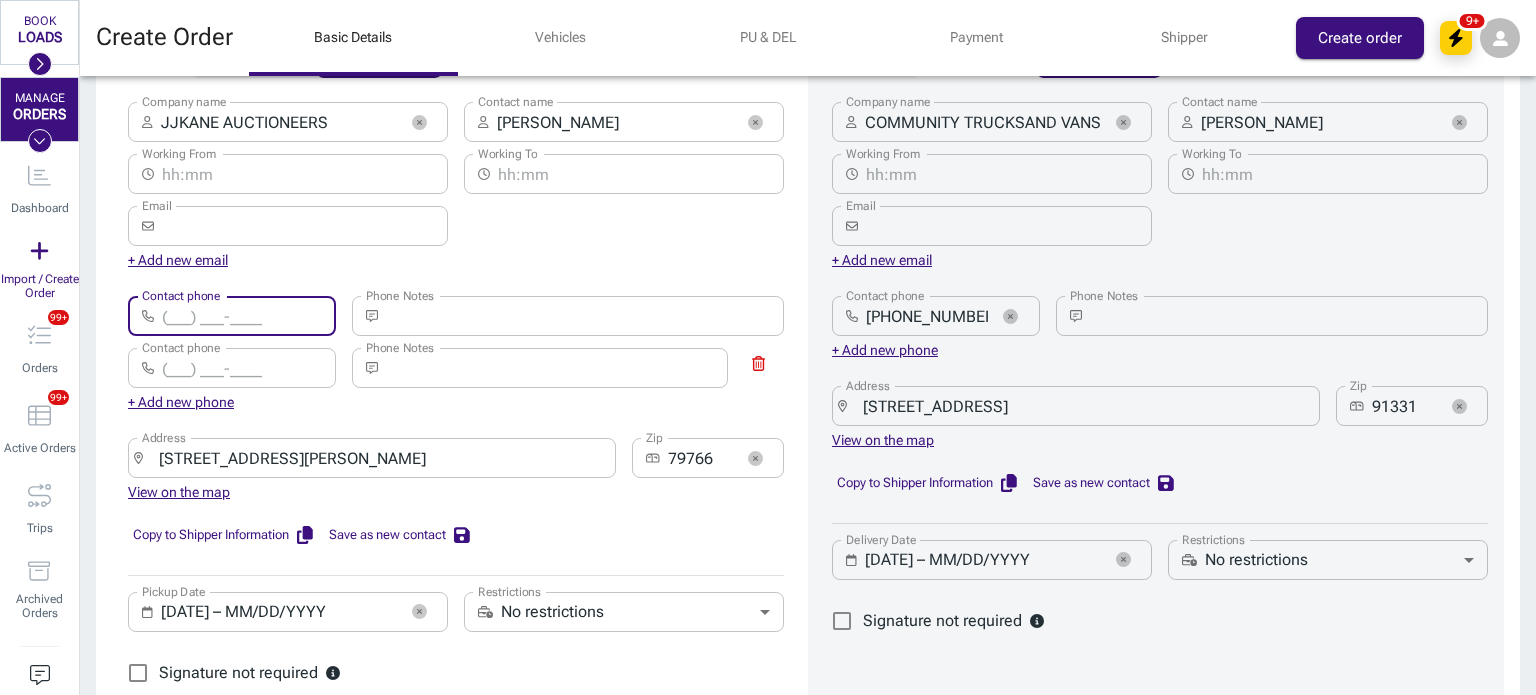 paste on "[PHONE_NUMBER]" 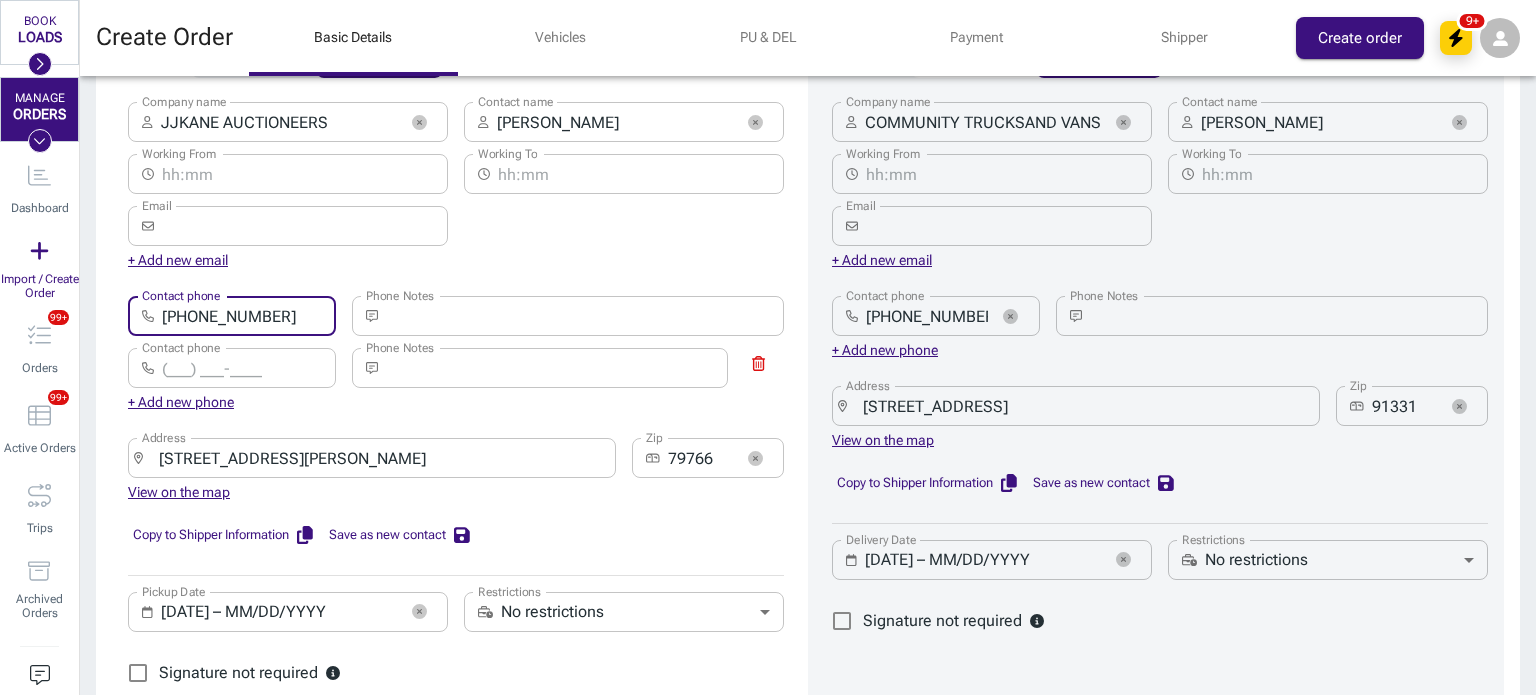 type on "COMMUNITY TRUCKSAND VANS" 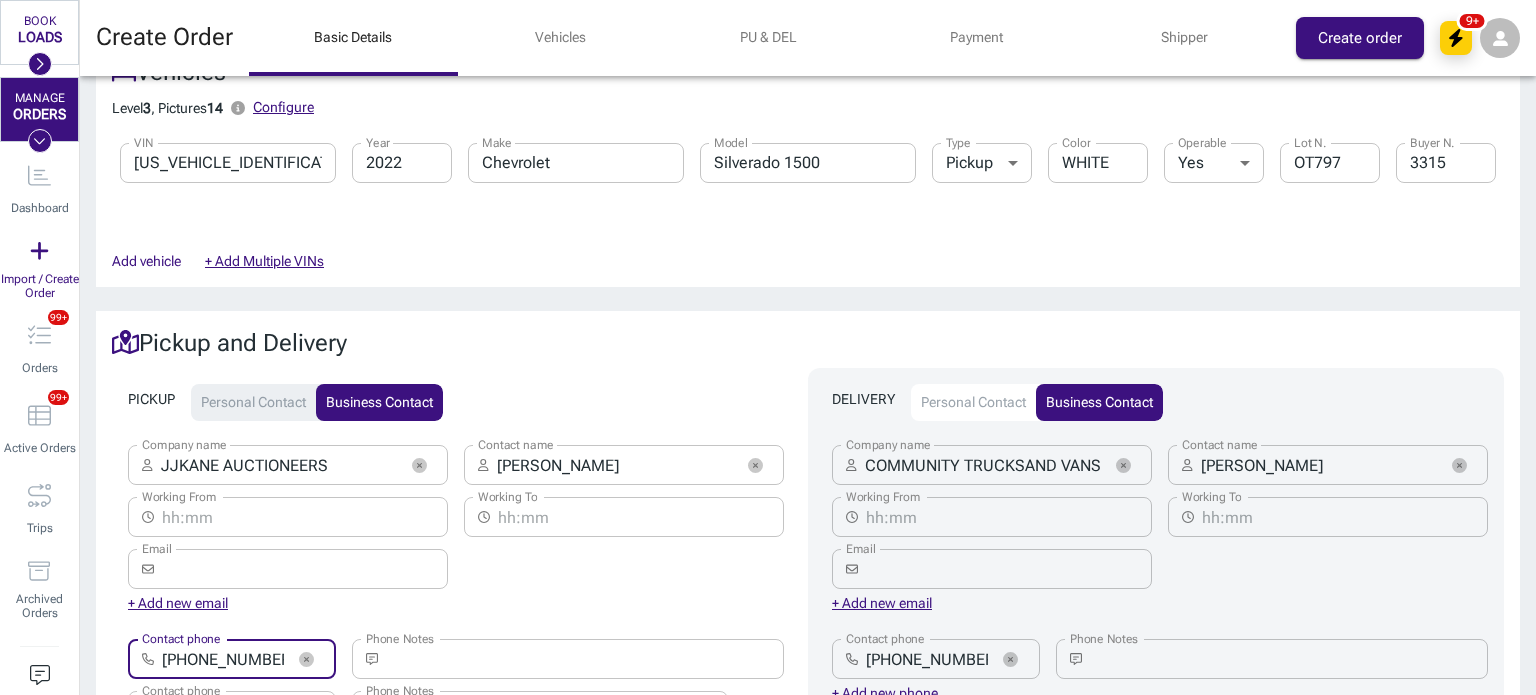 scroll, scrollTop: 92, scrollLeft: 0, axis: vertical 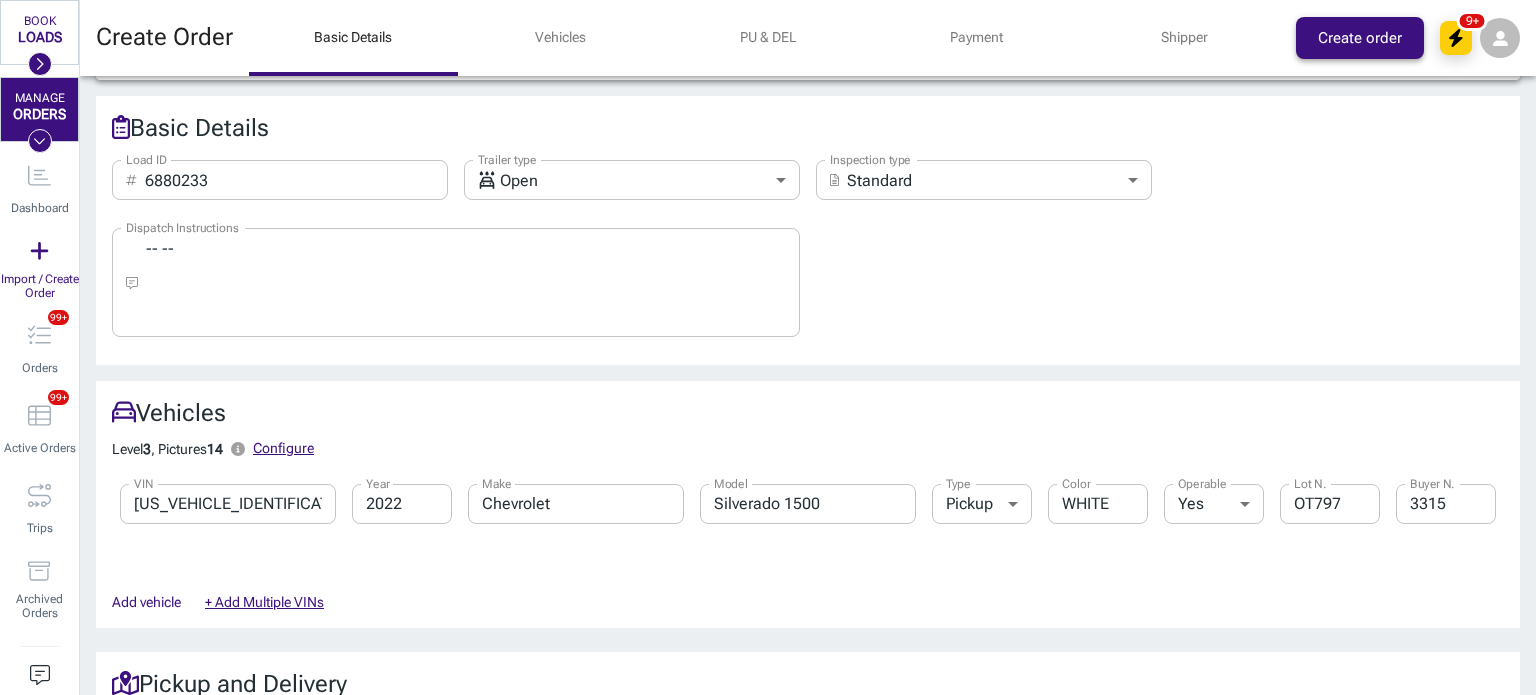 type on "[PHONE_NUMBER]" 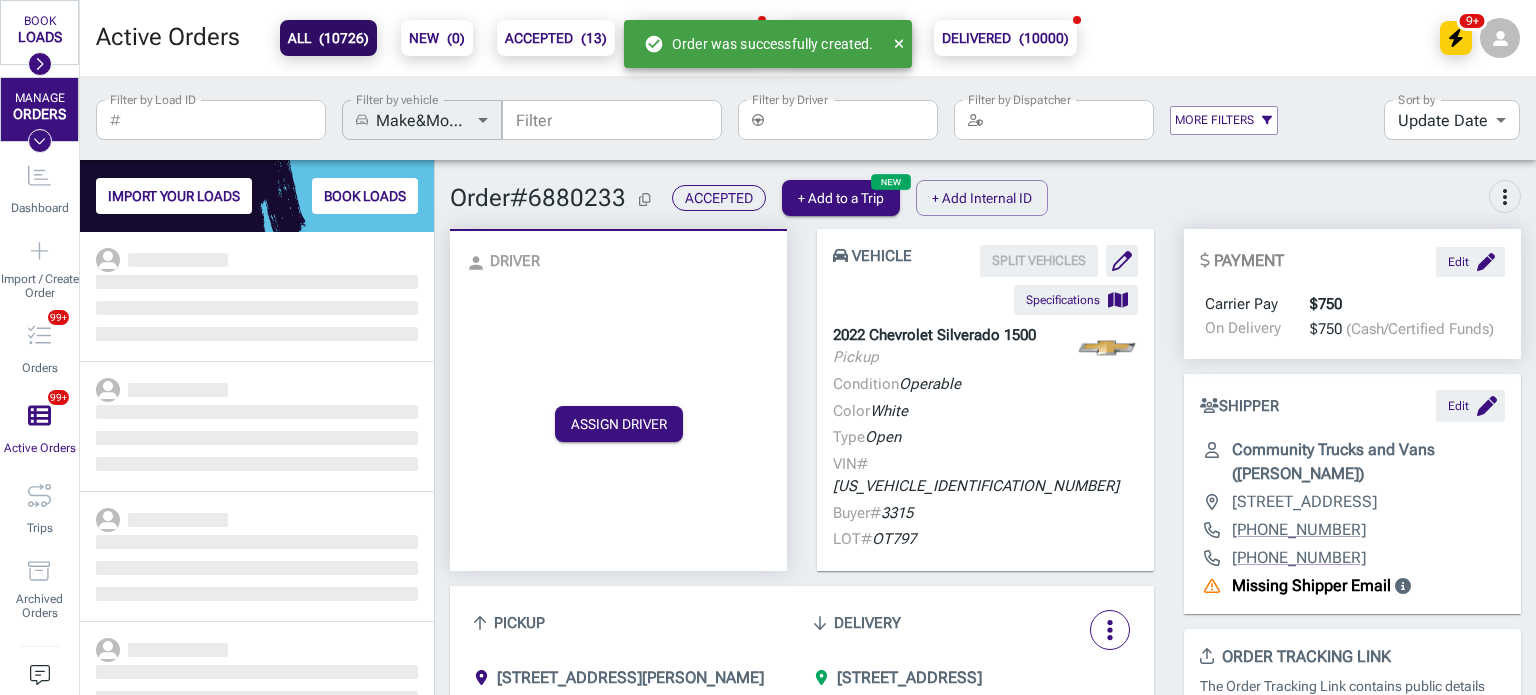 scroll, scrollTop: 448, scrollLeft: 339, axis: both 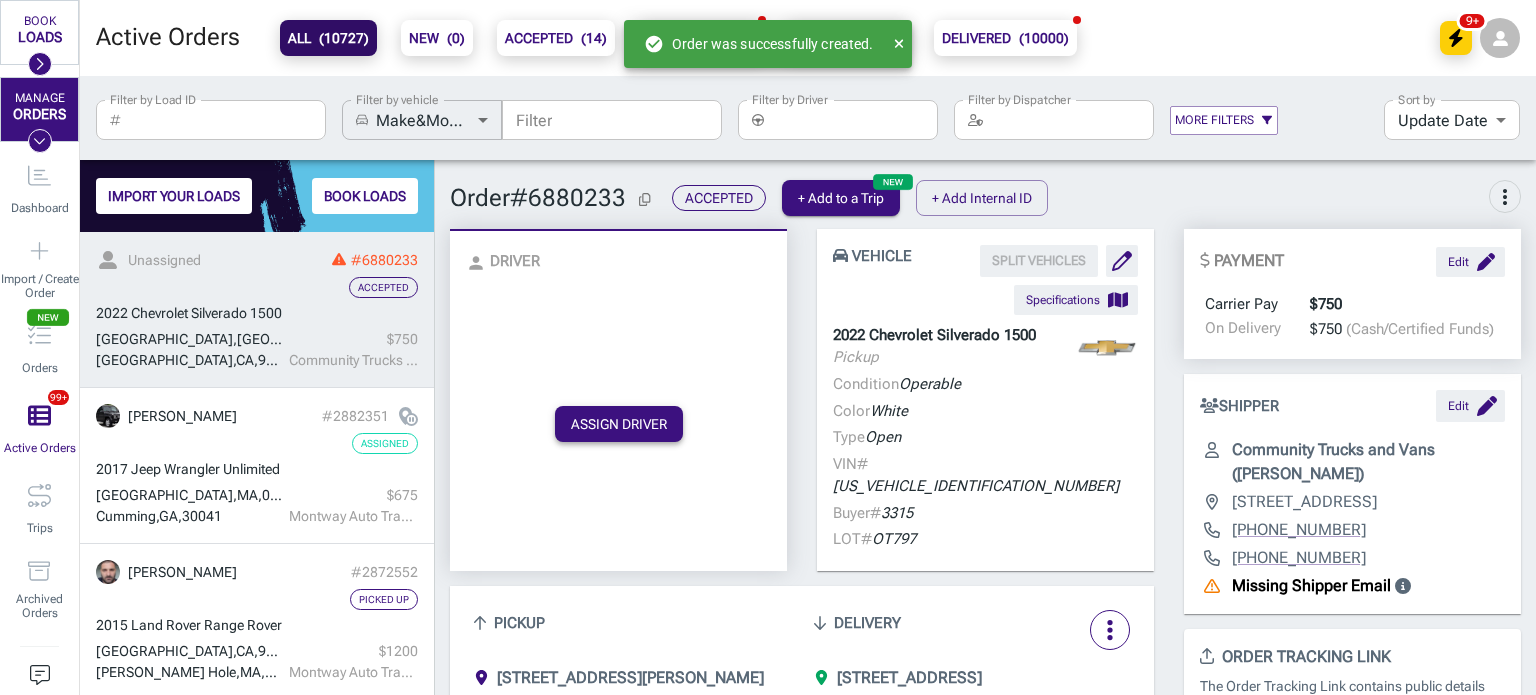 click on "ASSIGN DRIVER" at bounding box center (619, 424) 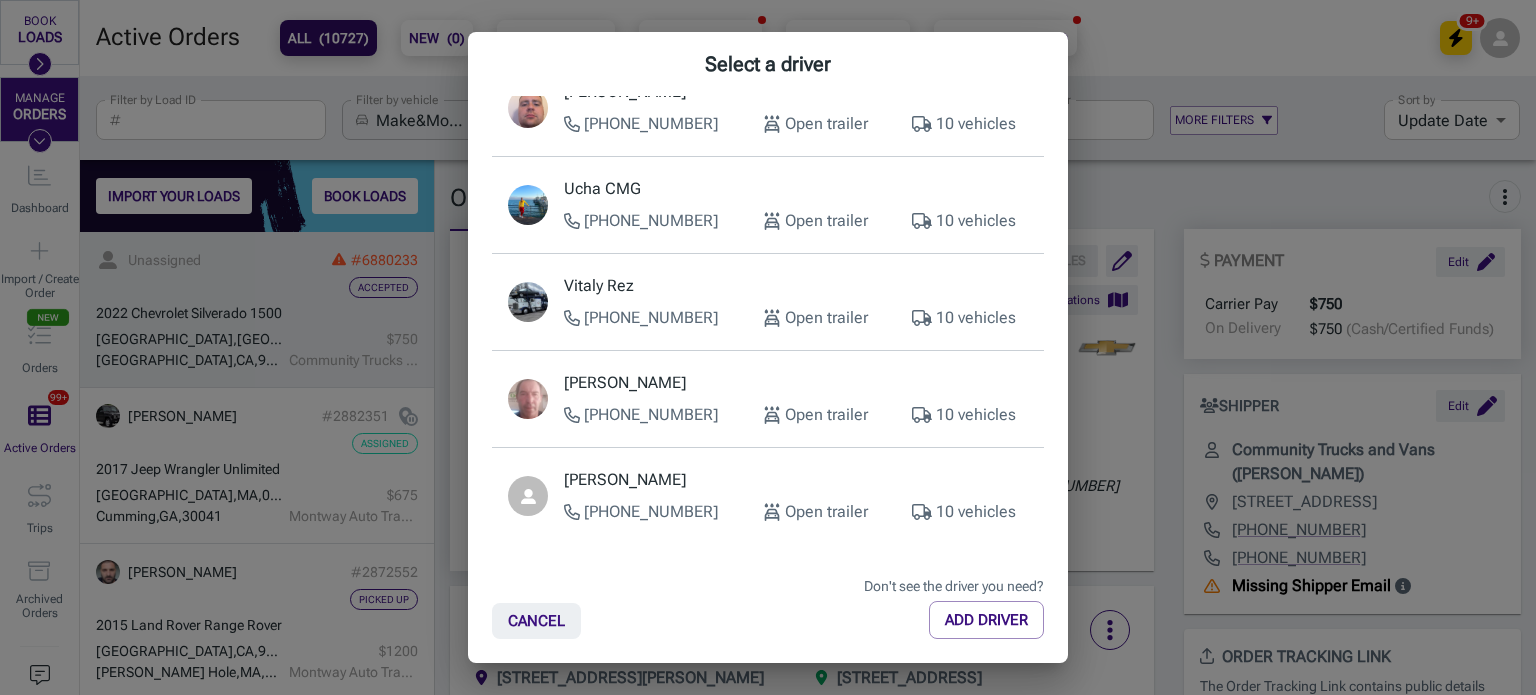 scroll, scrollTop: 1308, scrollLeft: 0, axis: vertical 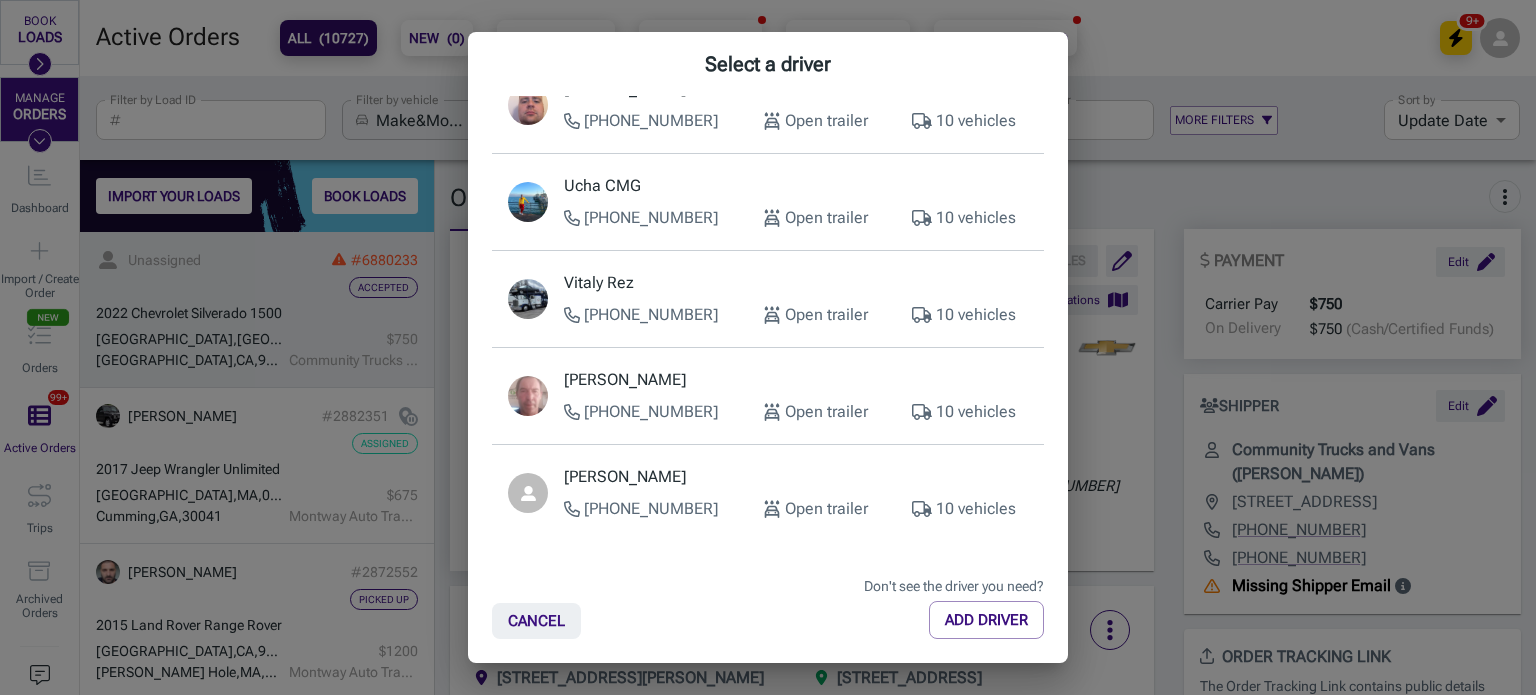 click on "Open trailer" at bounding box center [815, 218] 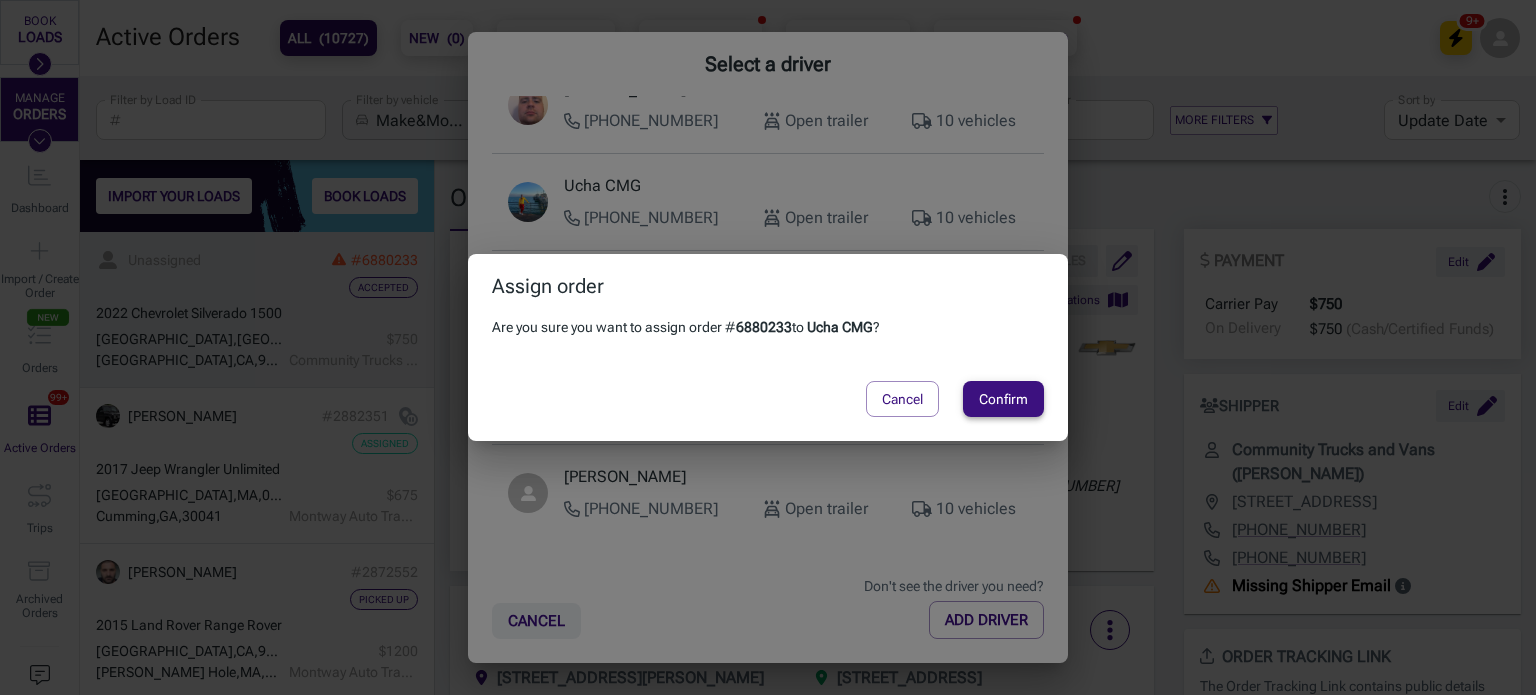 click on "Confirm" at bounding box center [1003, 399] 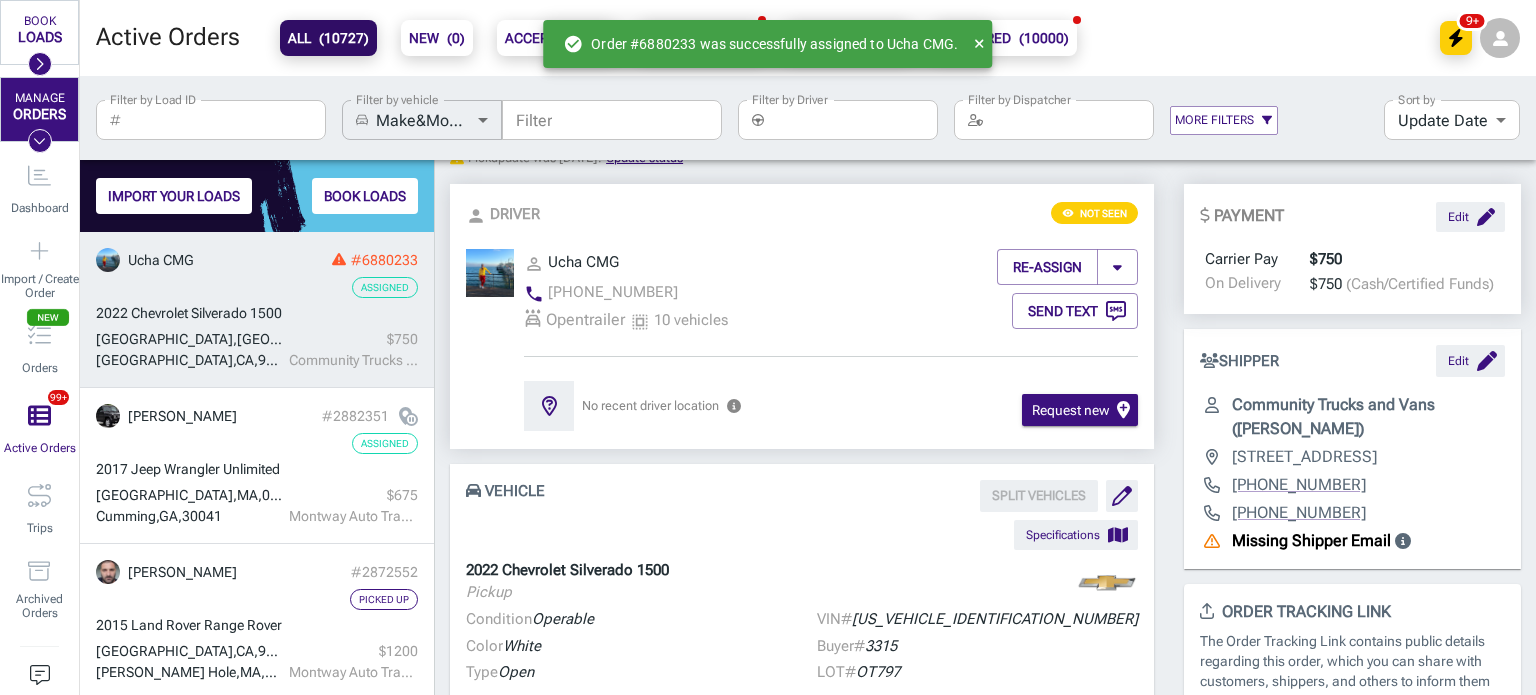 scroll, scrollTop: 0, scrollLeft: 0, axis: both 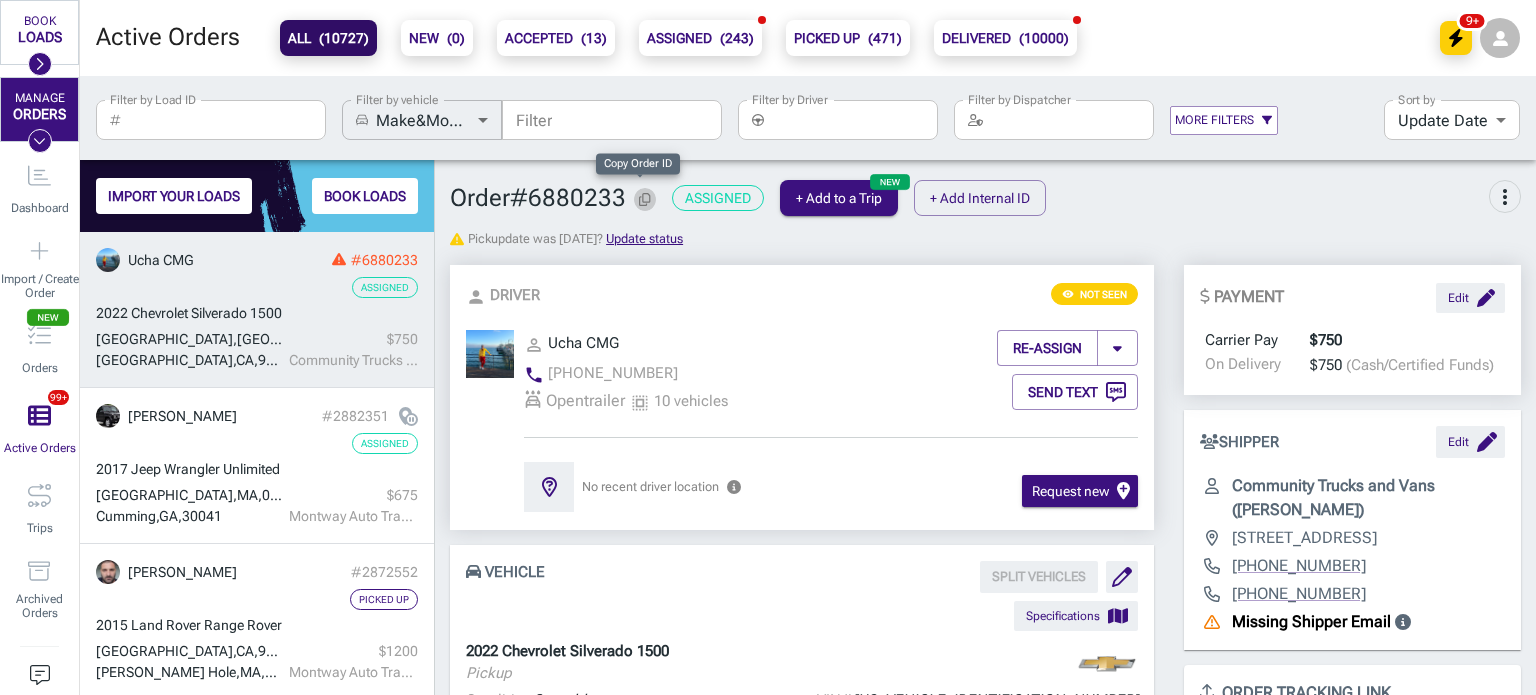 click 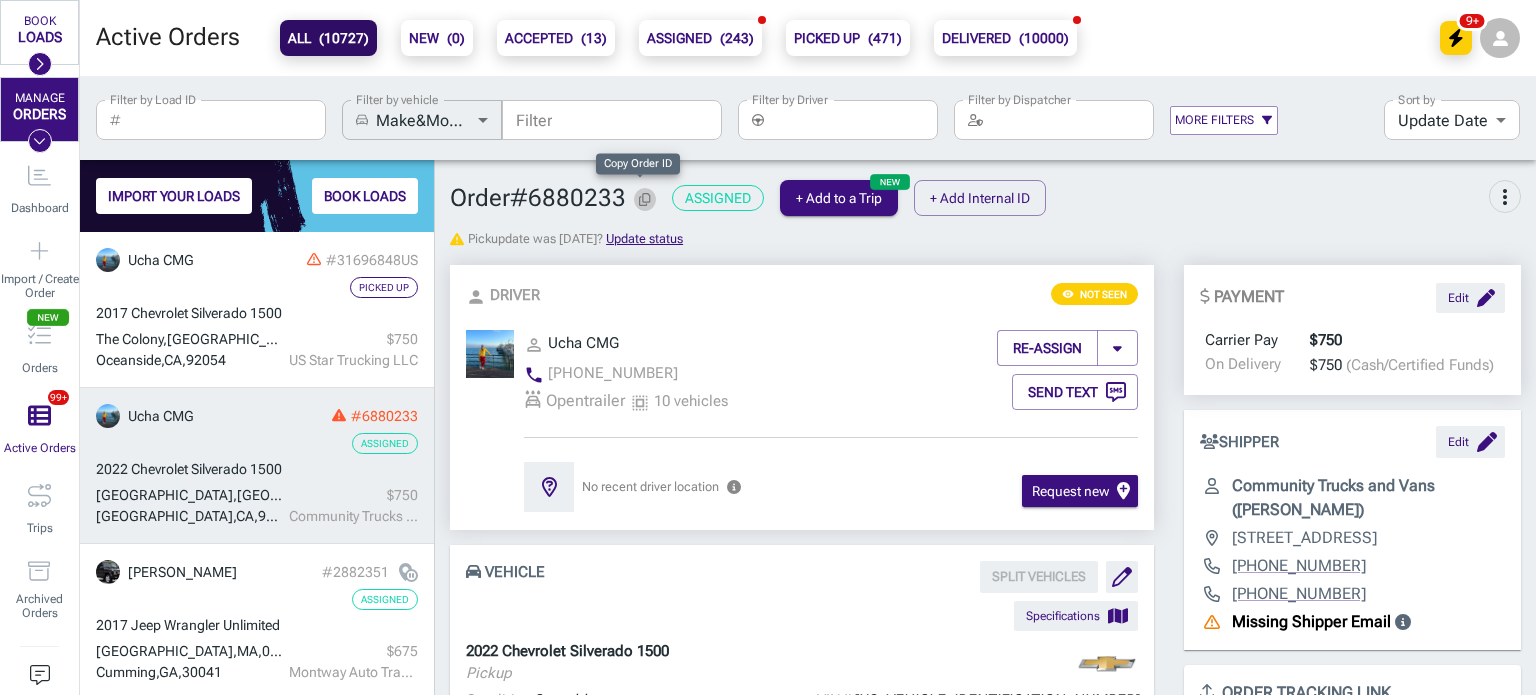 click 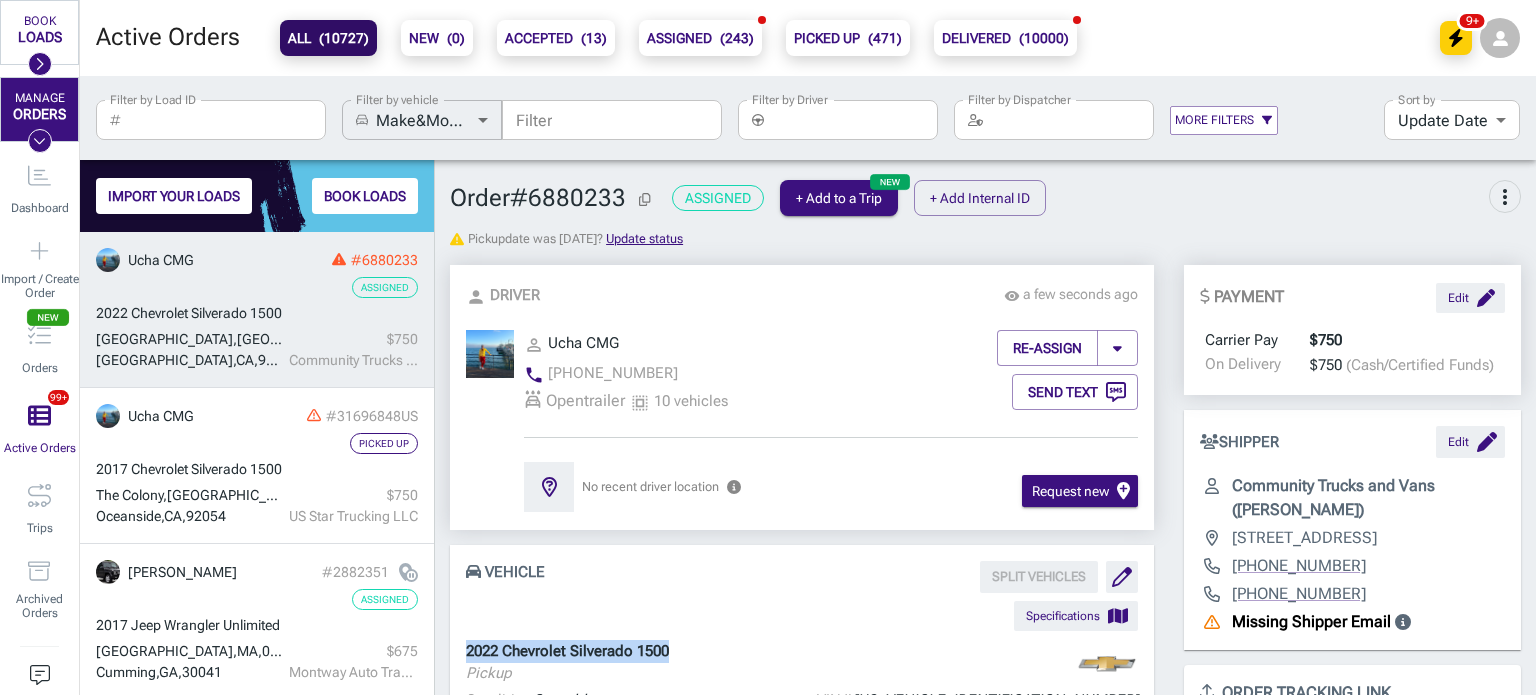 drag, startPoint x: 681, startPoint y: 656, endPoint x: 459, endPoint y: 649, distance: 222.11034 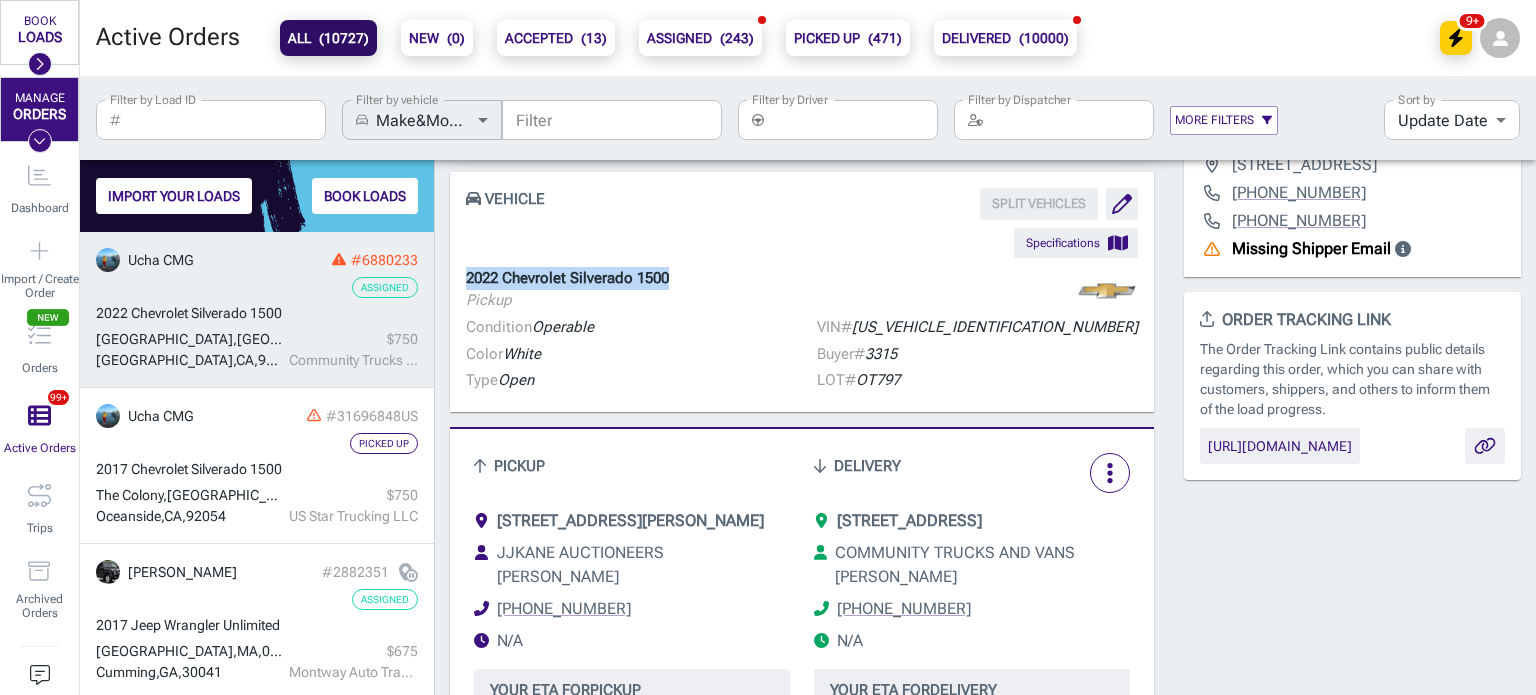 scroll, scrollTop: 434, scrollLeft: 0, axis: vertical 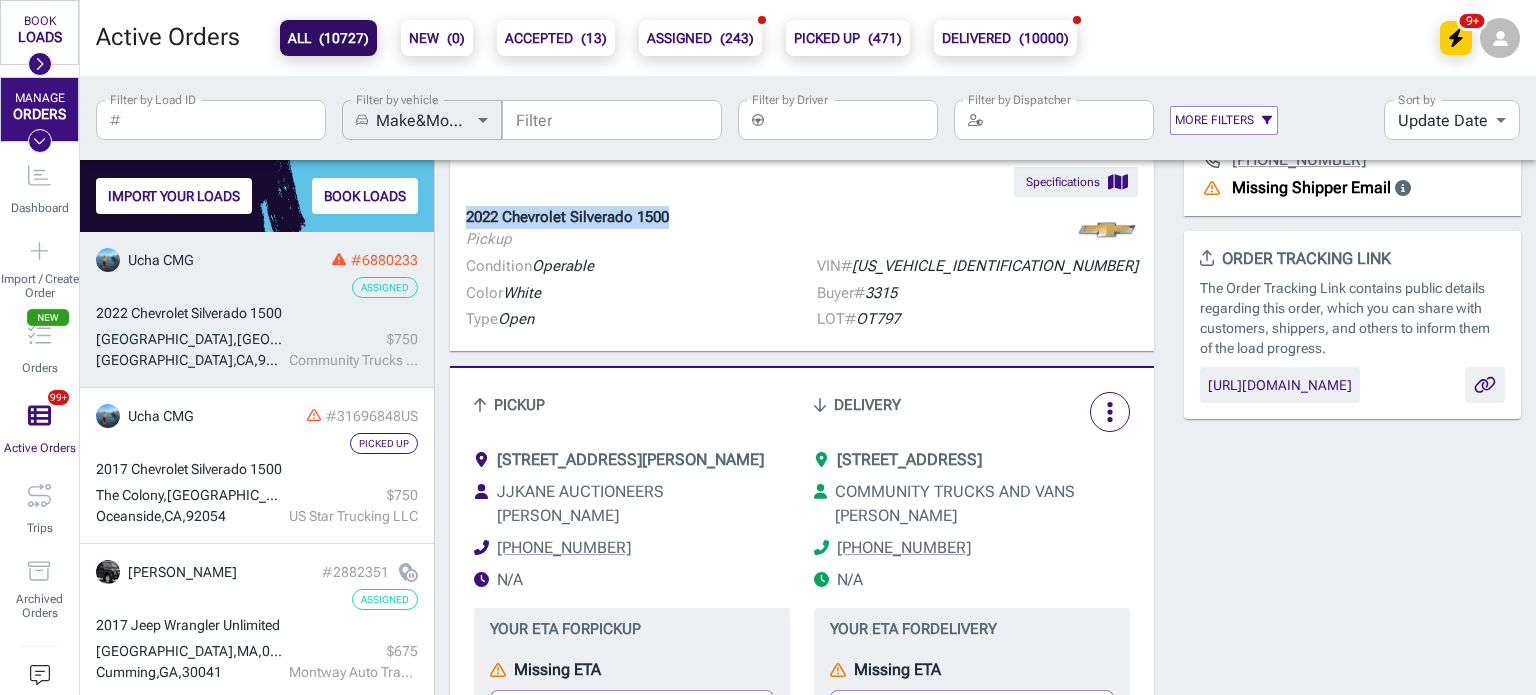 drag, startPoint x: 692, startPoint y: 460, endPoint x: 511, endPoint y: 487, distance: 183.00273 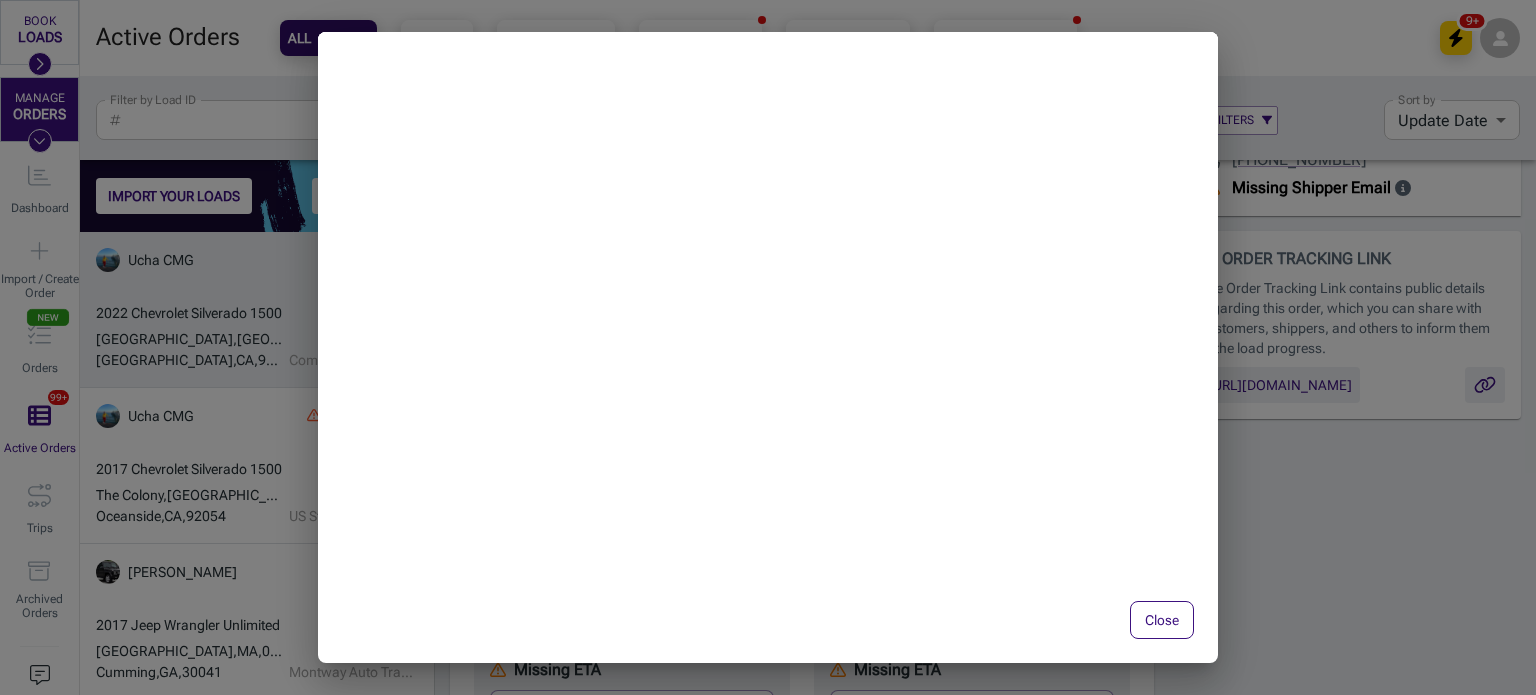 copy on "[GEOGRAPHIC_DATA], [GEOGRAPHIC_DATA]" 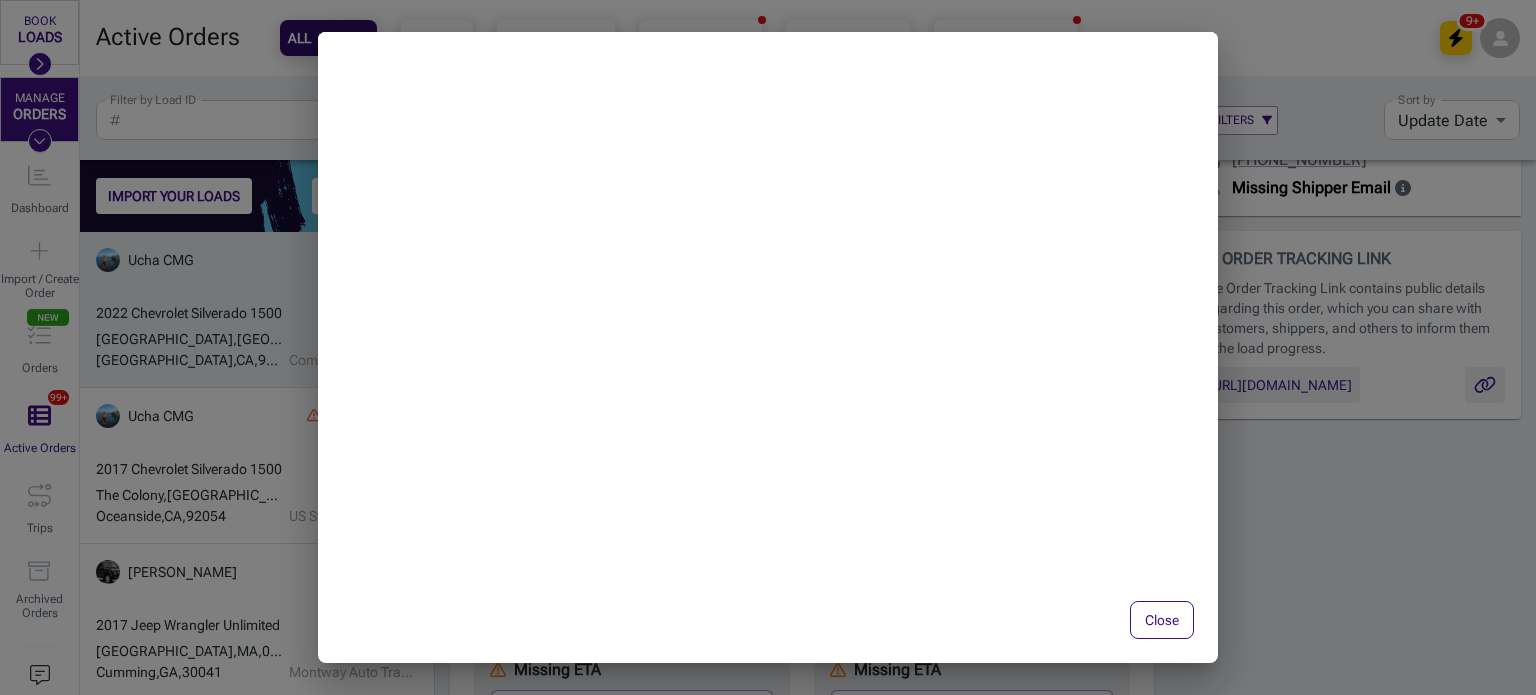 click on "Close" at bounding box center [1162, 620] 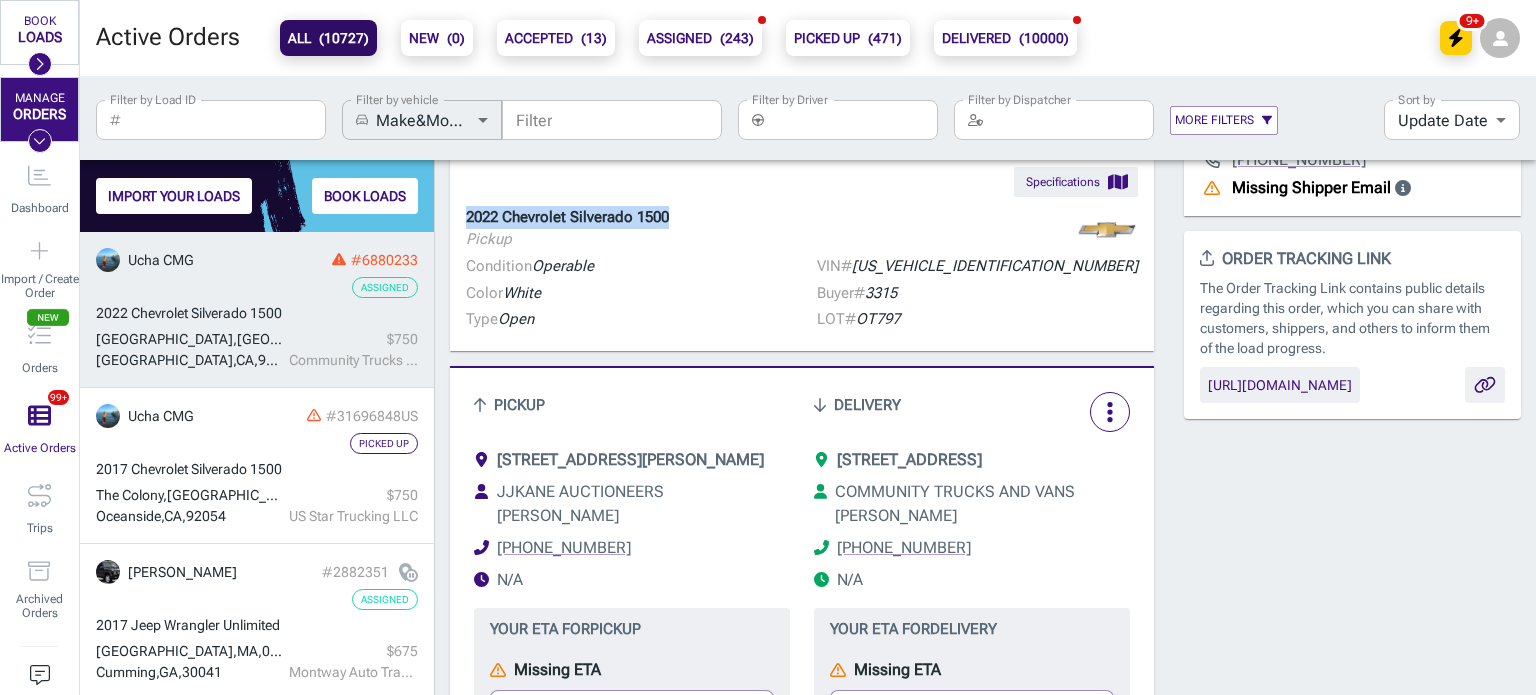 drag, startPoint x: 997, startPoint y: 465, endPoint x: 850, endPoint y: 492, distance: 149.45903 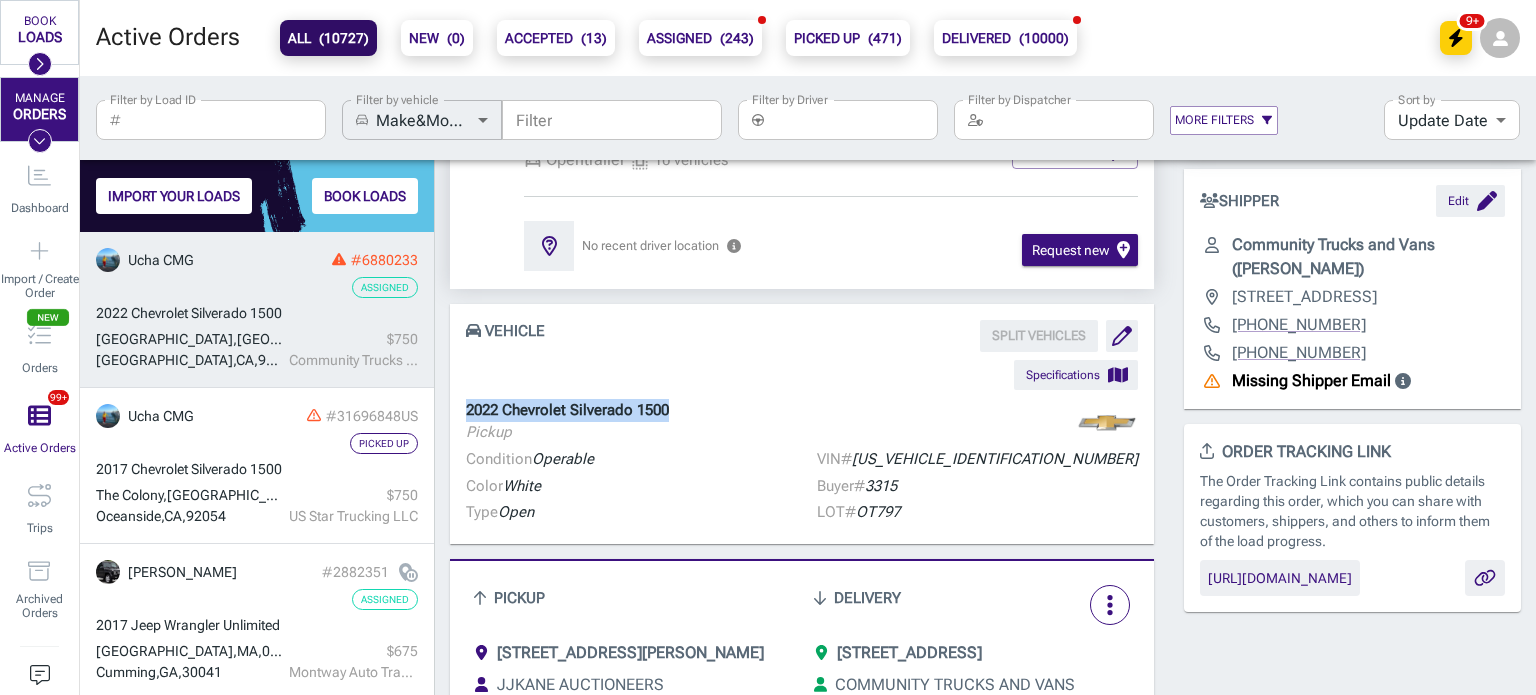 scroll, scrollTop: 227, scrollLeft: 0, axis: vertical 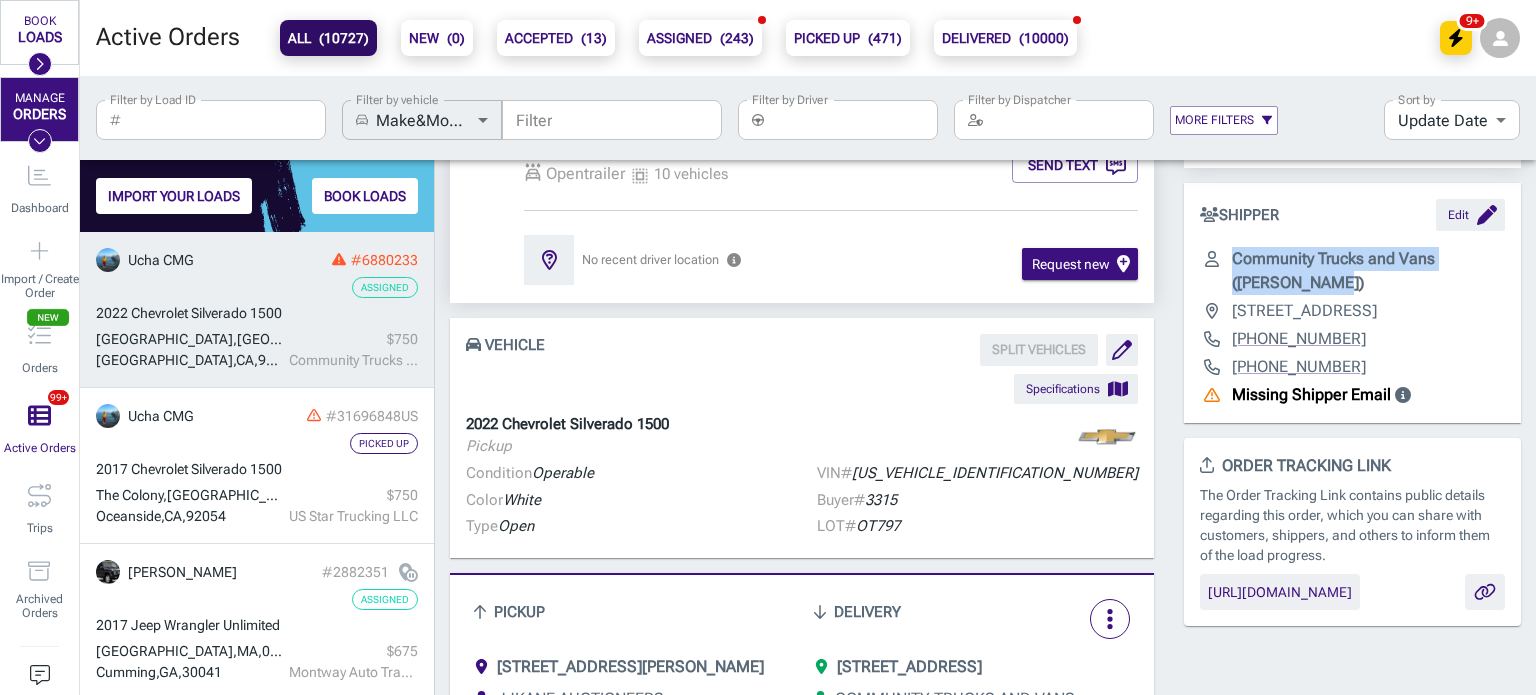 drag, startPoint x: 1272, startPoint y: 285, endPoint x: 1195, endPoint y: 246, distance: 86.313385 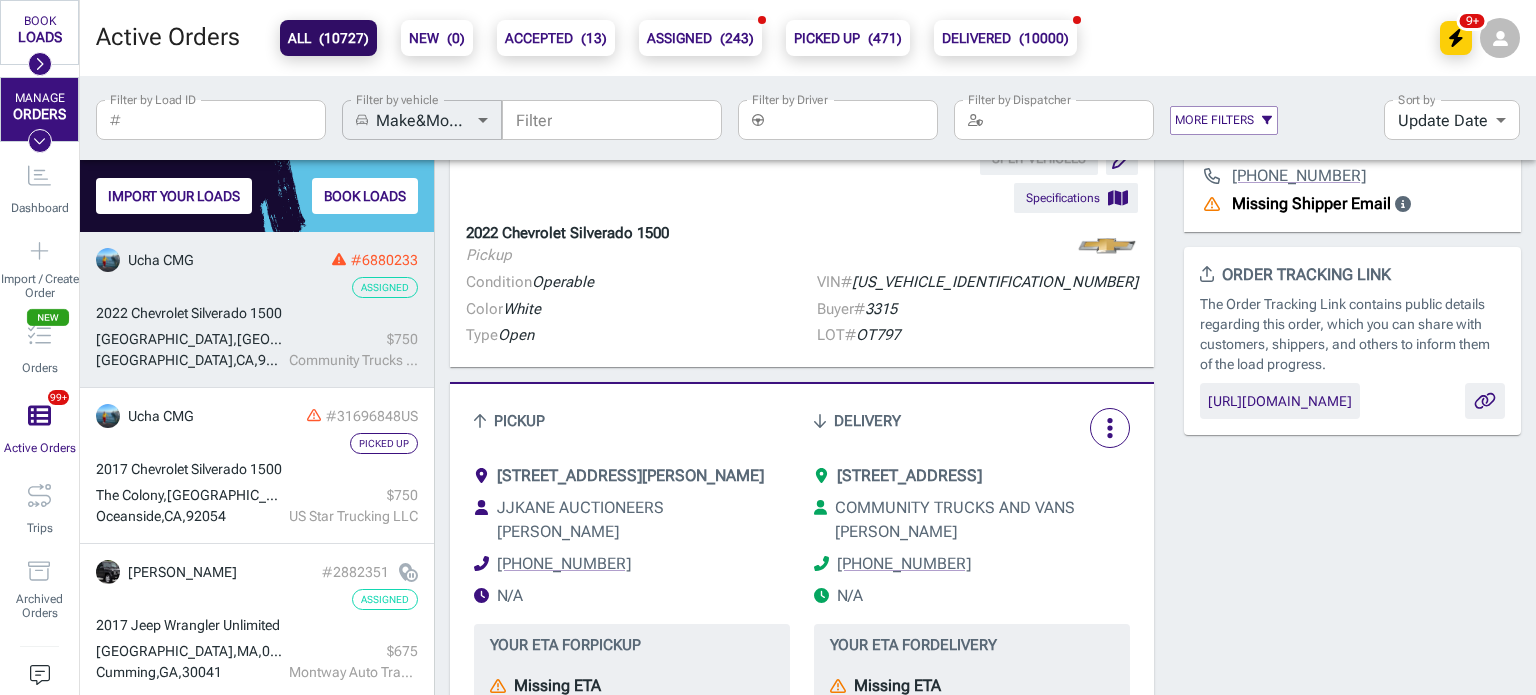 scroll, scrollTop: 443, scrollLeft: 0, axis: vertical 